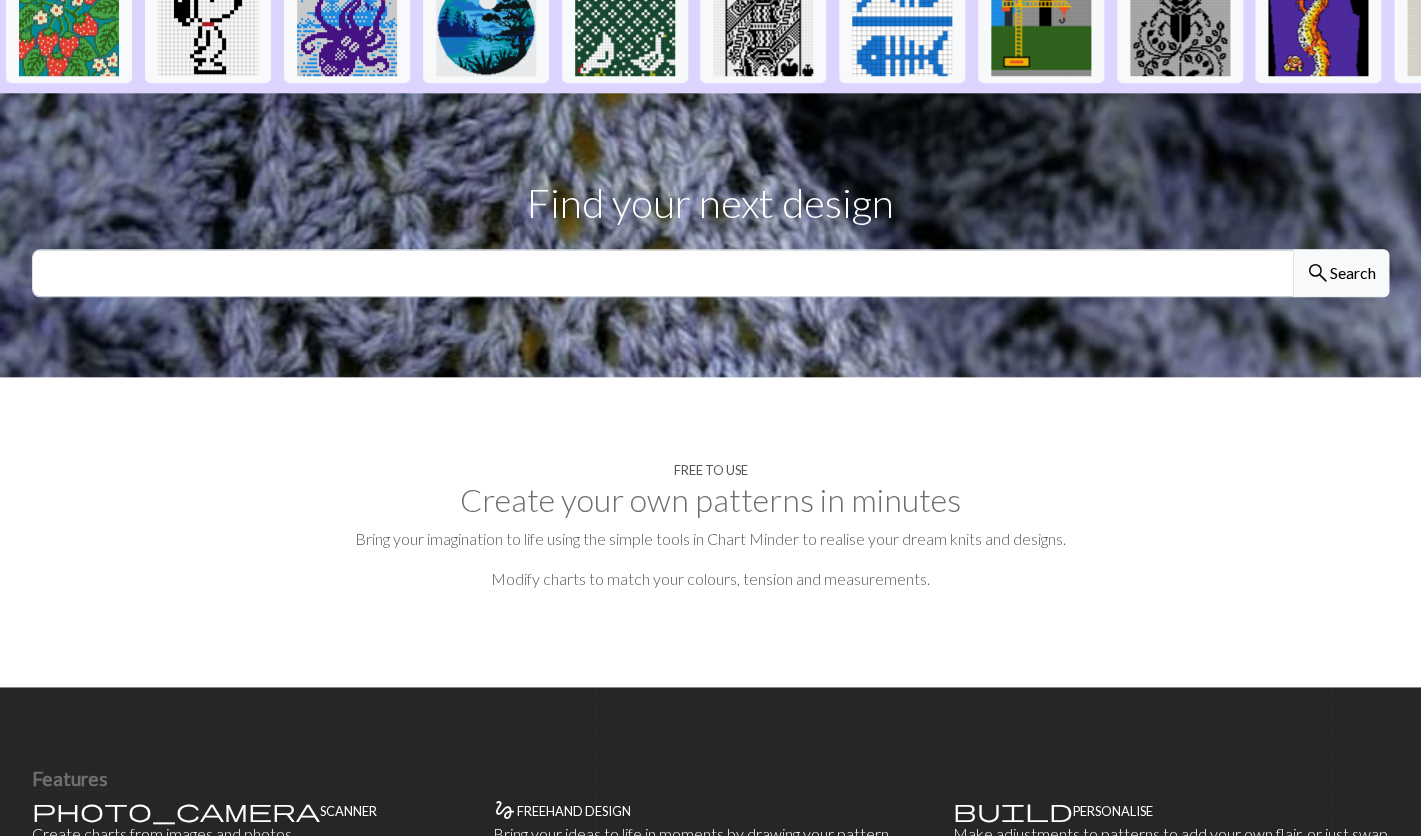 scroll, scrollTop: 476, scrollLeft: 0, axis: vertical 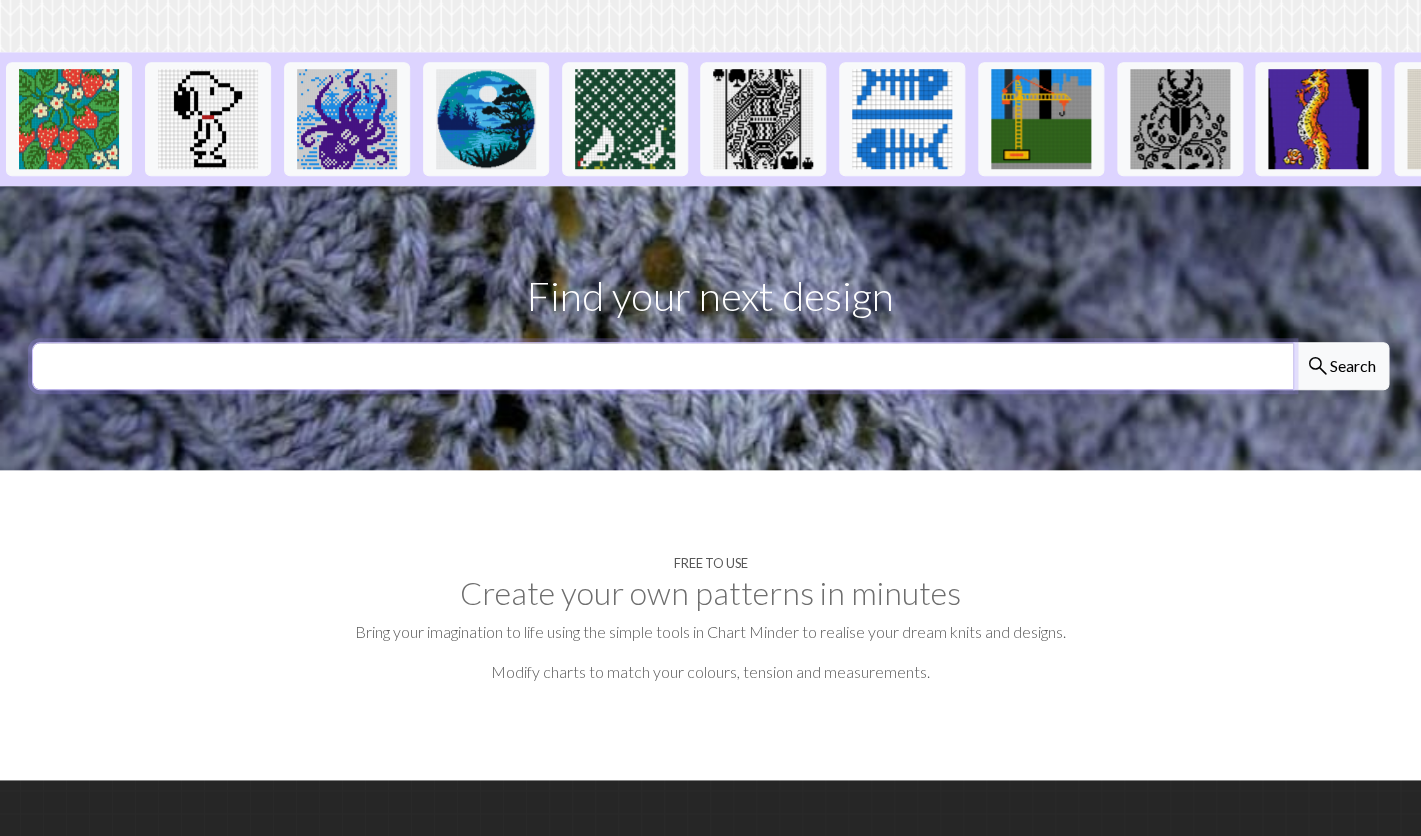 click at bounding box center [663, 366] 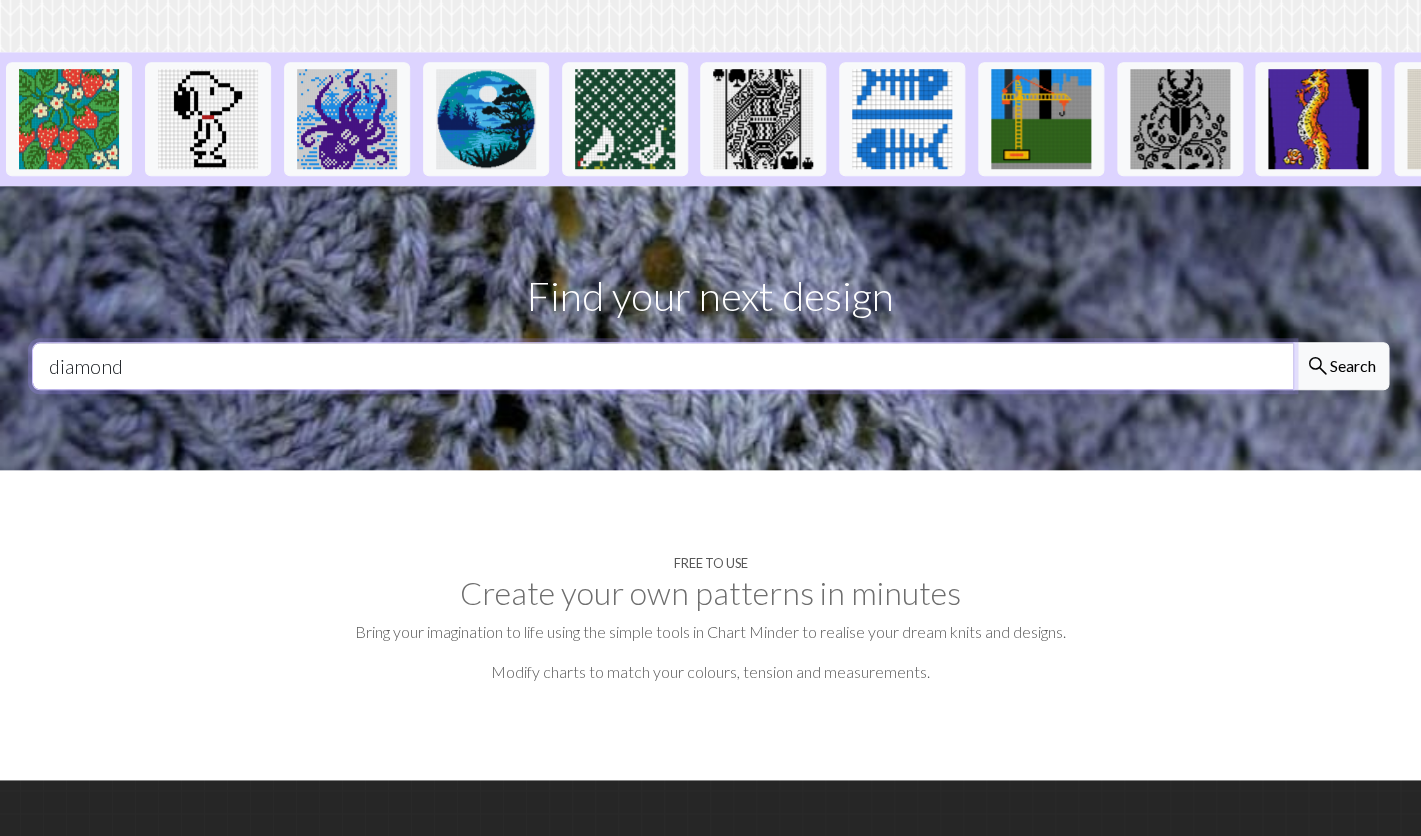 type on "diamond" 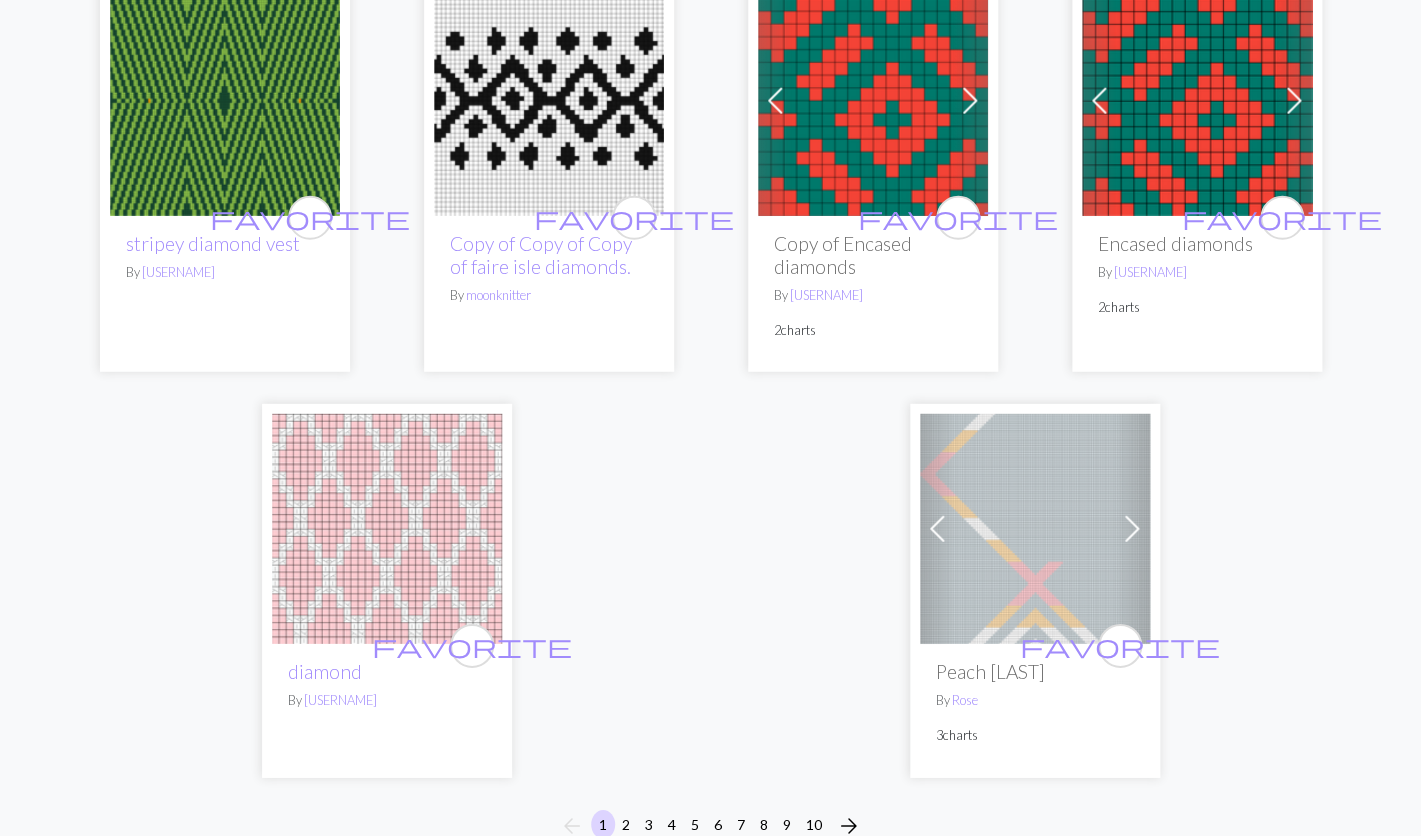 scroll, scrollTop: 4720, scrollLeft: 0, axis: vertical 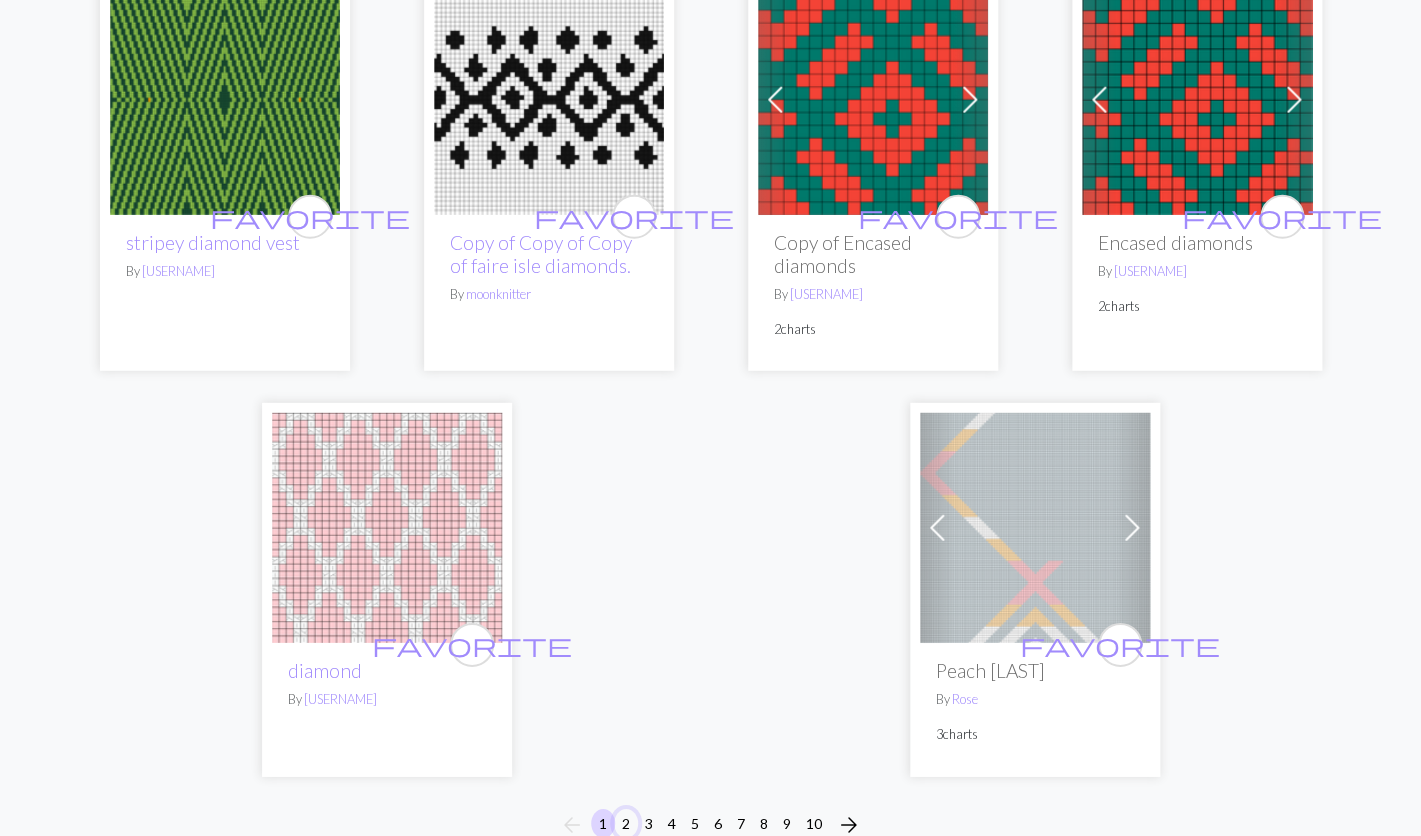 click on "2" at bounding box center (626, 822) 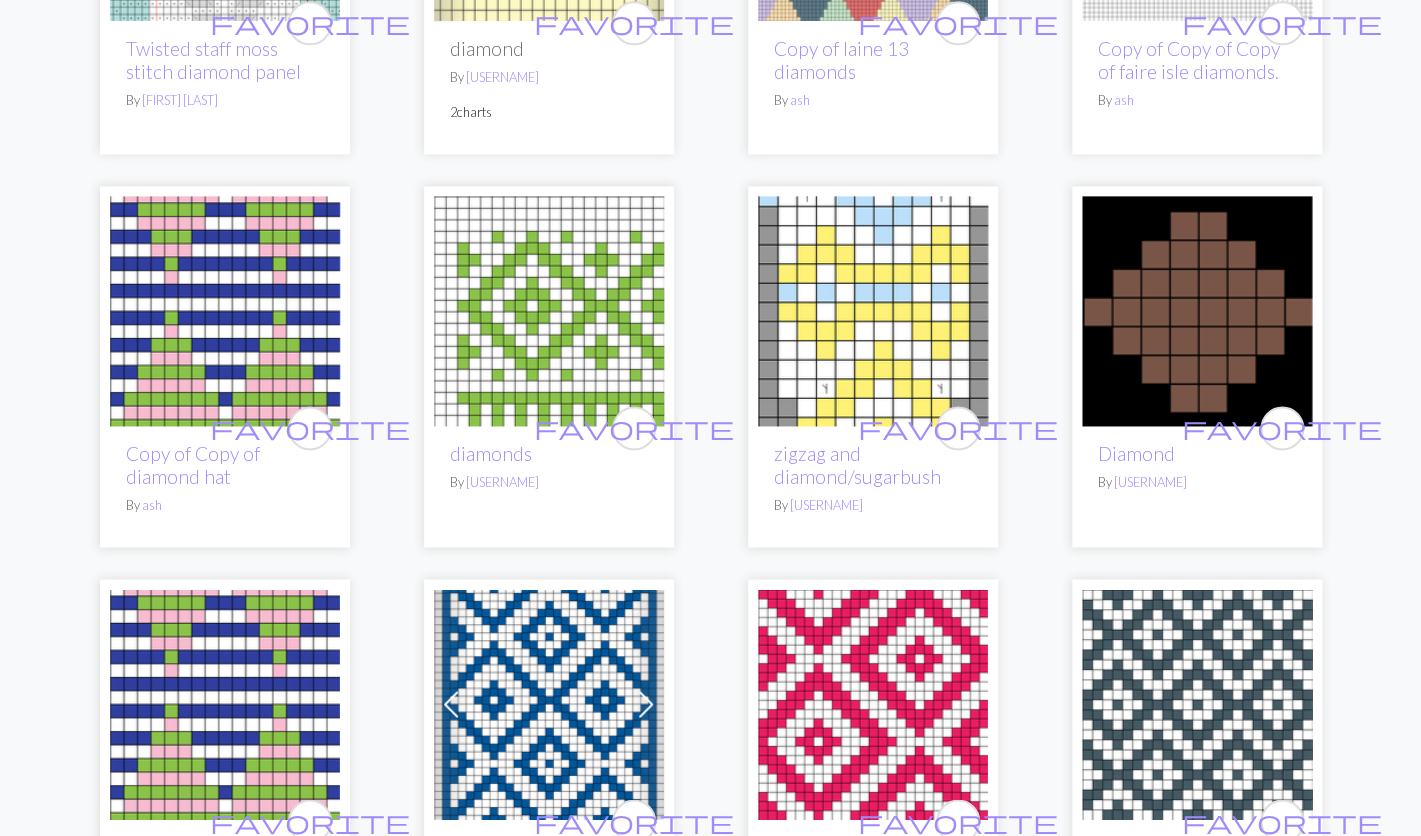 scroll, scrollTop: 890, scrollLeft: 0, axis: vertical 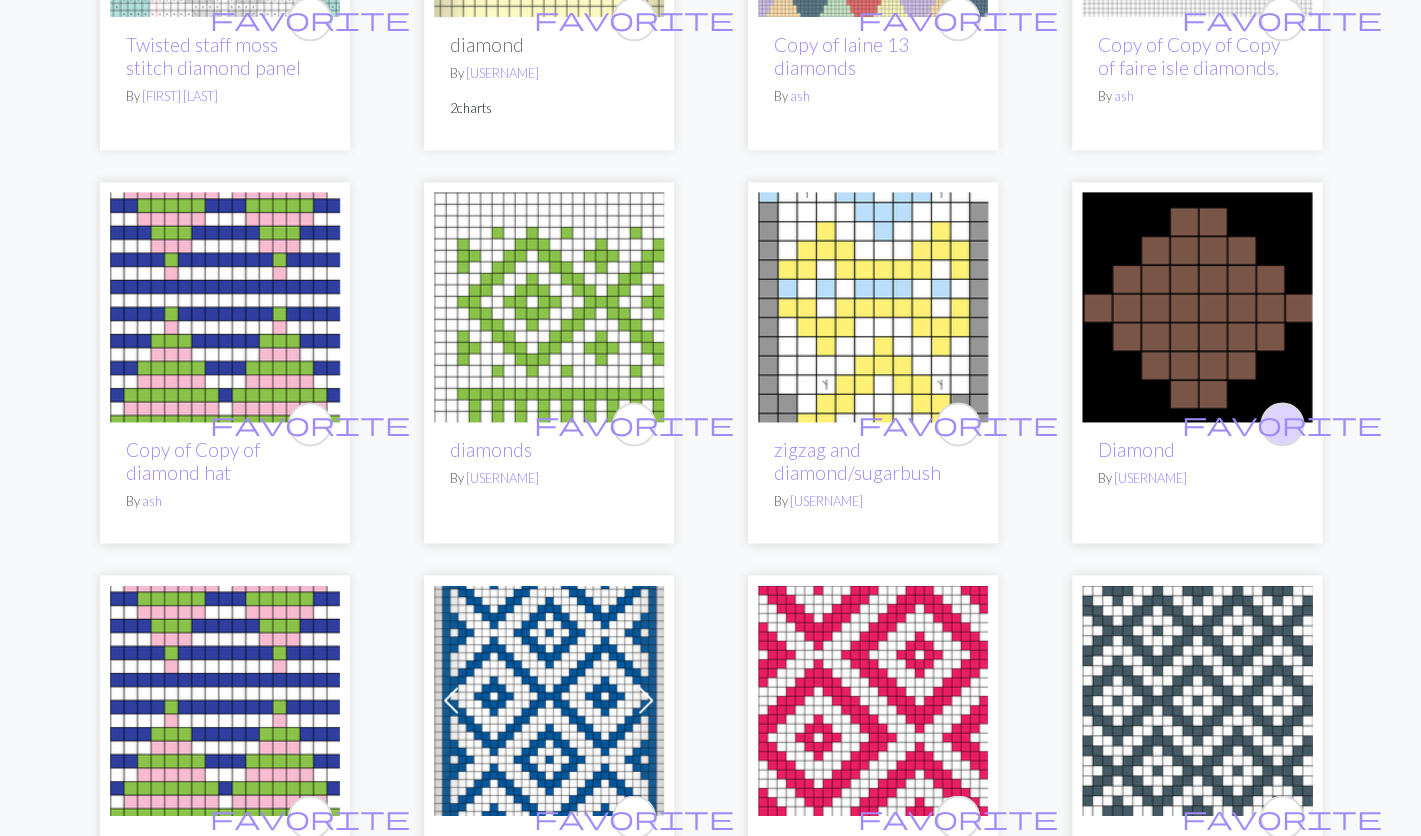 click on "favorite" at bounding box center [1282, 424] 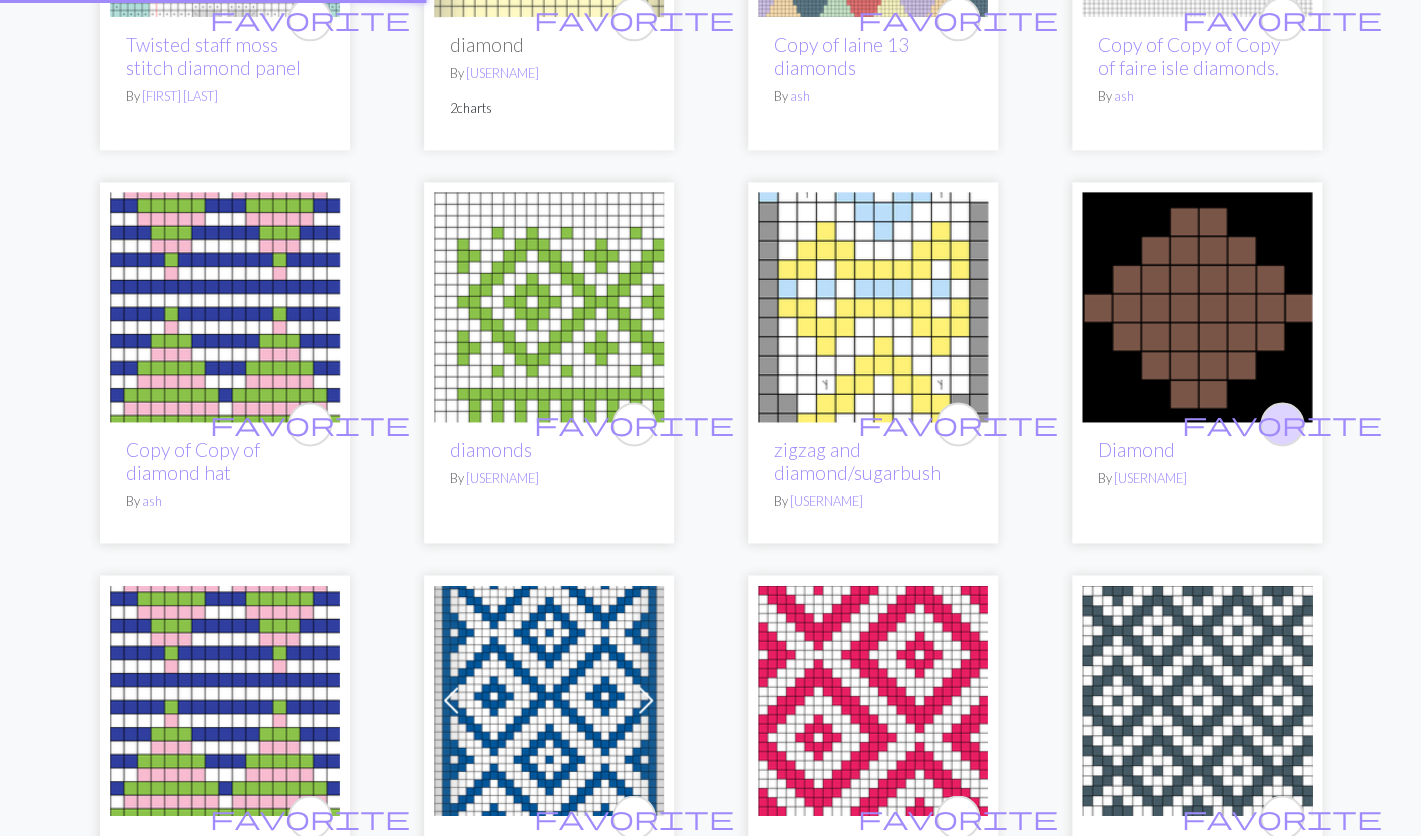 scroll, scrollTop: 0, scrollLeft: 0, axis: both 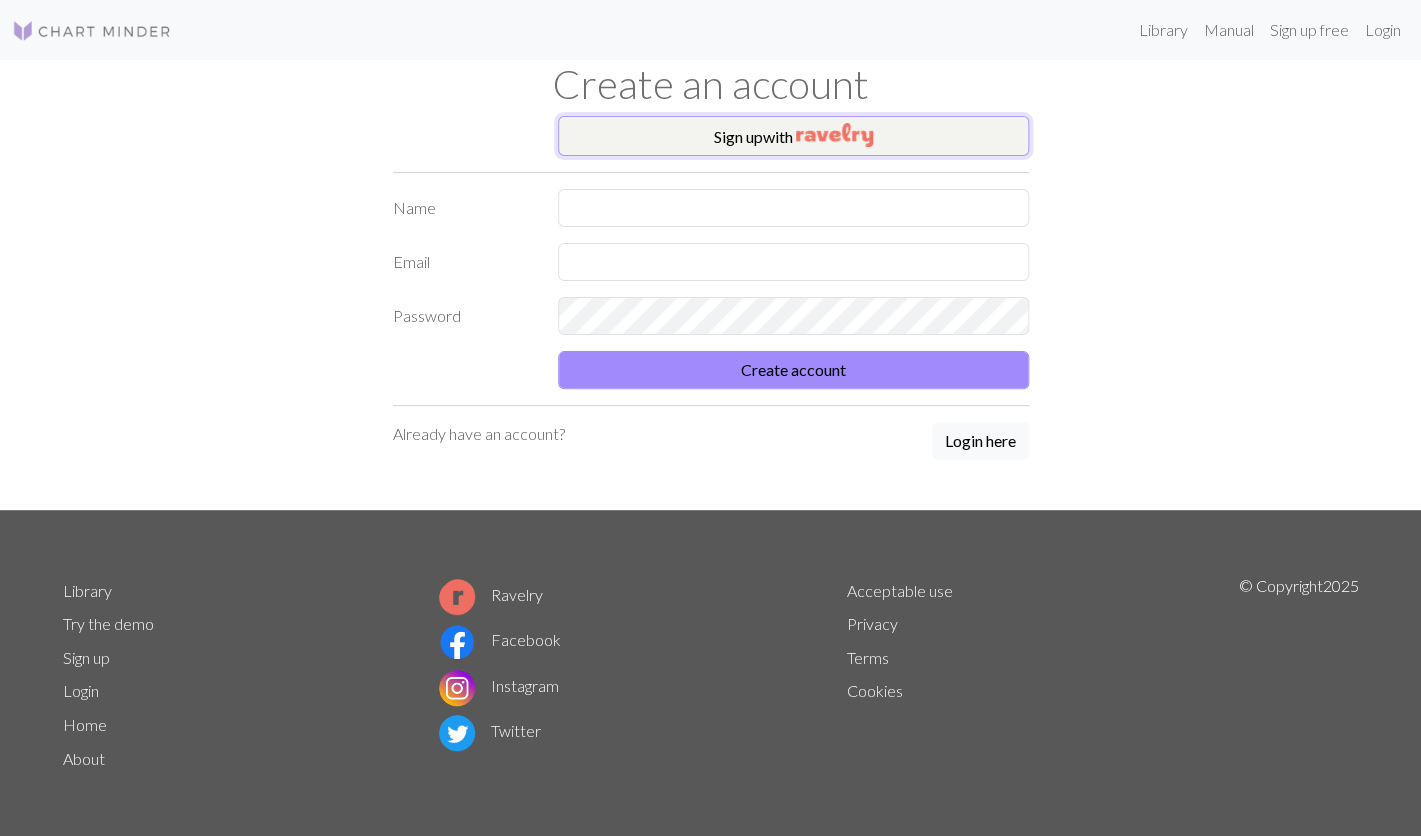 click on "Sign up  with" at bounding box center (793, 136) 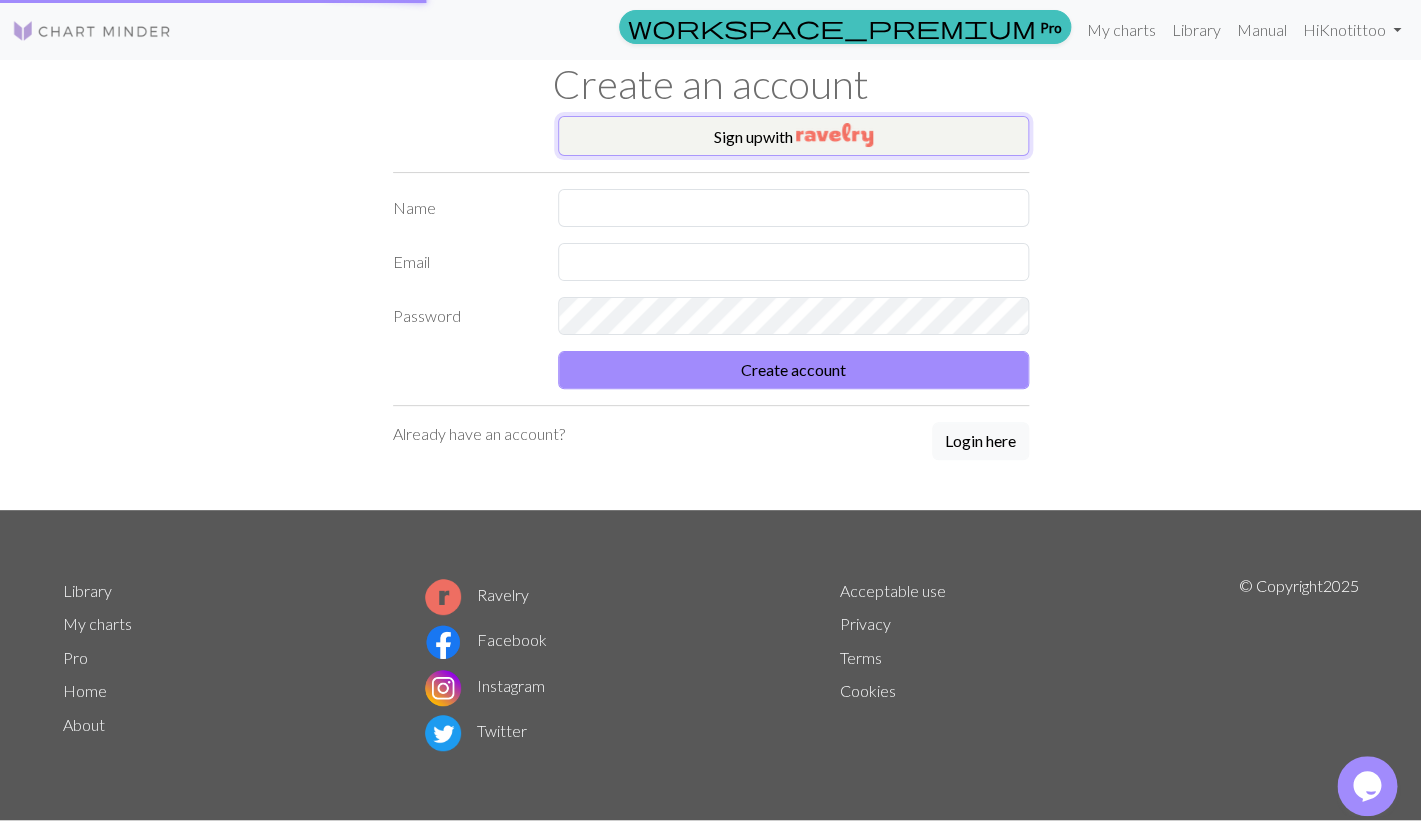 scroll, scrollTop: 0, scrollLeft: 0, axis: both 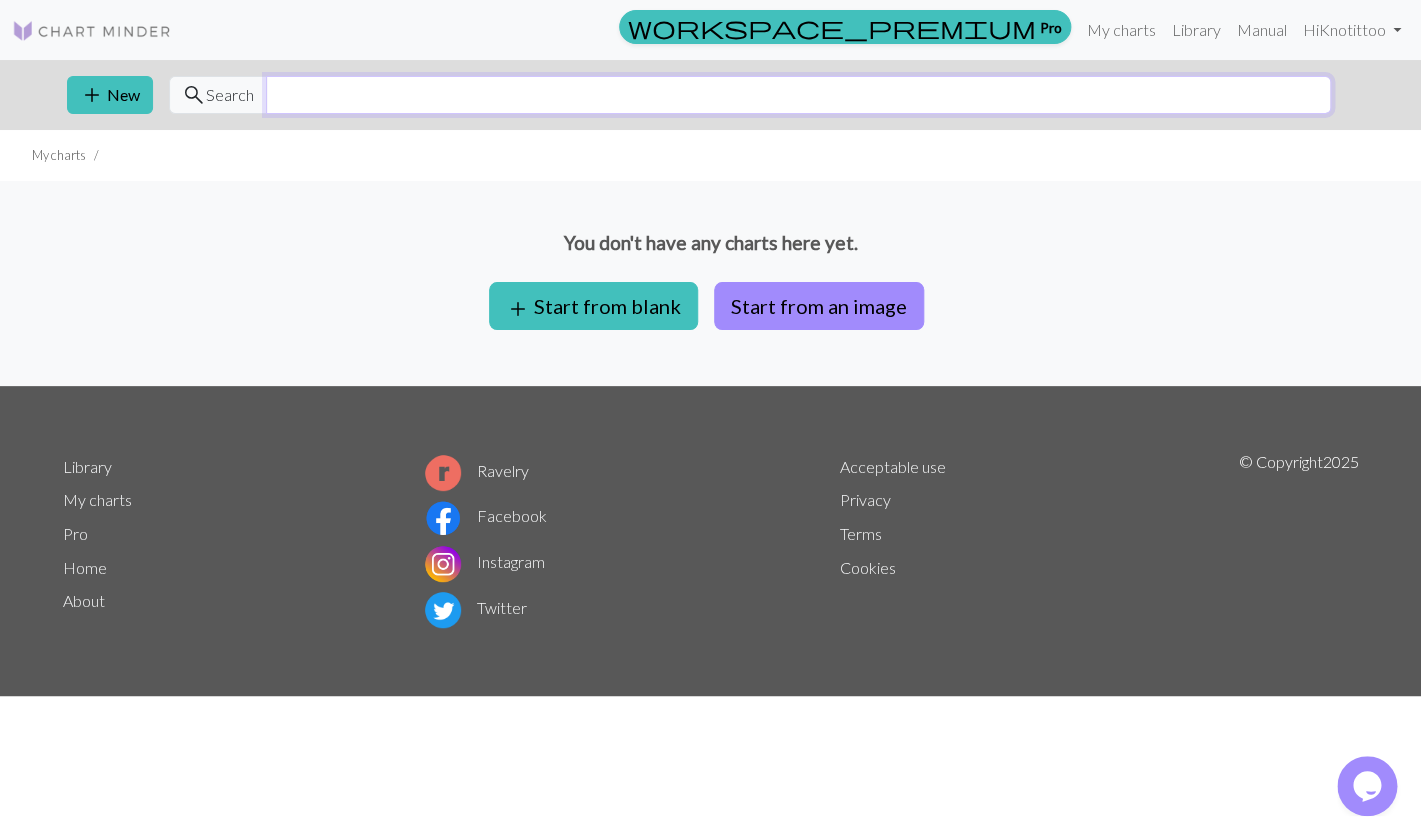click at bounding box center (798, 95) 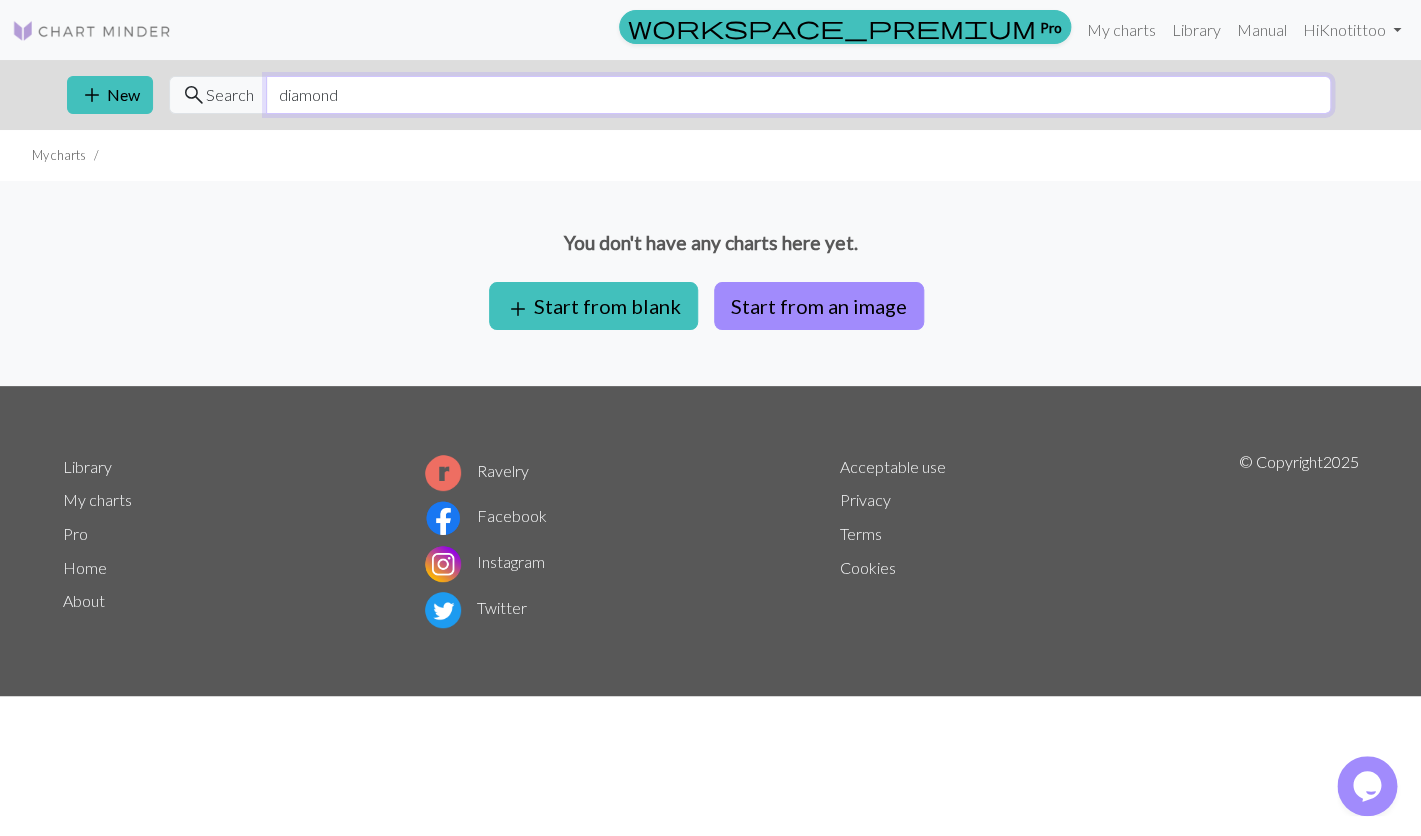 type on "diamond" 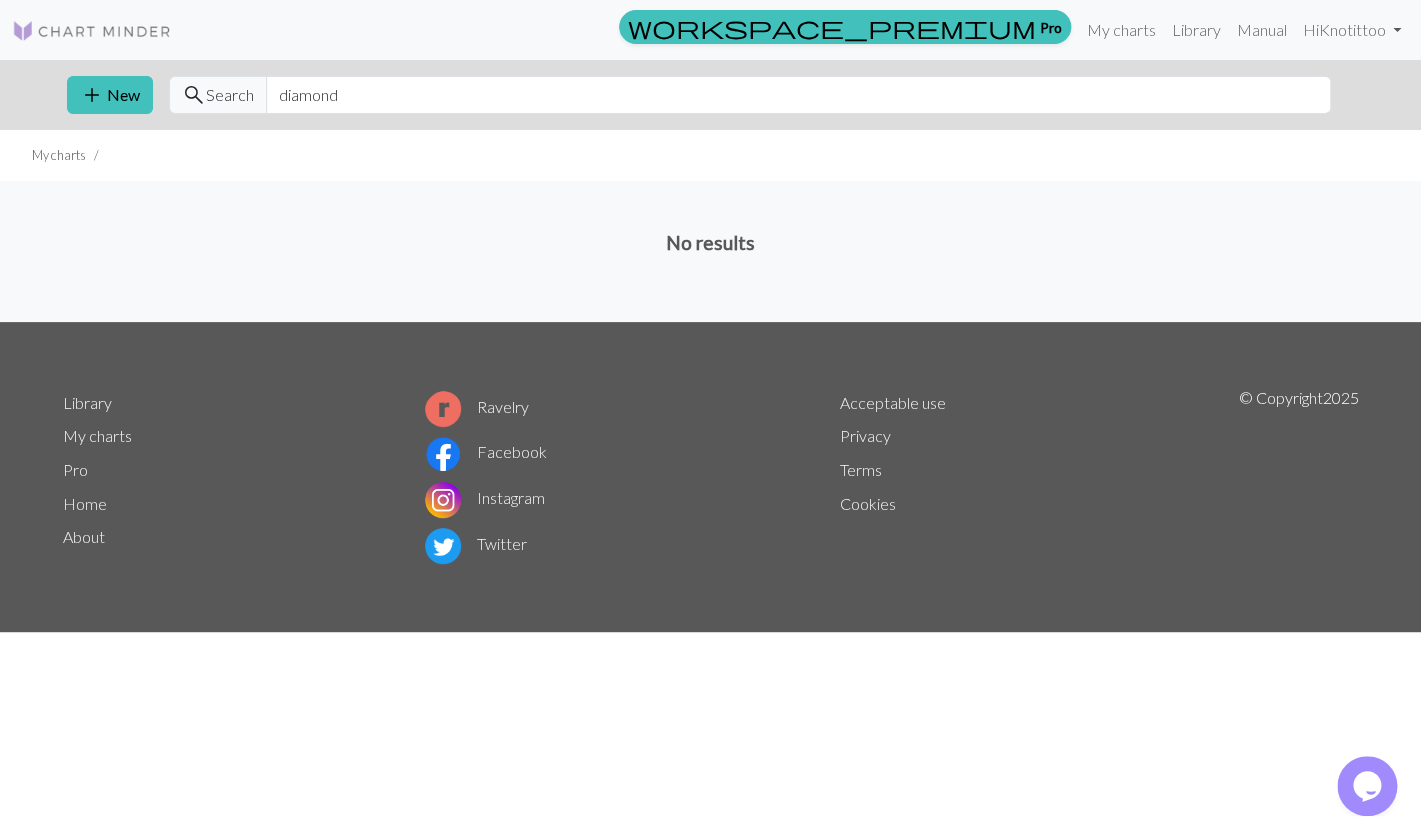 click at bounding box center (92, 31) 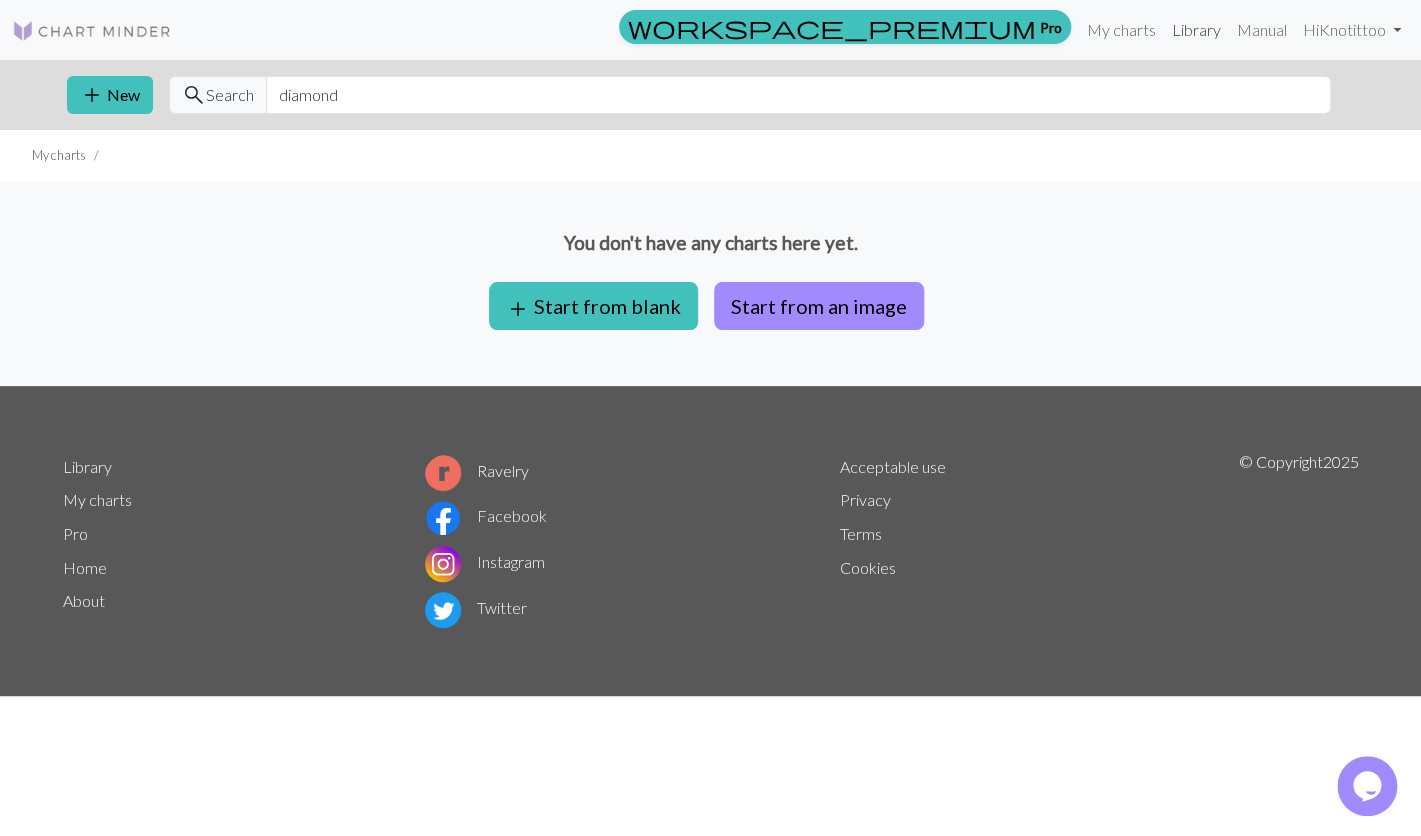 click on "Library" at bounding box center [1196, 30] 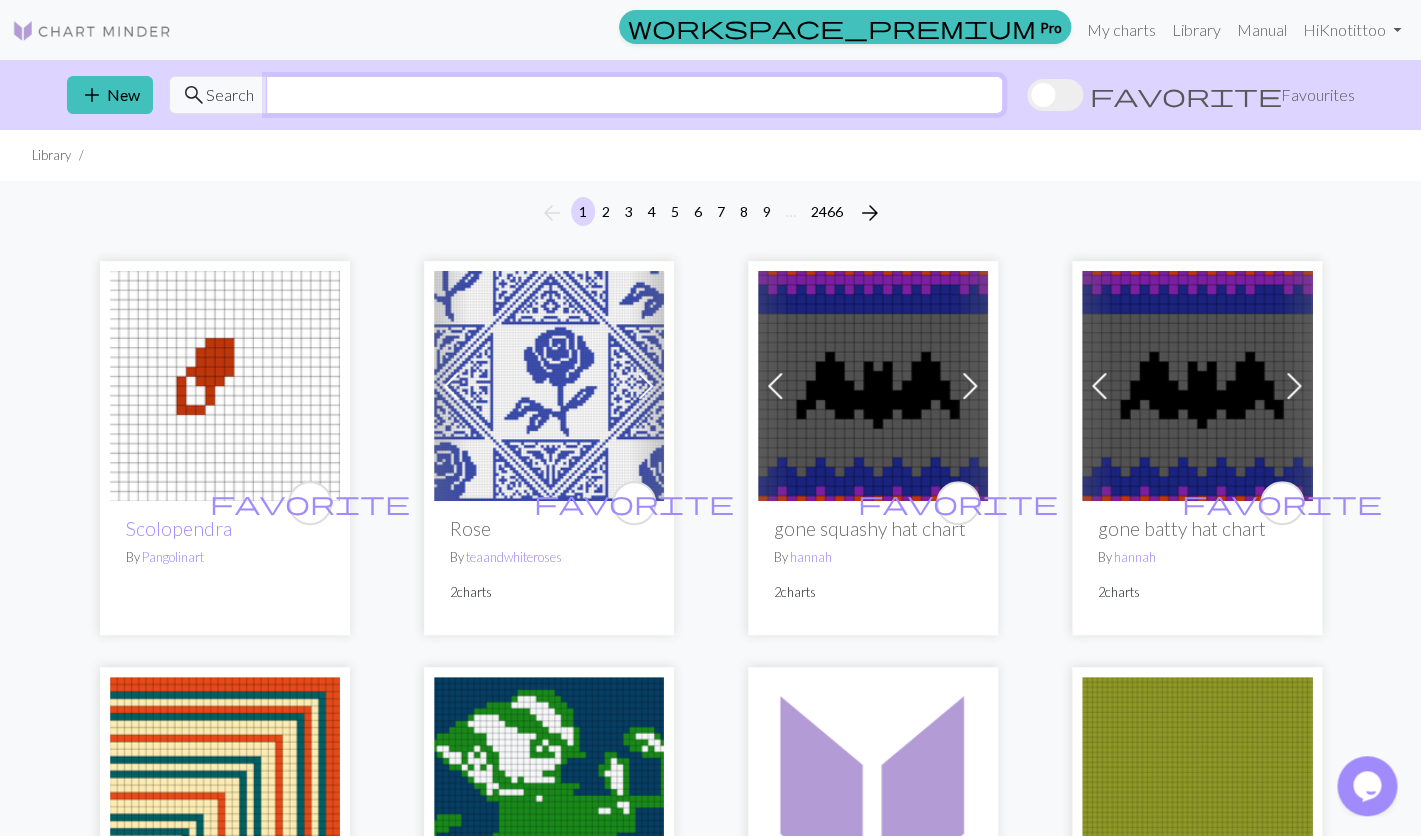 click at bounding box center [634, 95] 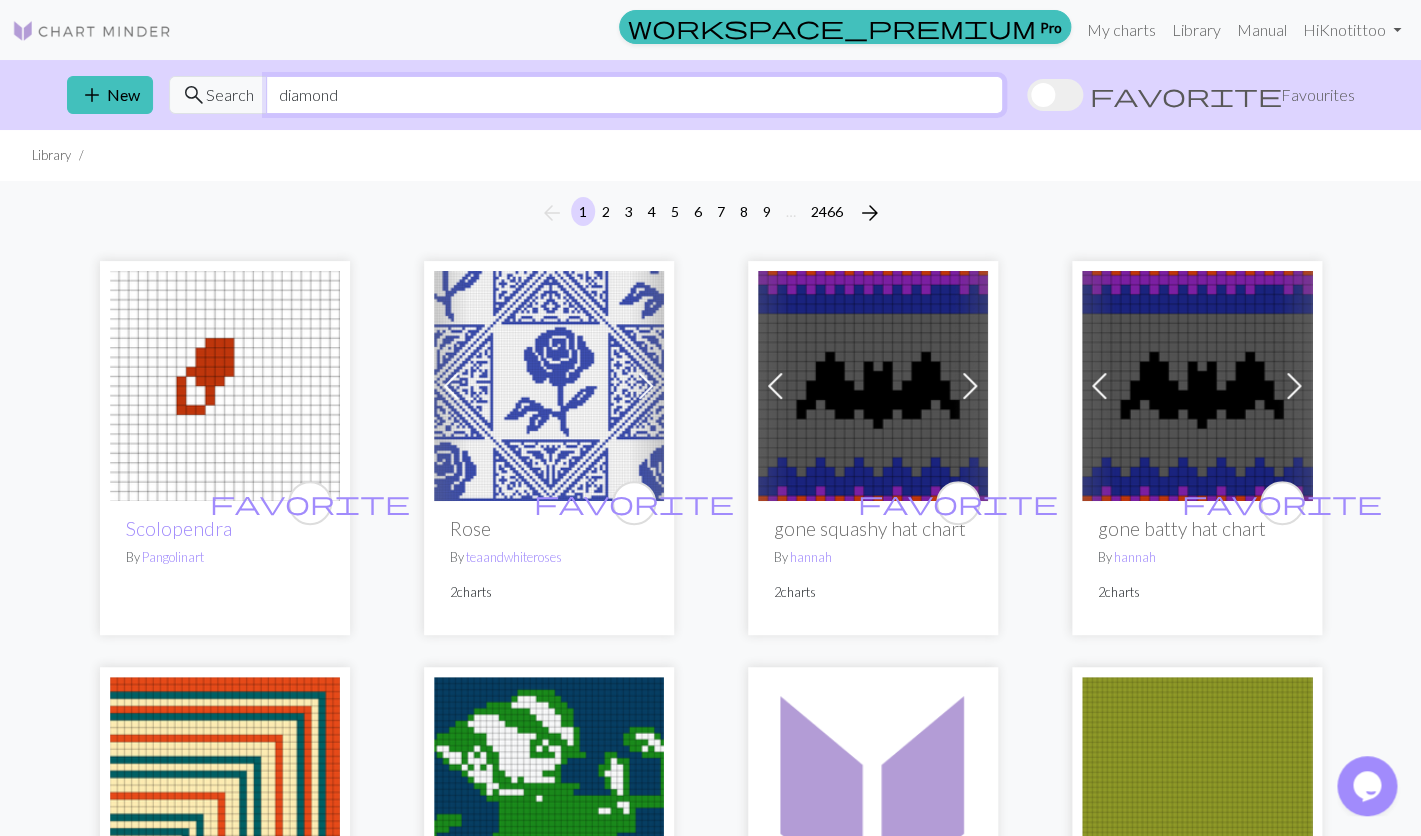 type on "diamond" 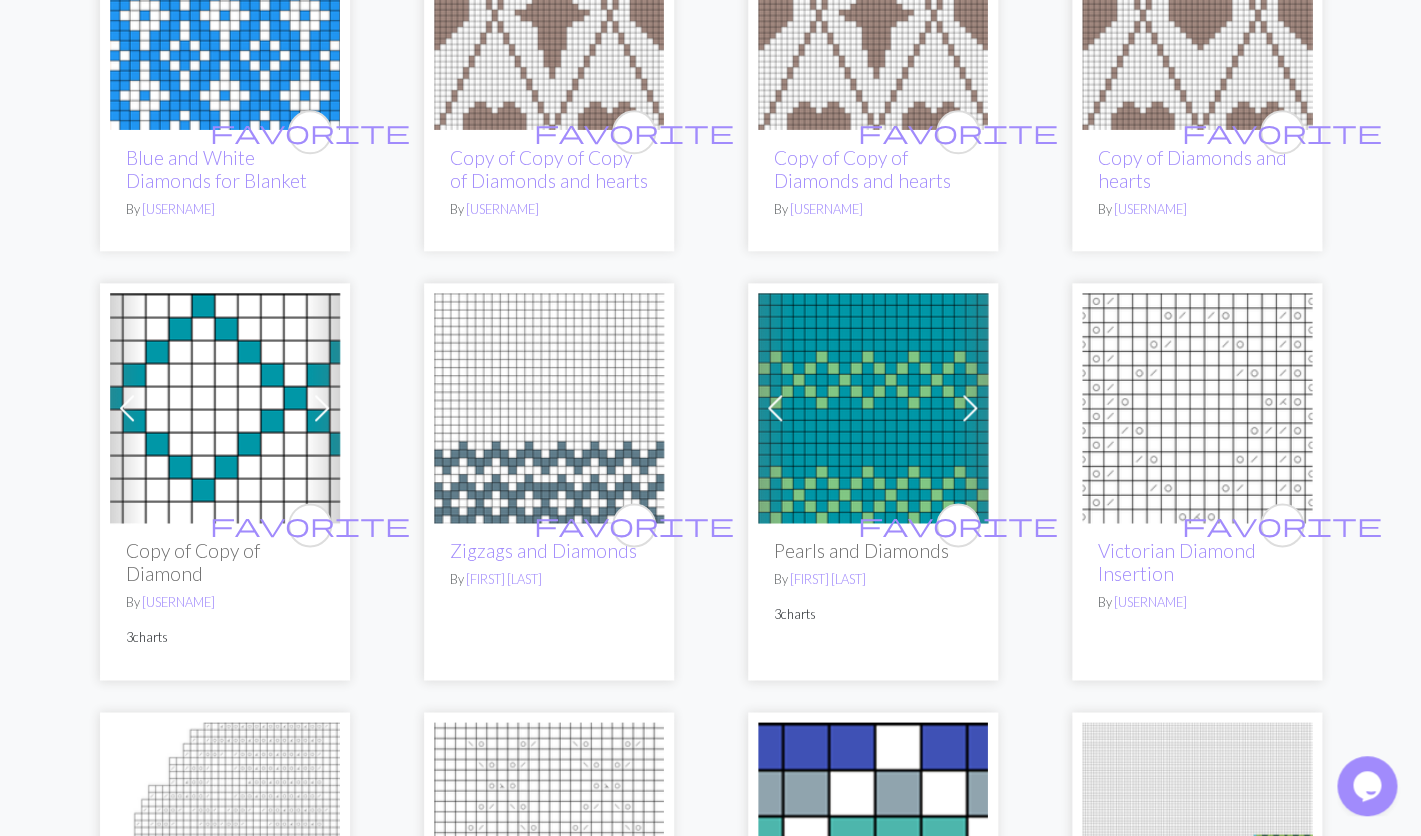 scroll, scrollTop: 3594, scrollLeft: 0, axis: vertical 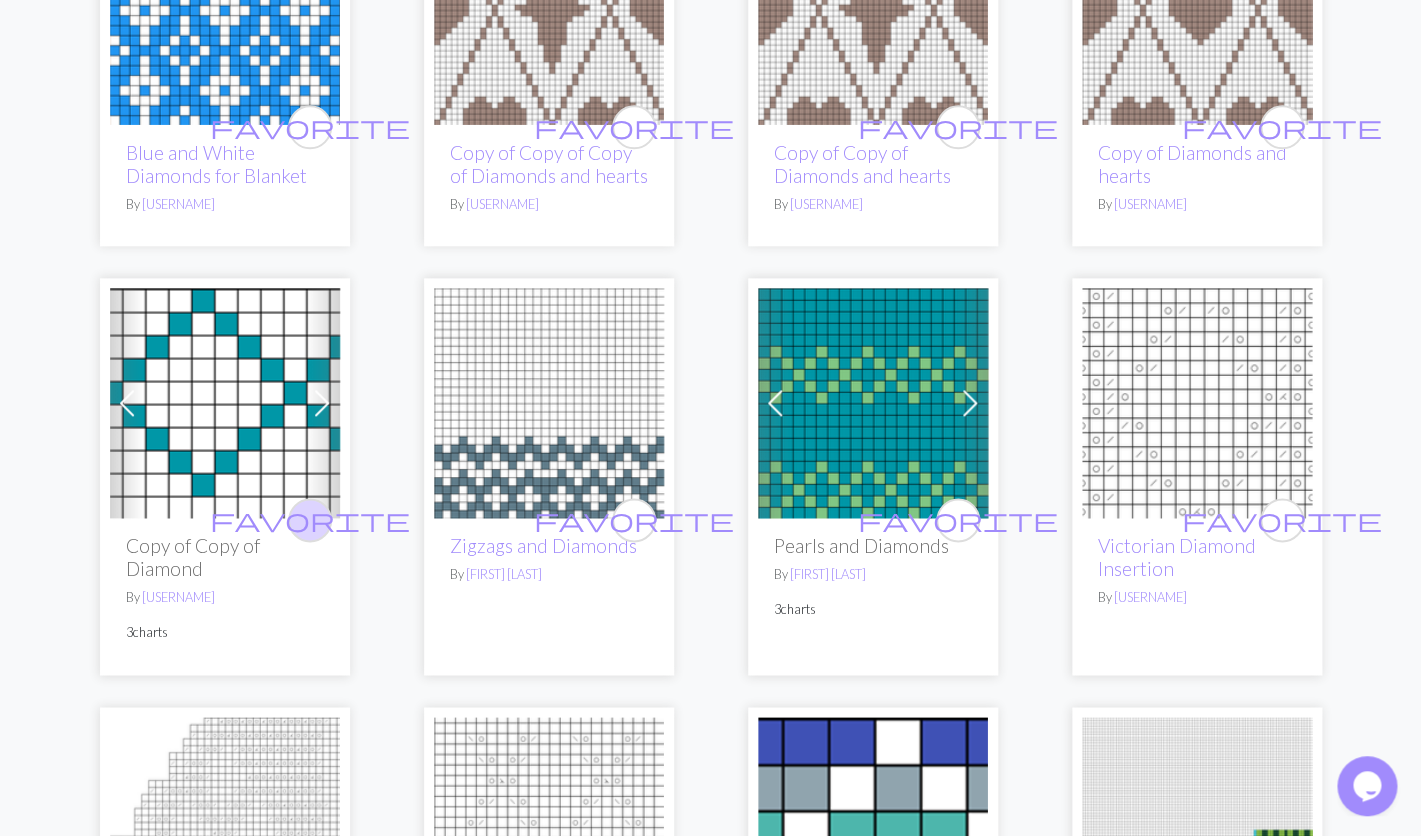 click on "favorite" at bounding box center (310, 519) 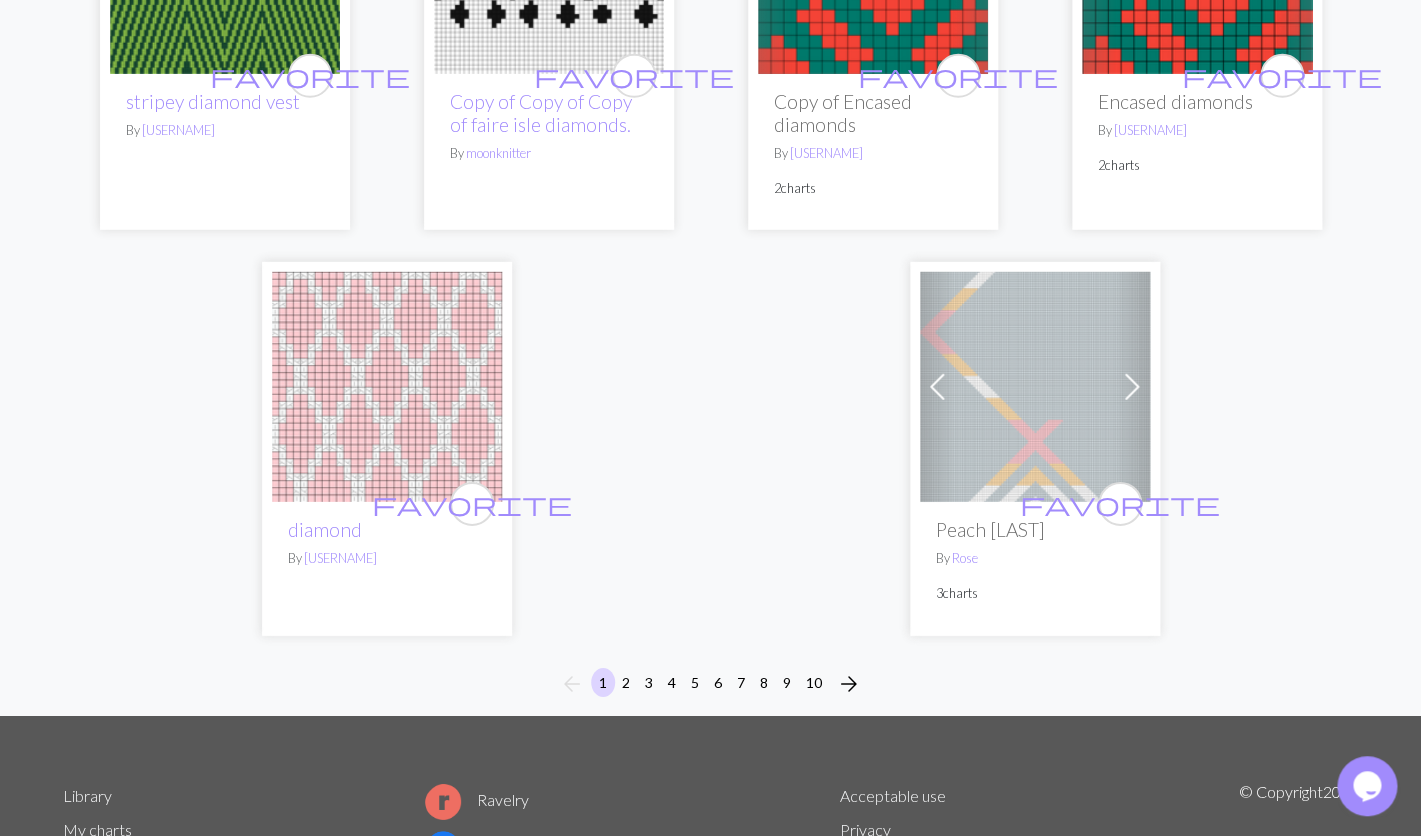 scroll, scrollTop: 4861, scrollLeft: 0, axis: vertical 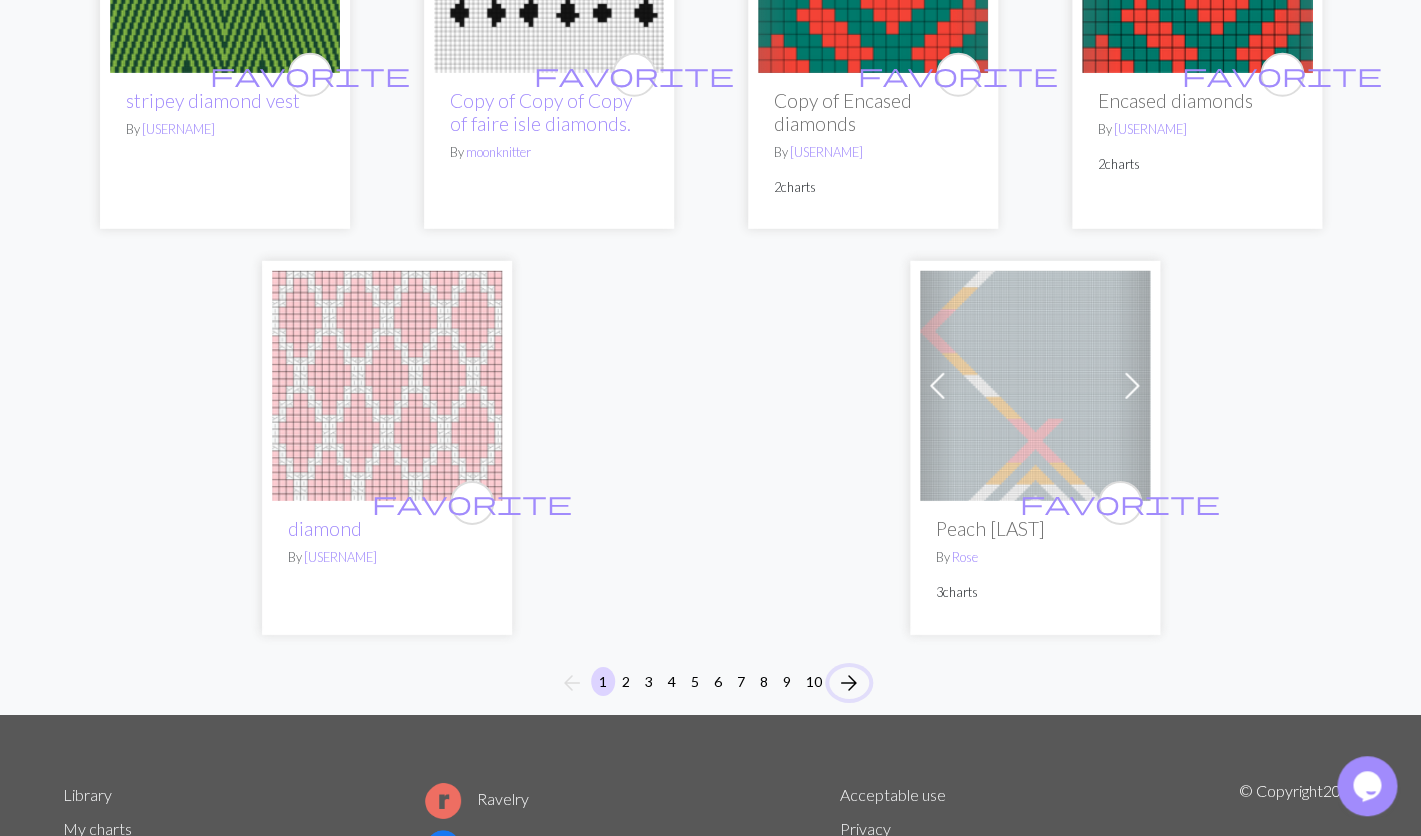 click on "arrow_forward" at bounding box center (849, 683) 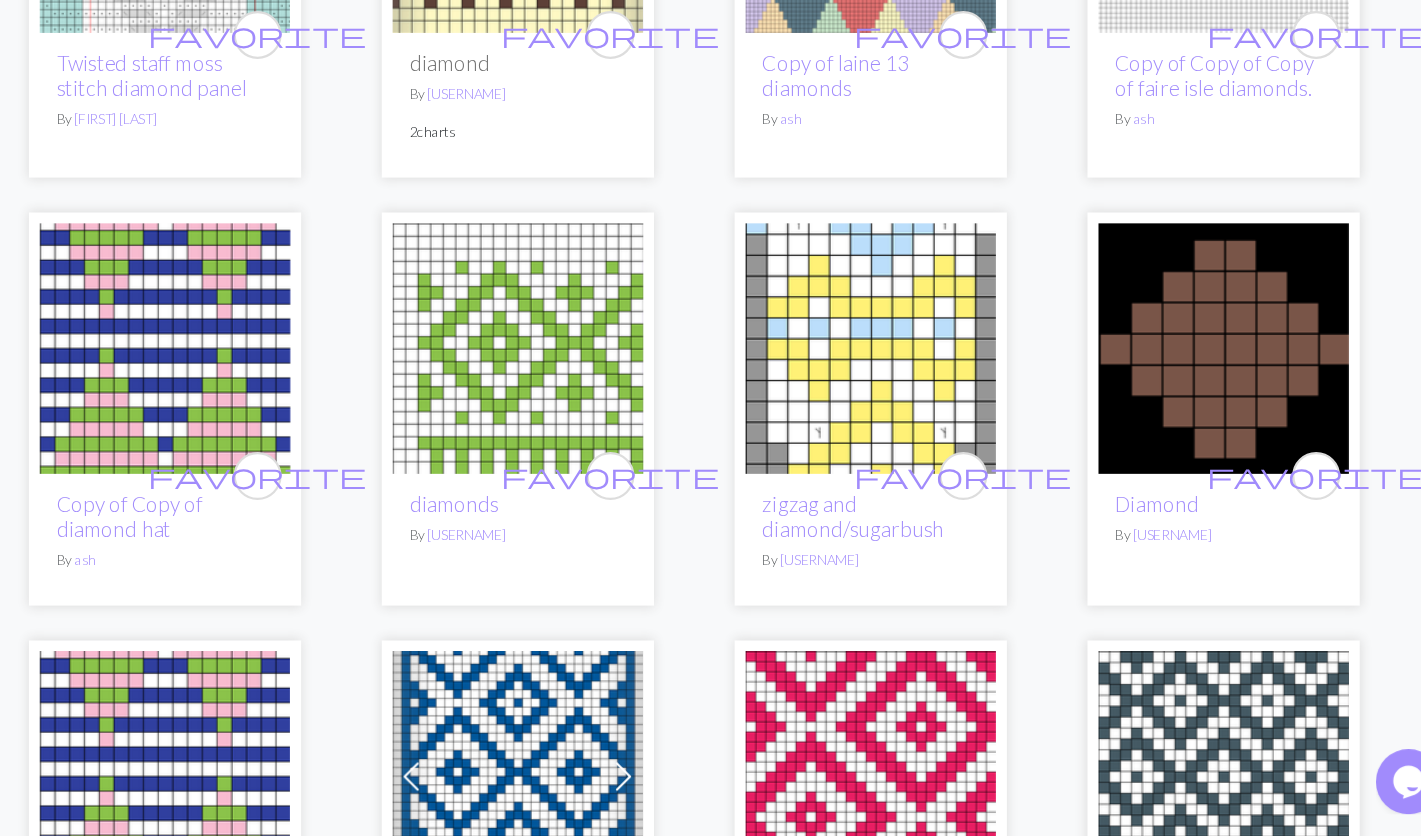 scroll, scrollTop: 923, scrollLeft: 0, axis: vertical 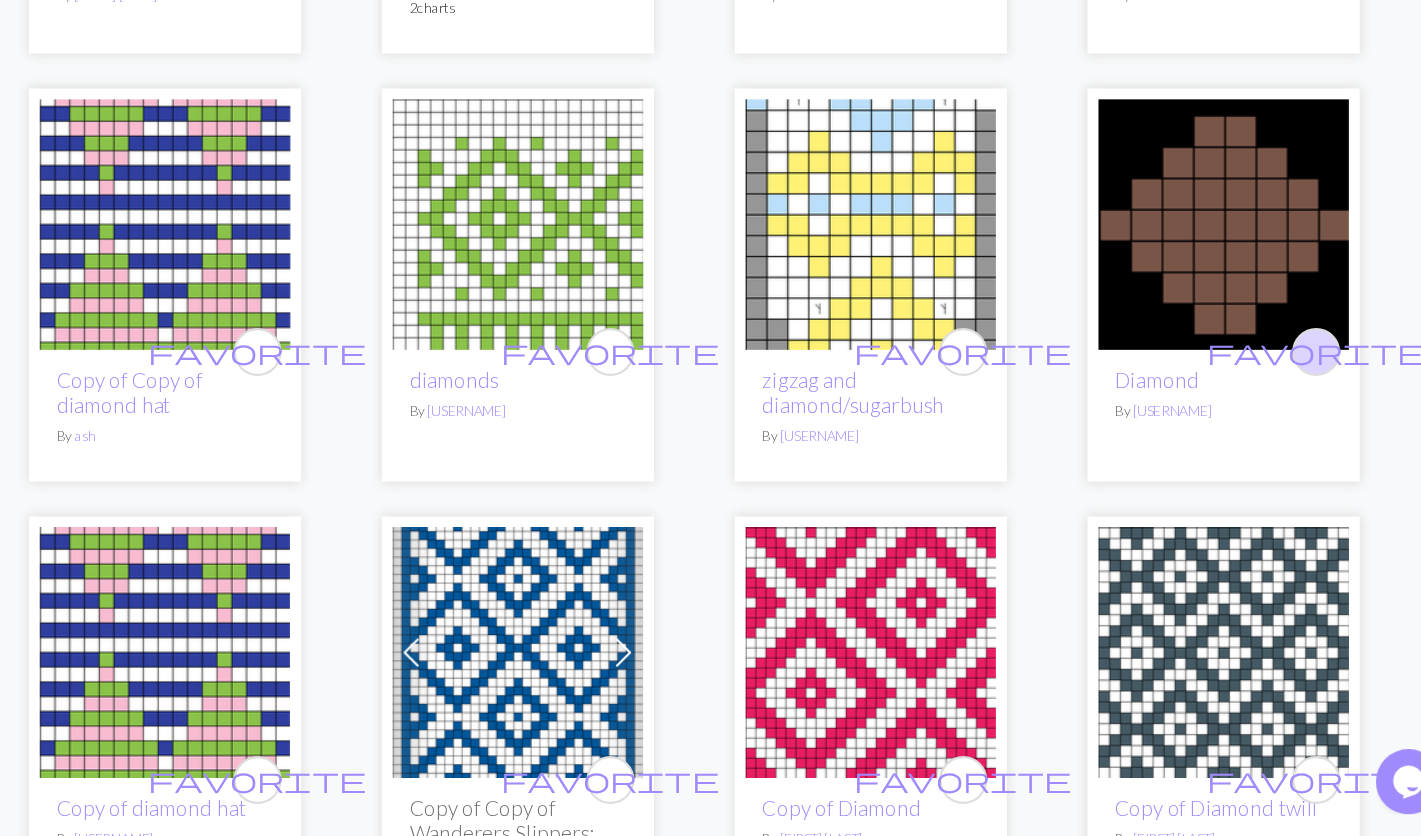 click on "favorite" at bounding box center [1282, 390] 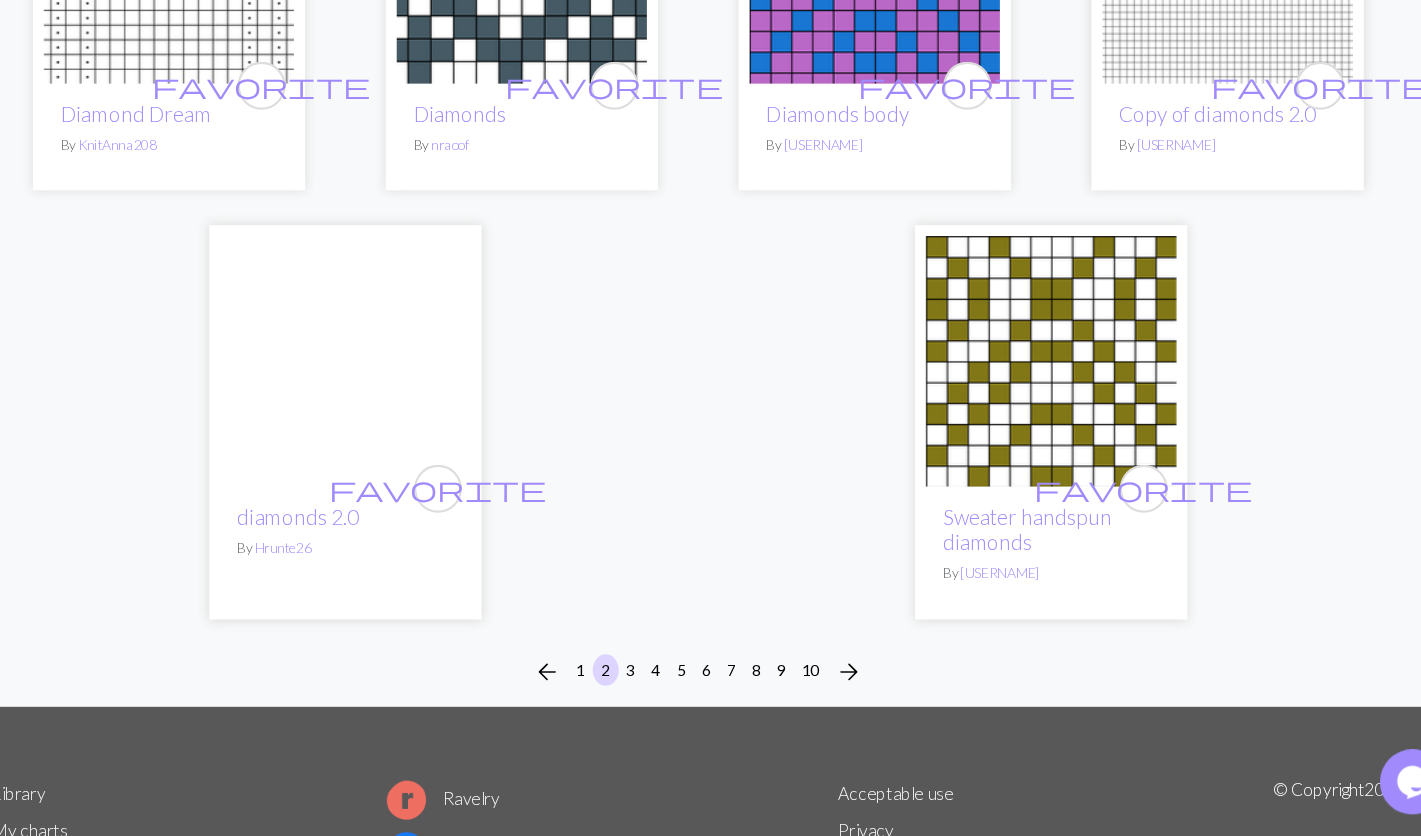scroll, scrollTop: 4881, scrollLeft: 0, axis: vertical 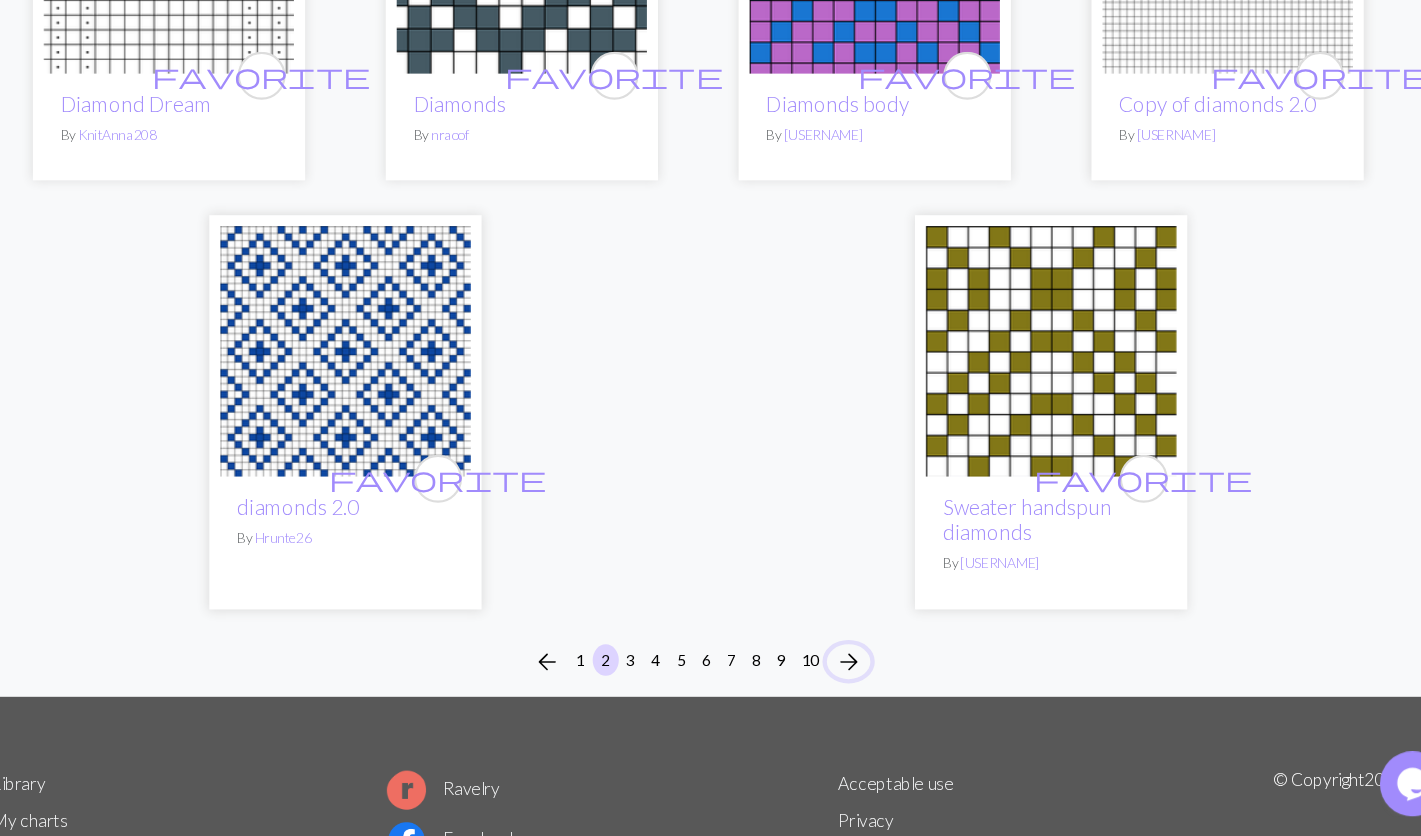 click on "arrow_forward" at bounding box center (849, 674) 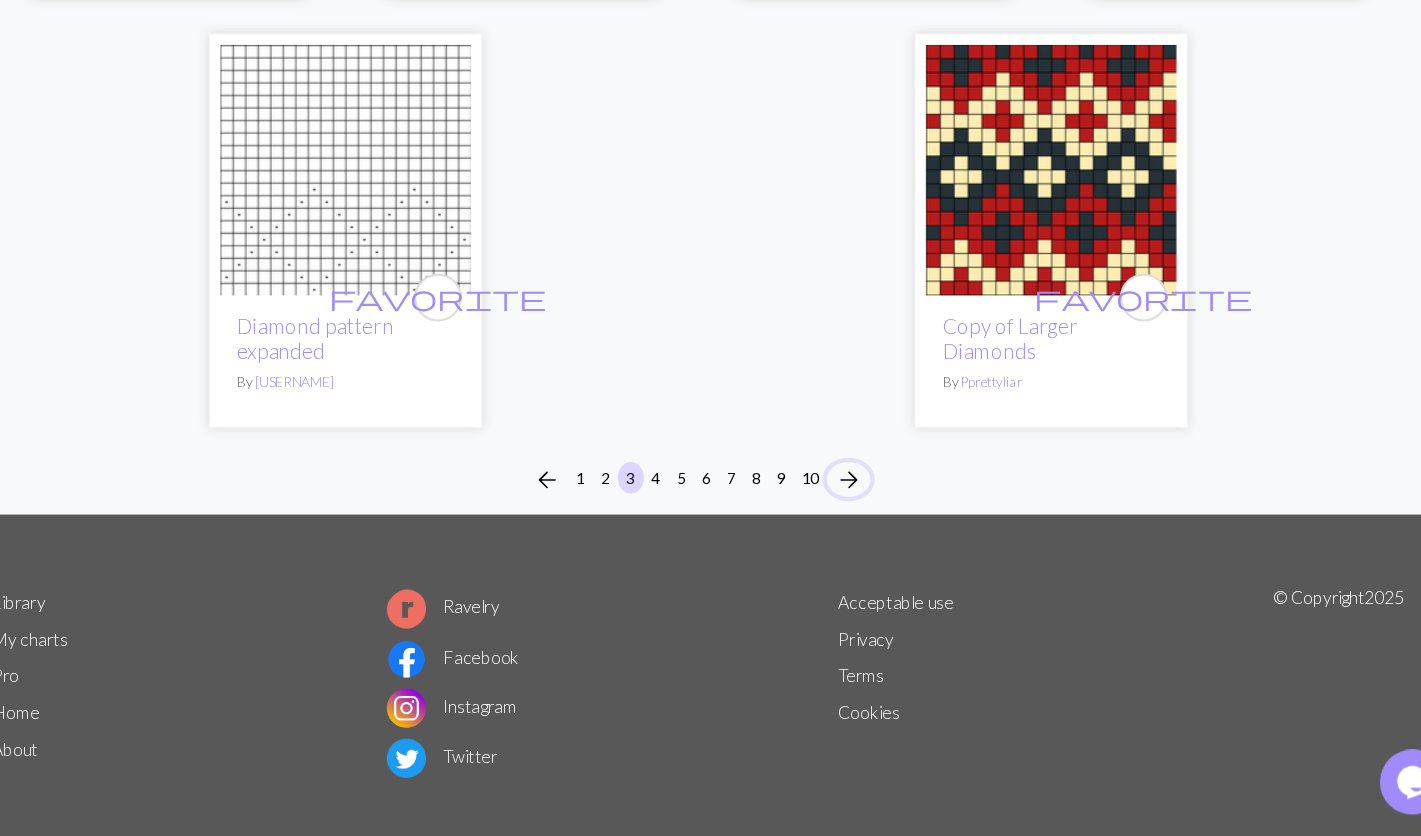 scroll, scrollTop: 4992, scrollLeft: 0, axis: vertical 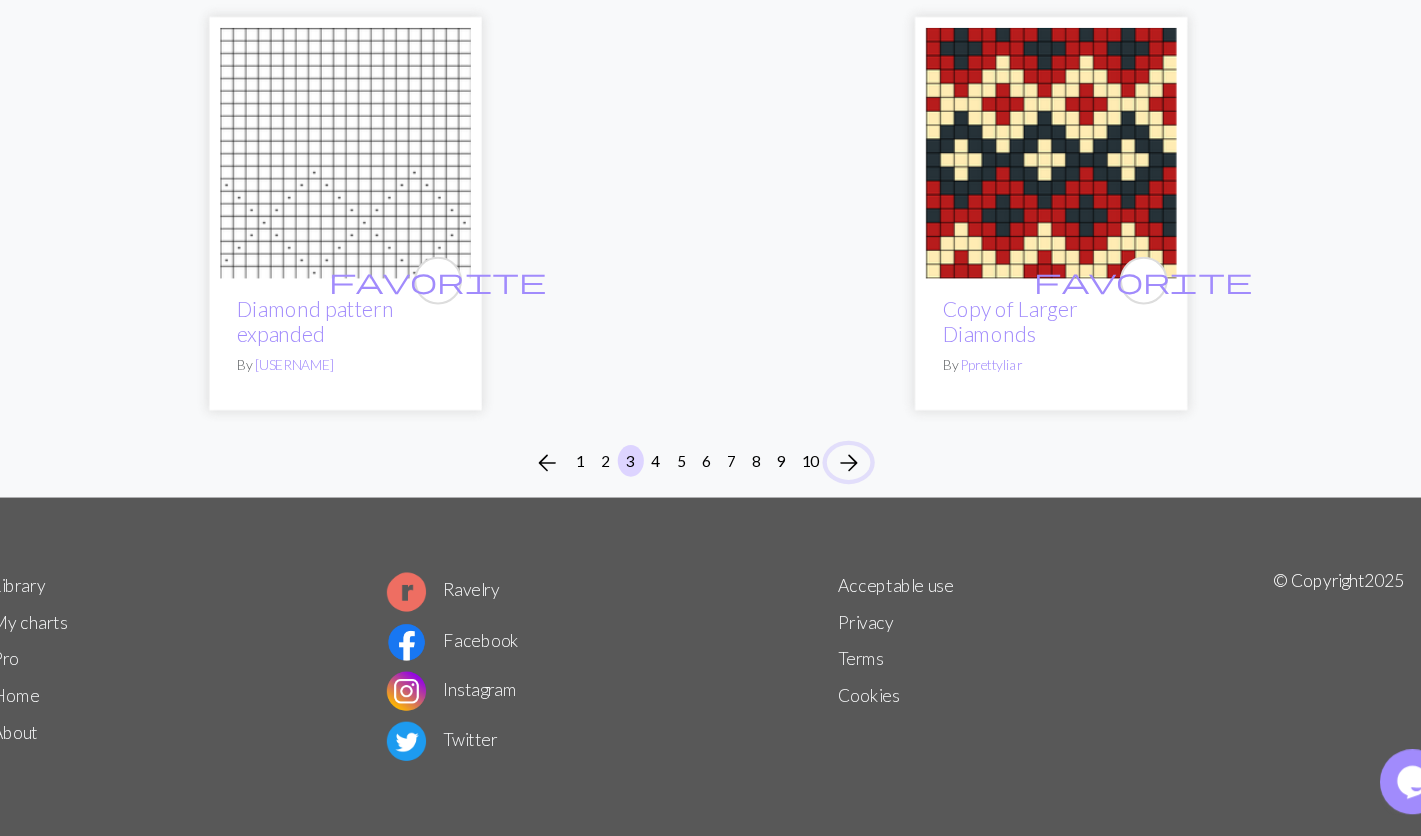 click on "arrow_forward" at bounding box center (849, 493) 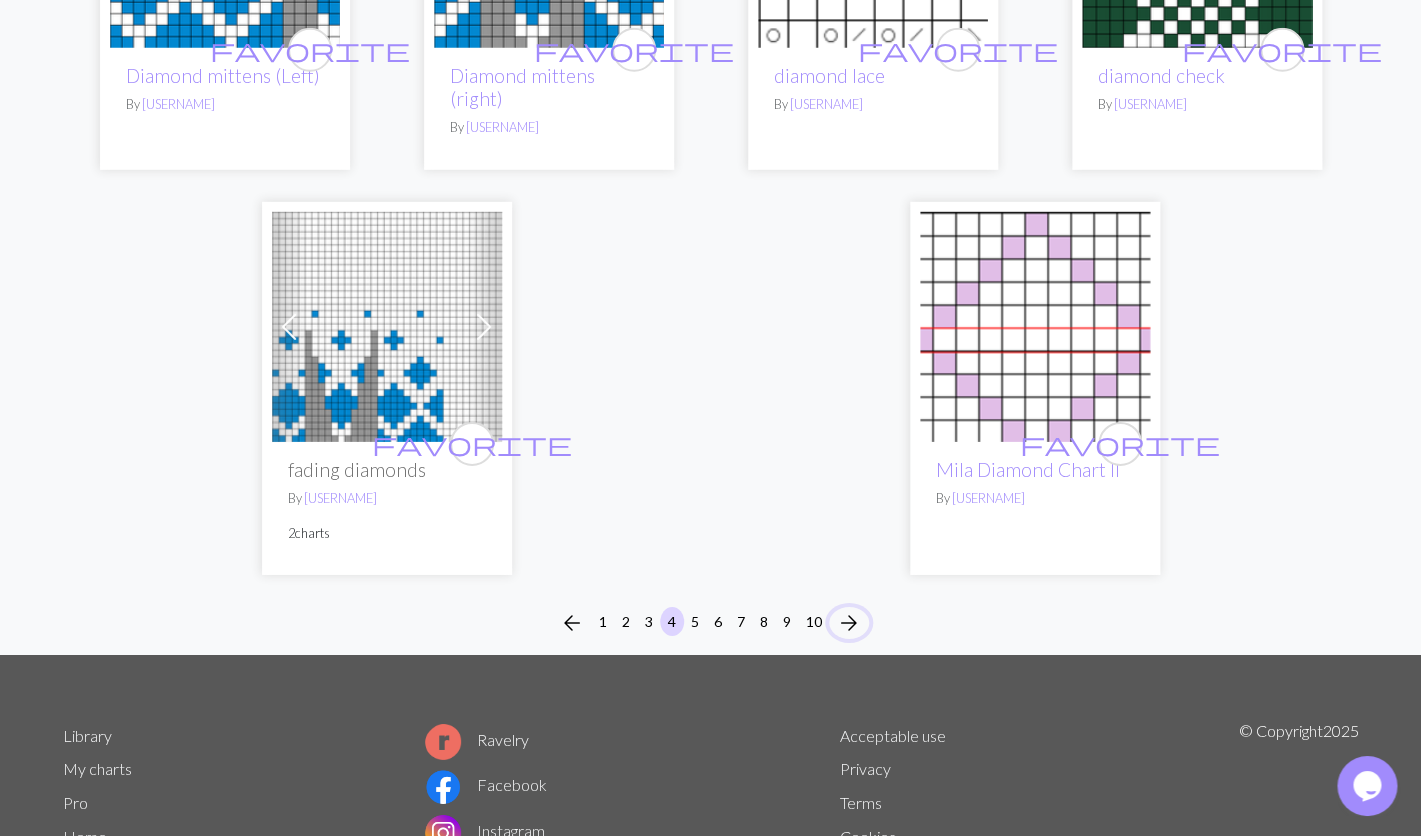 scroll, scrollTop: 4987, scrollLeft: 0, axis: vertical 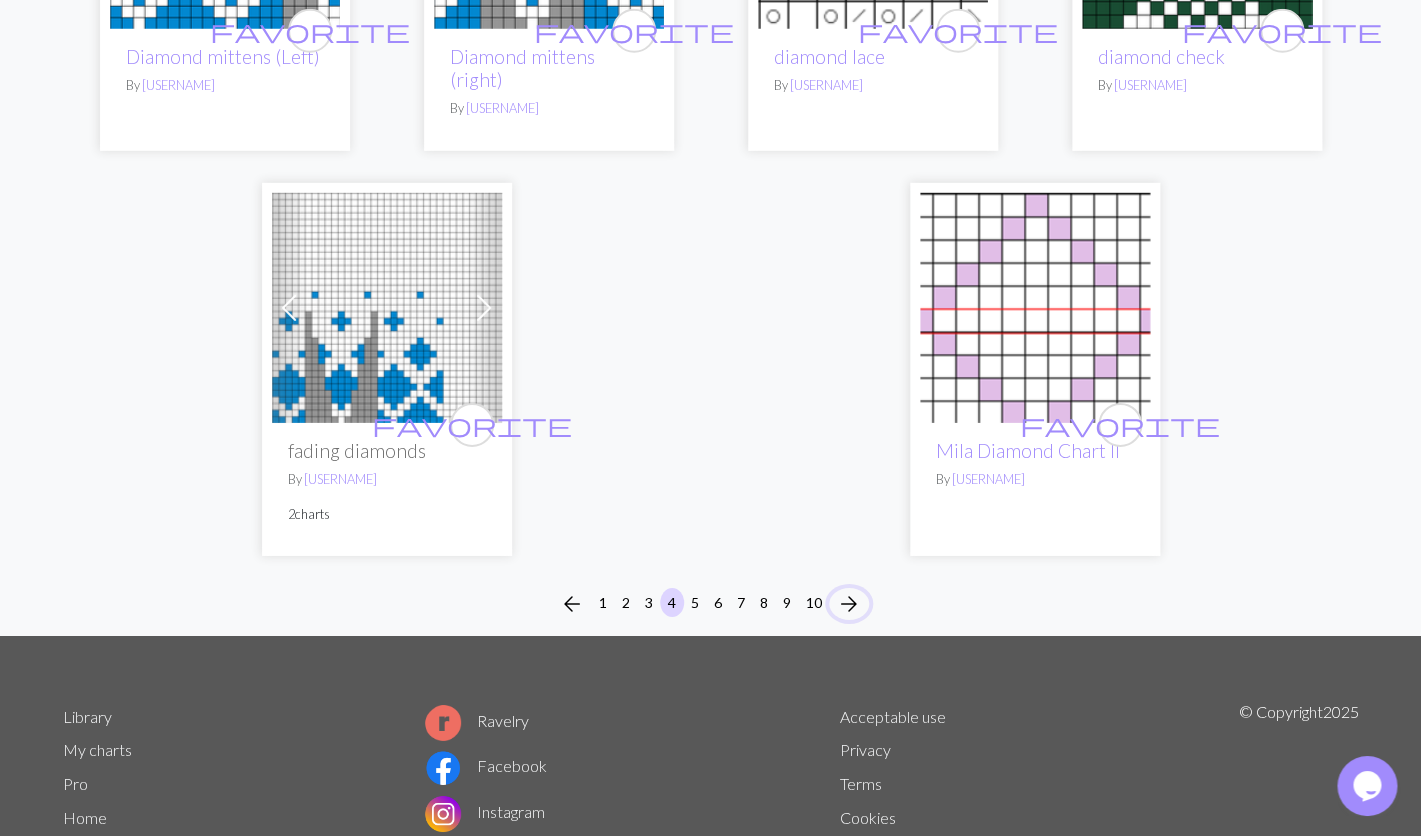 click on "arrow_forward" at bounding box center (849, 604) 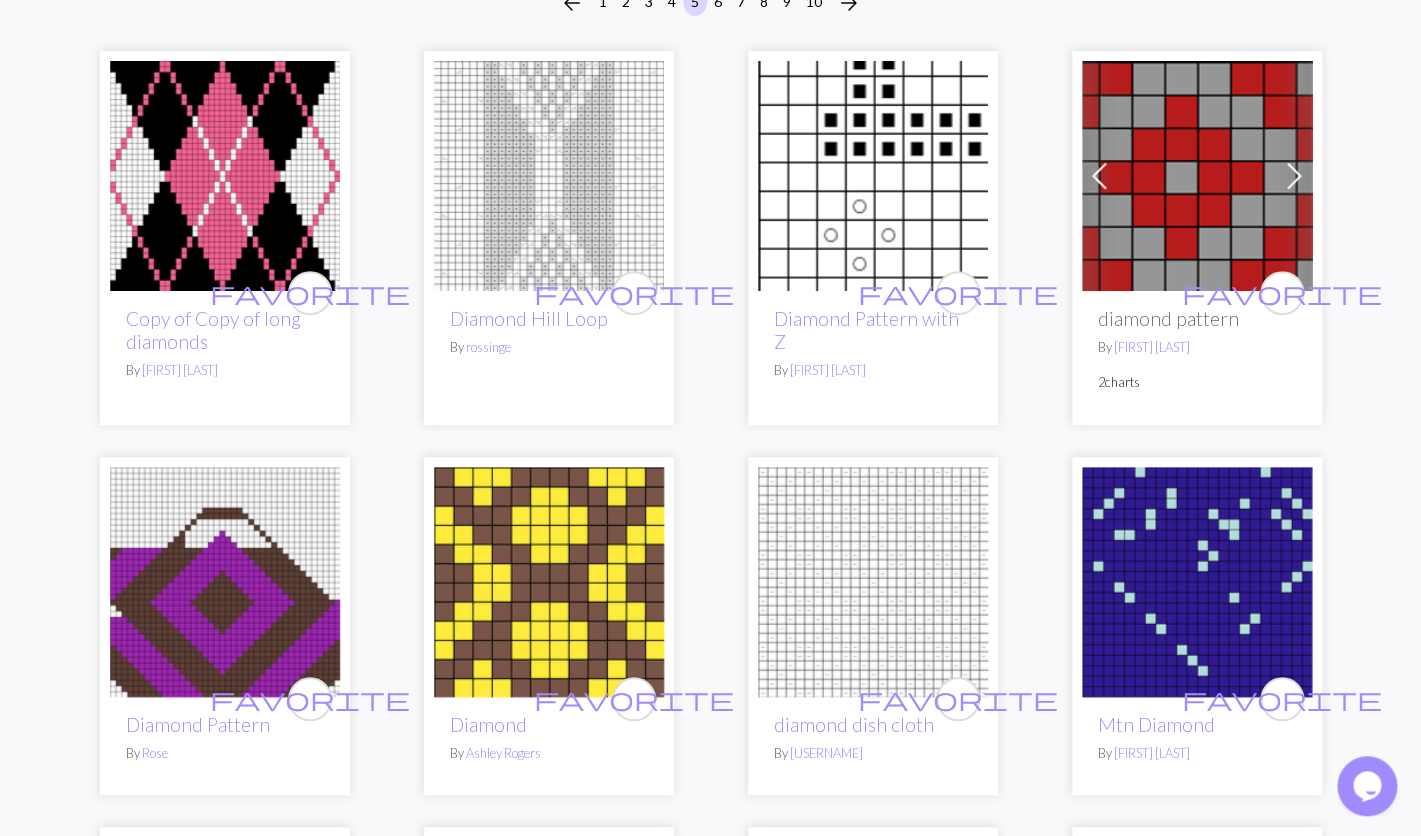 scroll, scrollTop: 0, scrollLeft: 0, axis: both 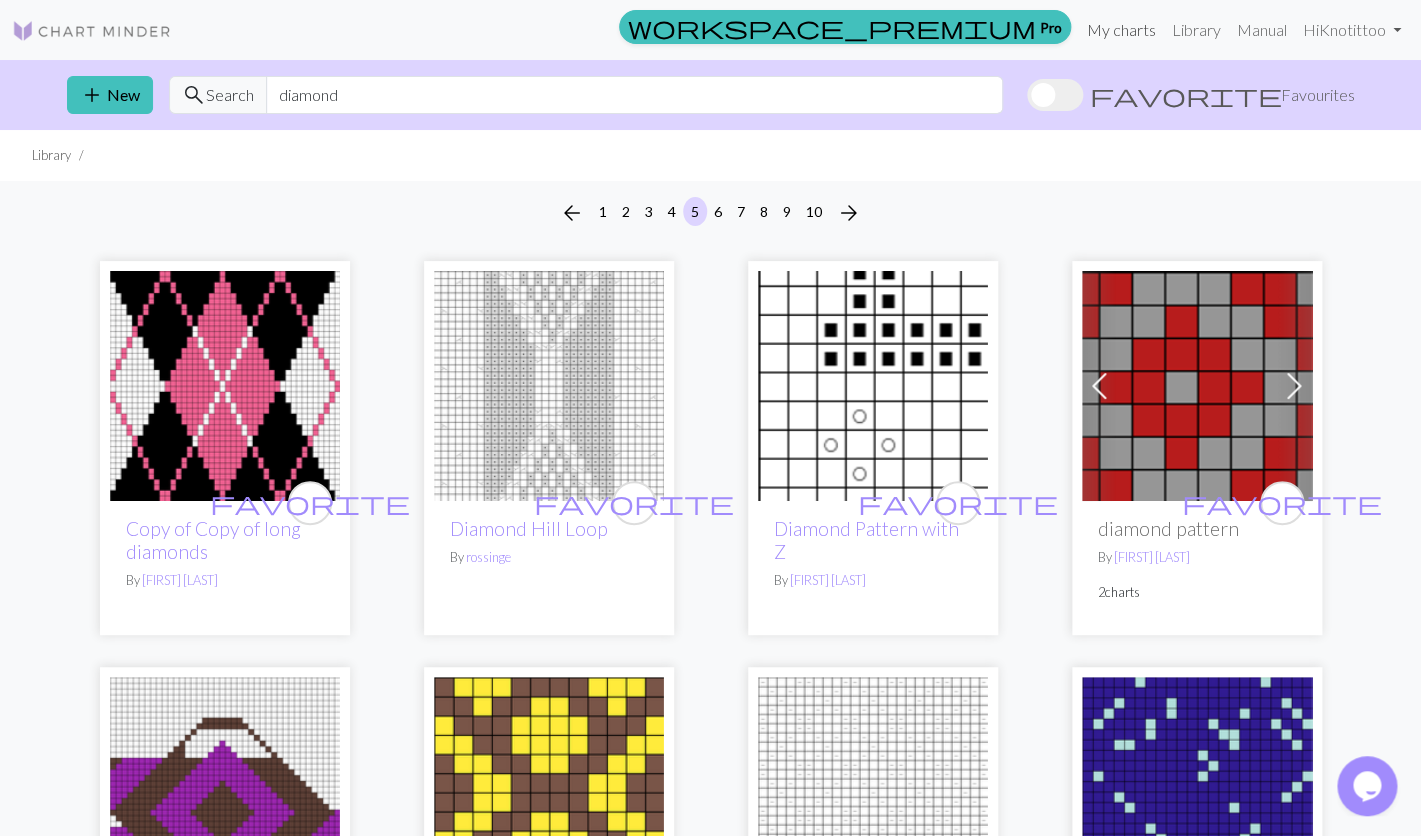 click on "My charts" at bounding box center (1121, 30) 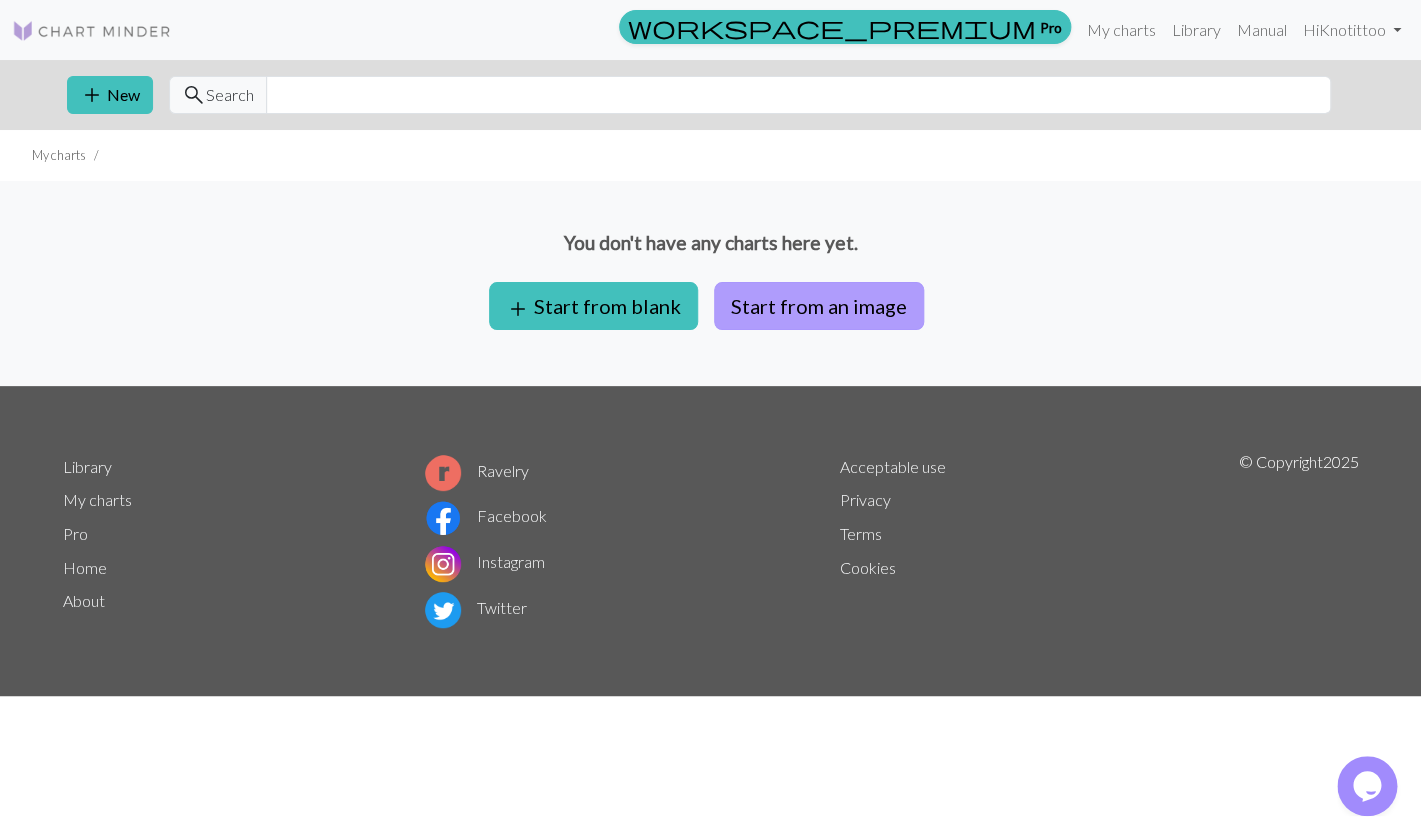 click on "Start from an image" at bounding box center (819, 306) 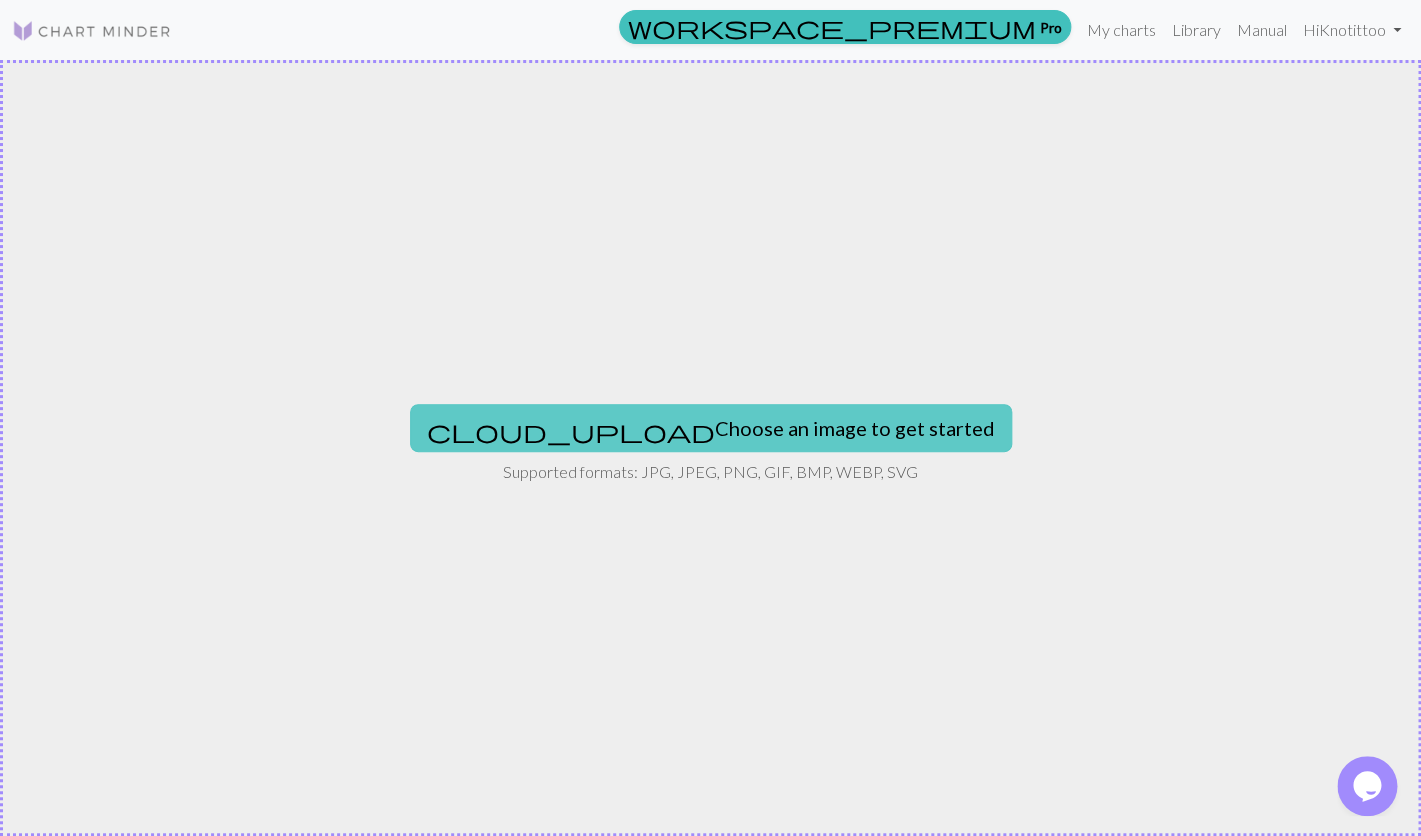click on "cloud_upload  Choose an image to get started" at bounding box center [711, 428] 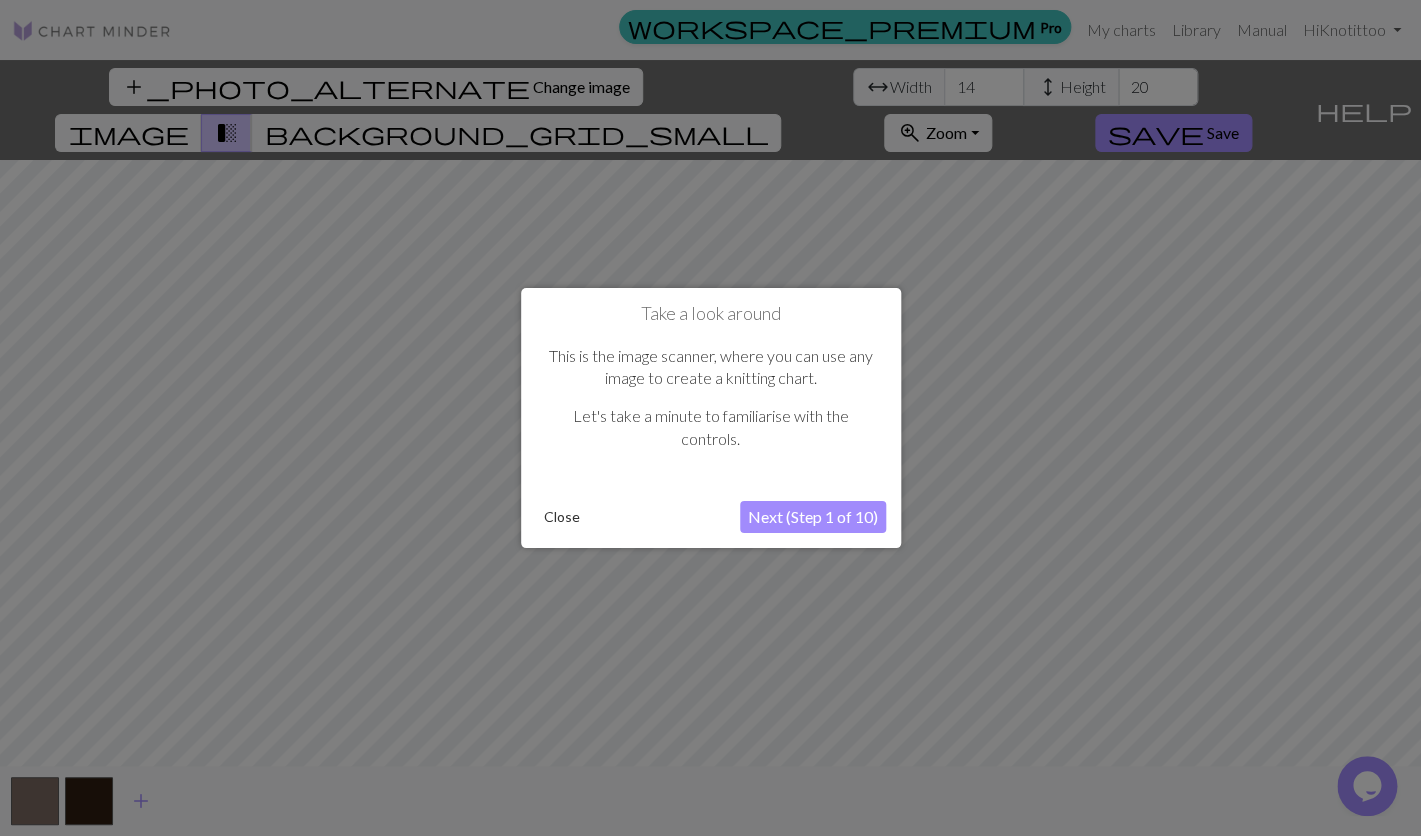 click on "Take a look around This is the image scanner, where you can use any image to create a knitting chart. Let's take a minute to familiarise with the controls. Close Next (Step 1 of 10)" at bounding box center [711, 418] 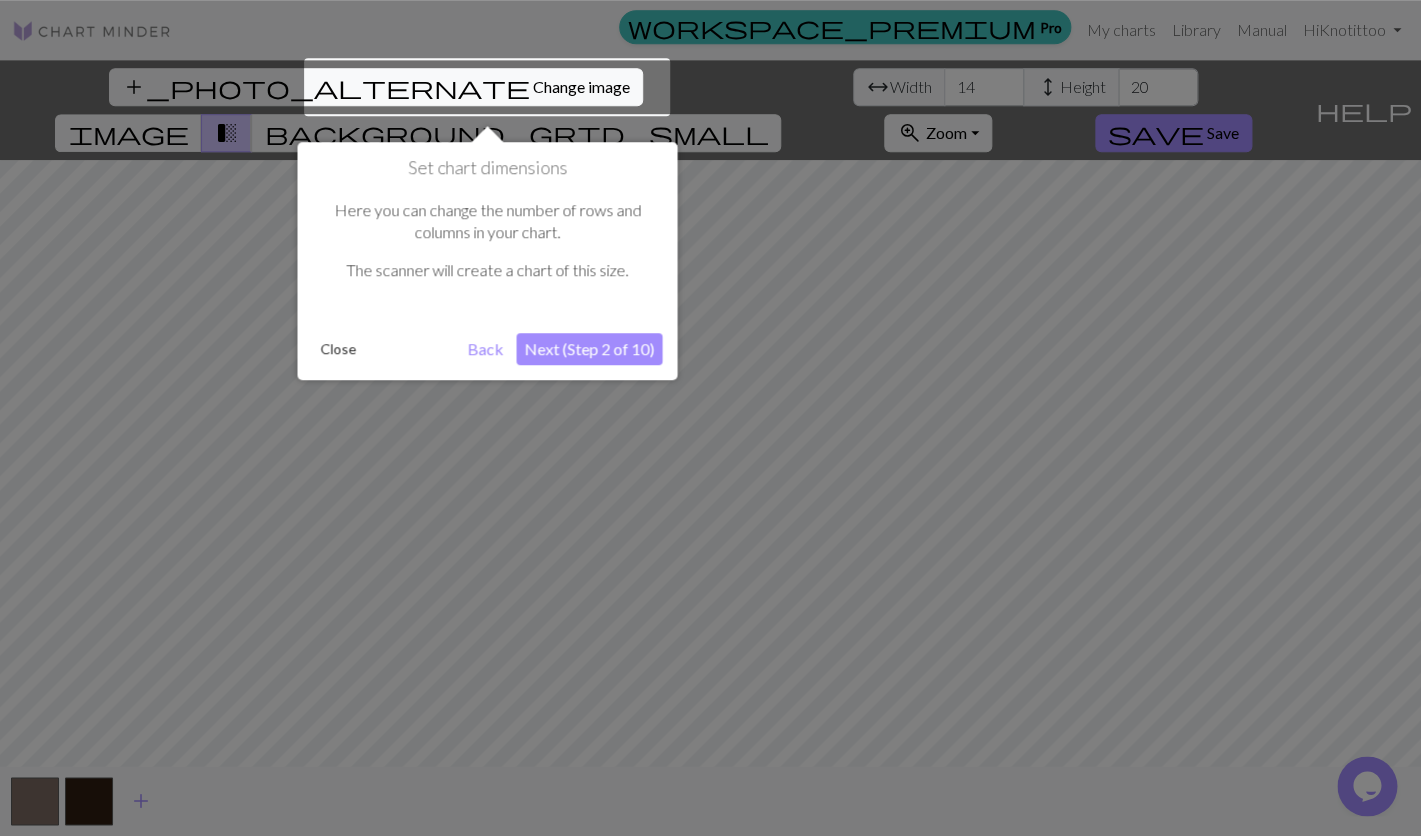 scroll, scrollTop: 0, scrollLeft: 0, axis: both 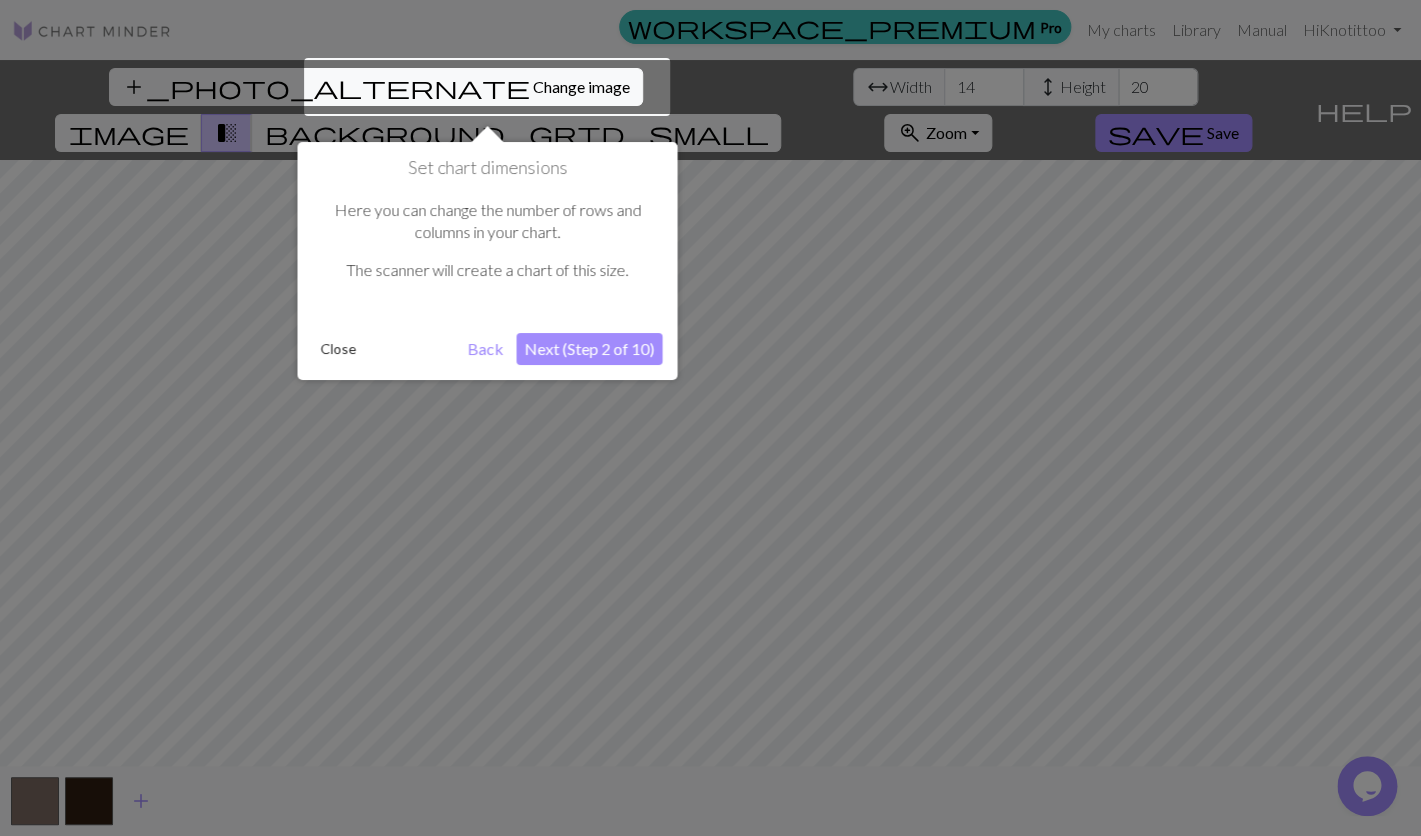 click on "Next (Step 2 of 10)" at bounding box center (589, 349) 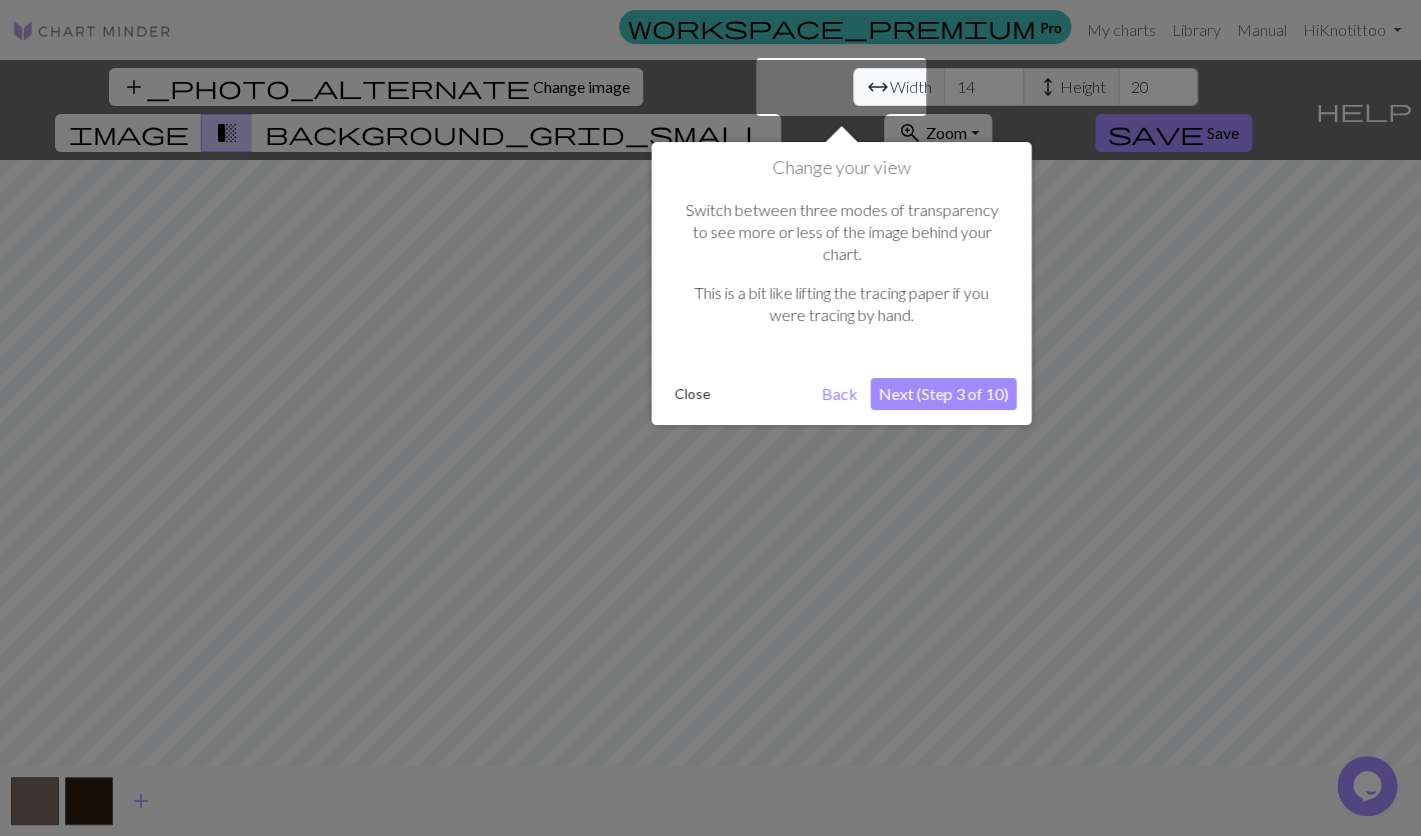 scroll, scrollTop: 0, scrollLeft: 0, axis: both 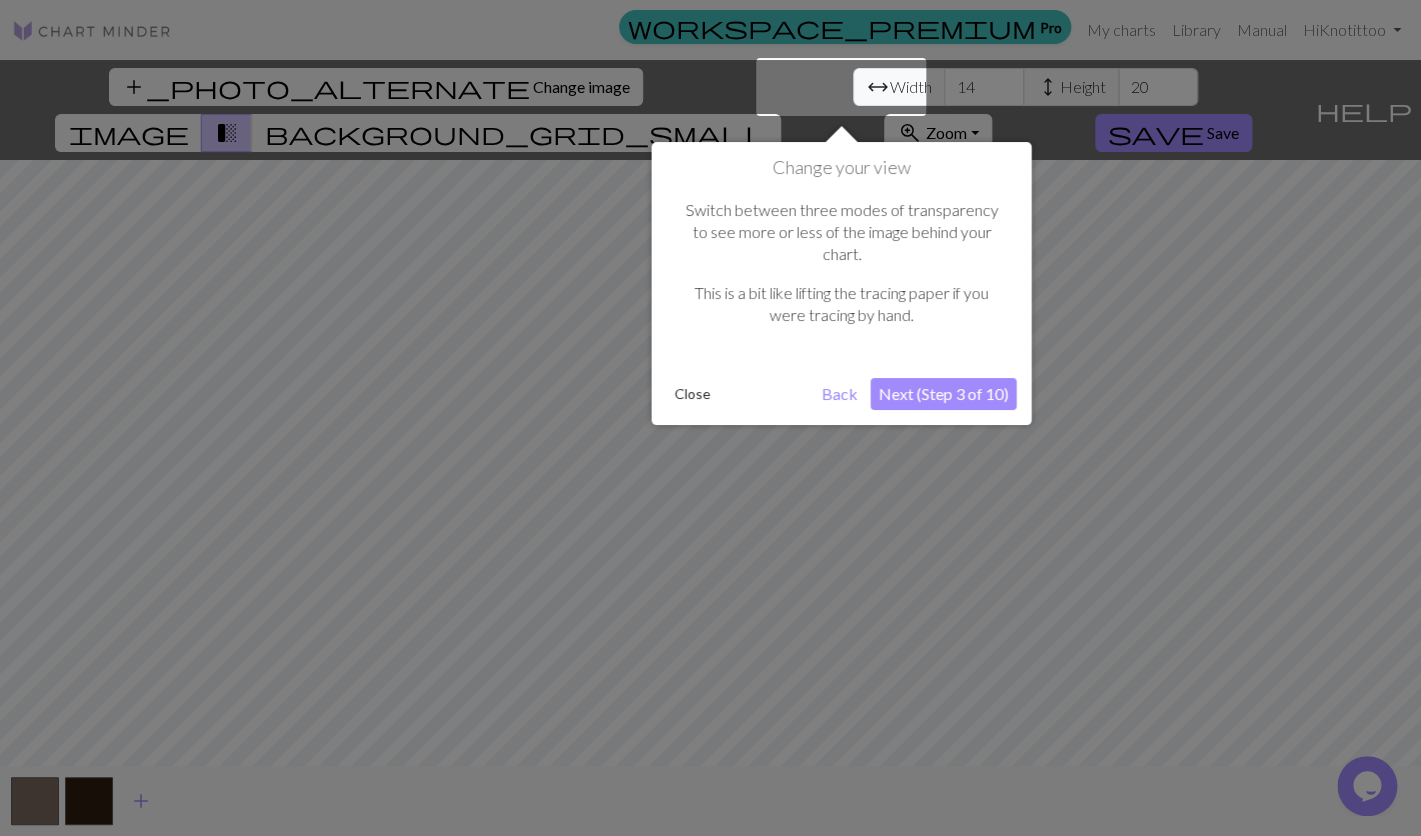 click on "Next (Step 3 of 10)" at bounding box center (943, 394) 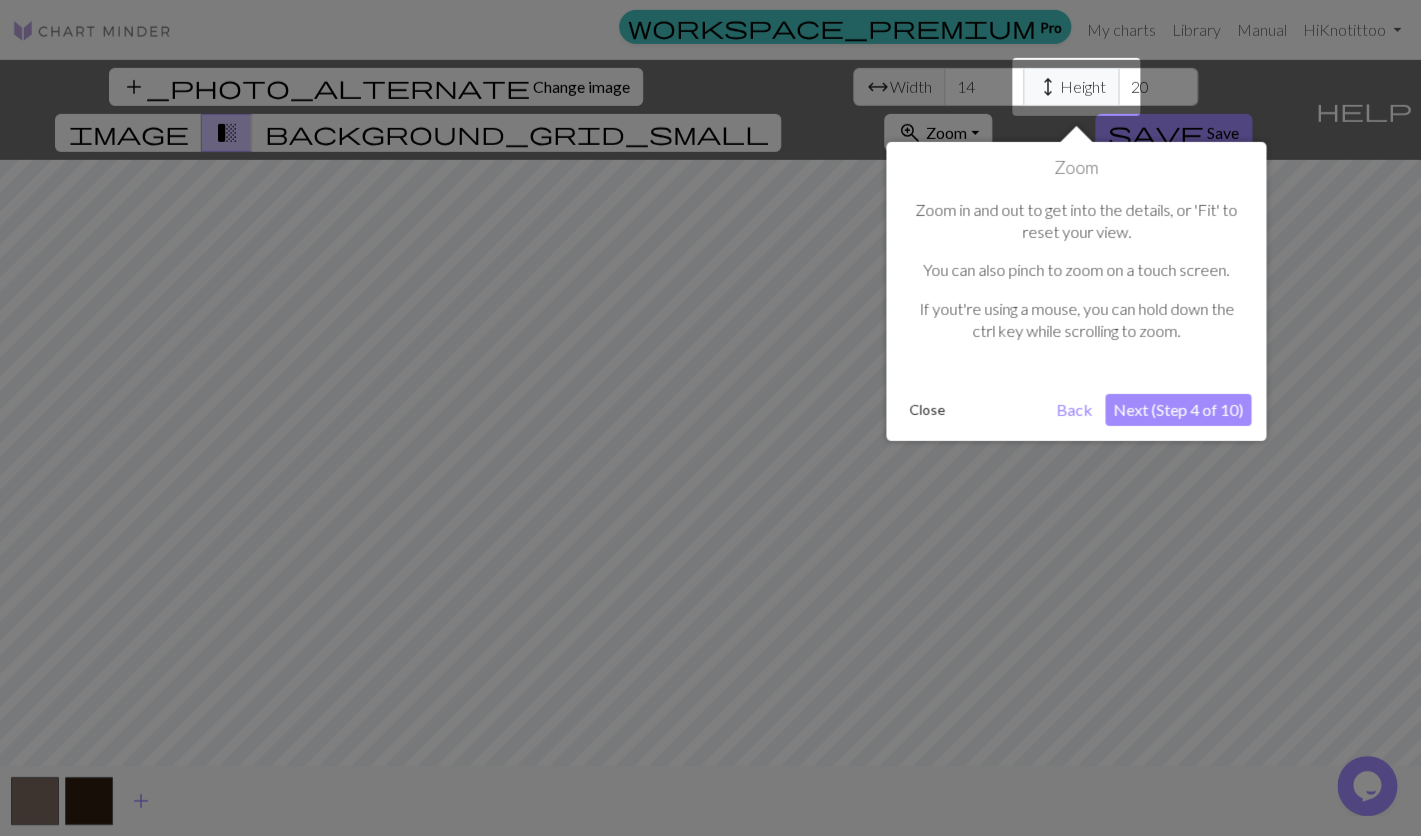 scroll, scrollTop: 0, scrollLeft: 0, axis: both 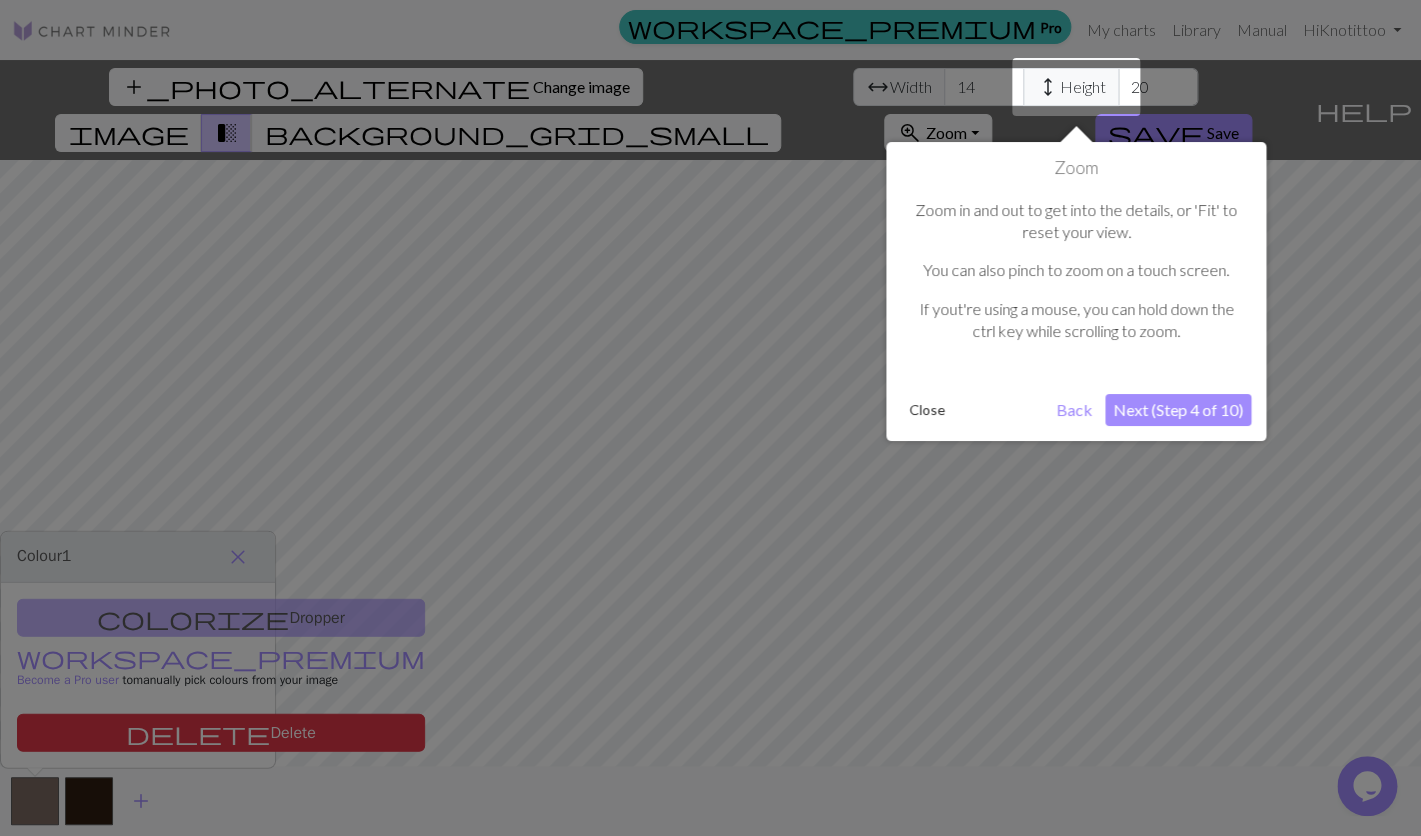 click on "Next (Step 4 of 10)" at bounding box center (1178, 410) 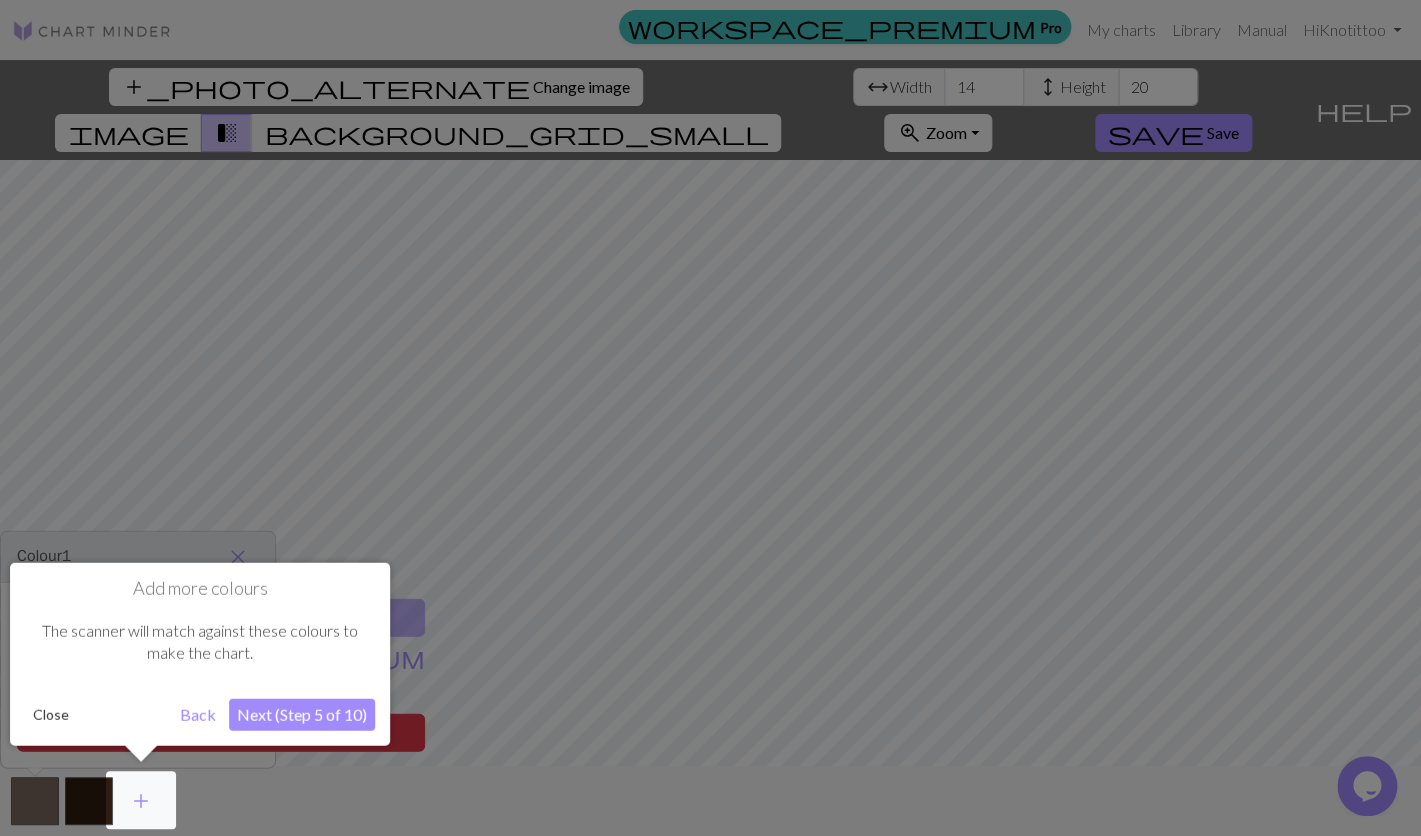 scroll, scrollTop: 0, scrollLeft: 0, axis: both 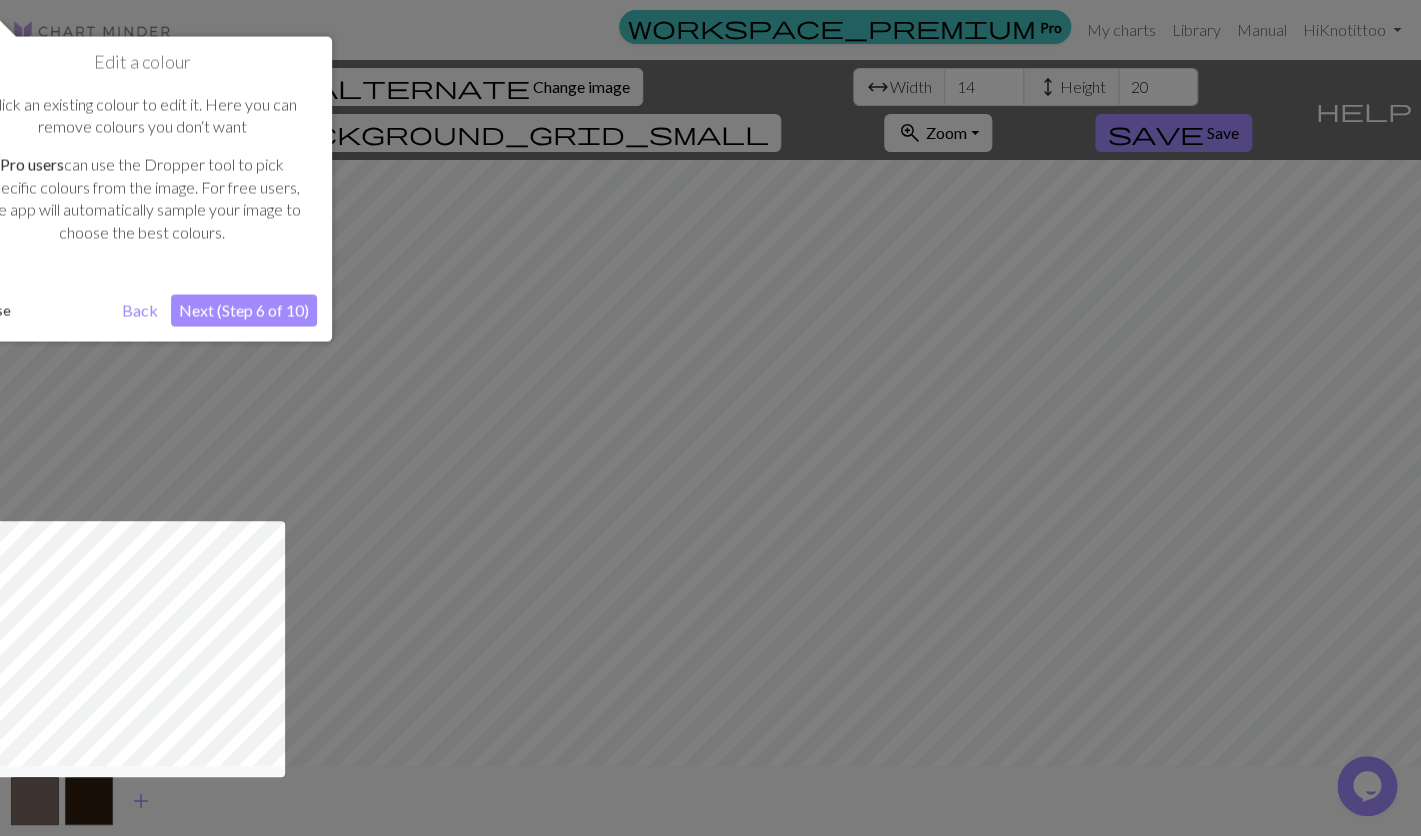 click on "Next (Step 6 of 10)" at bounding box center [244, 310] 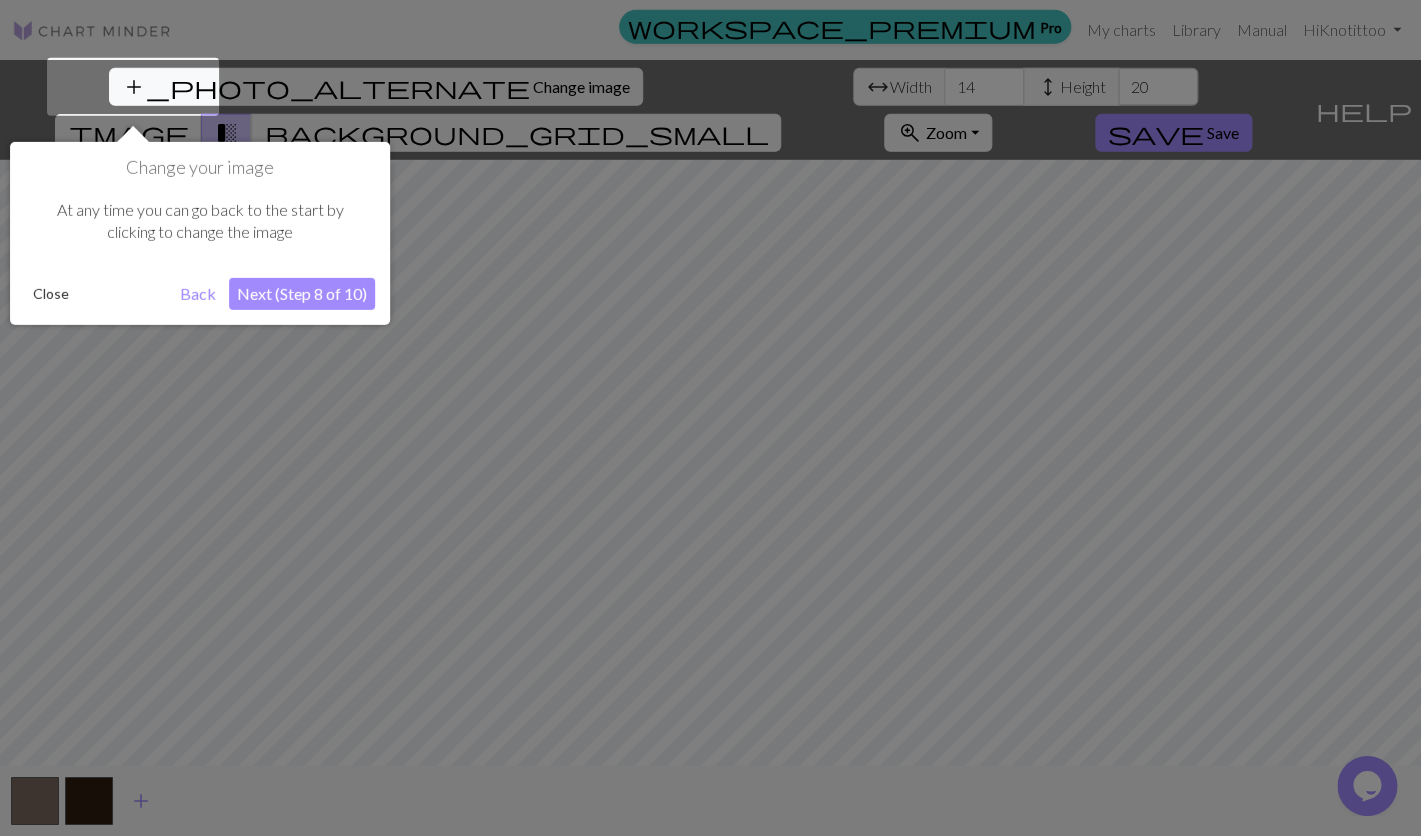 scroll, scrollTop: 0, scrollLeft: 0, axis: both 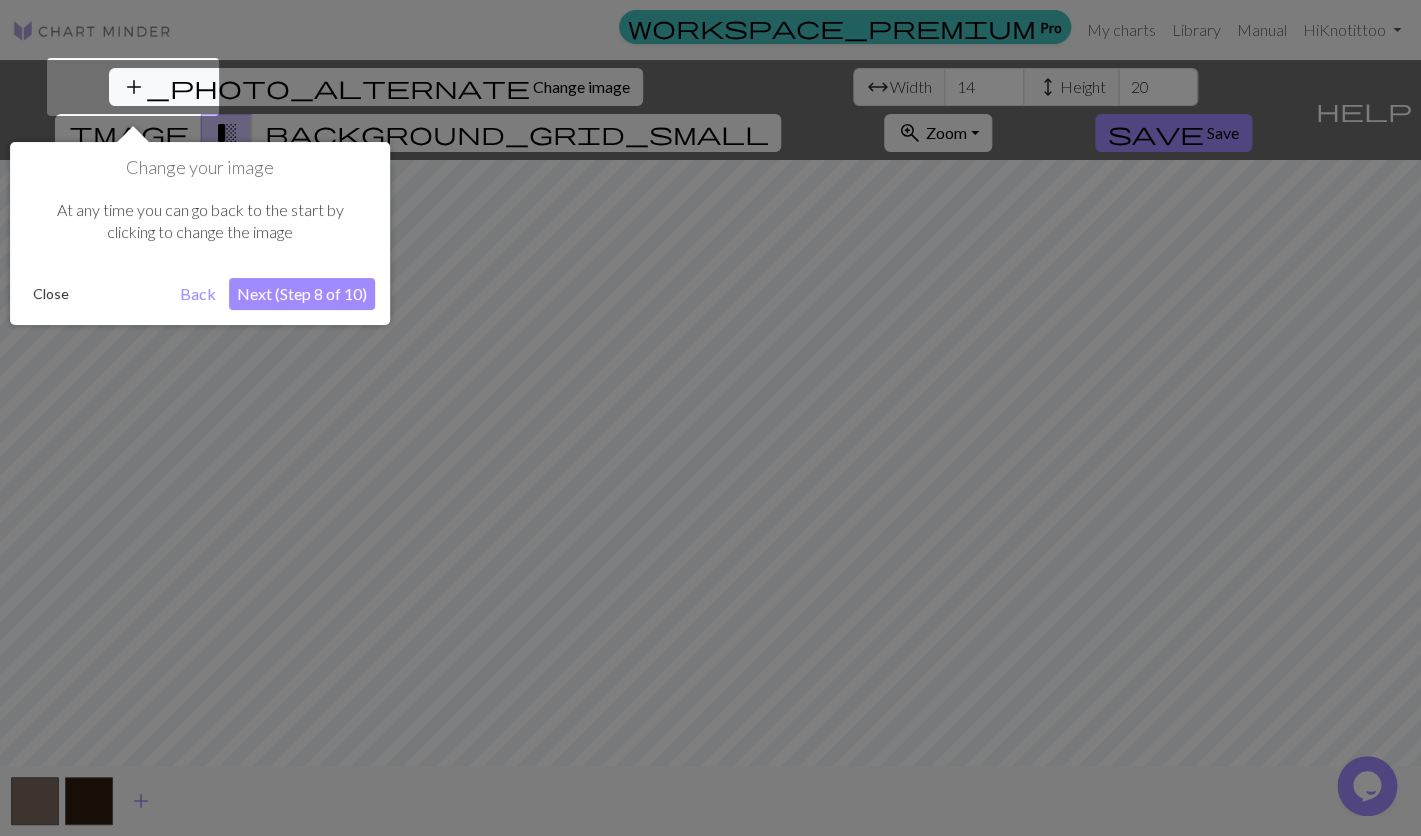 click on "Next (Step 8 of 10)" at bounding box center (302, 294) 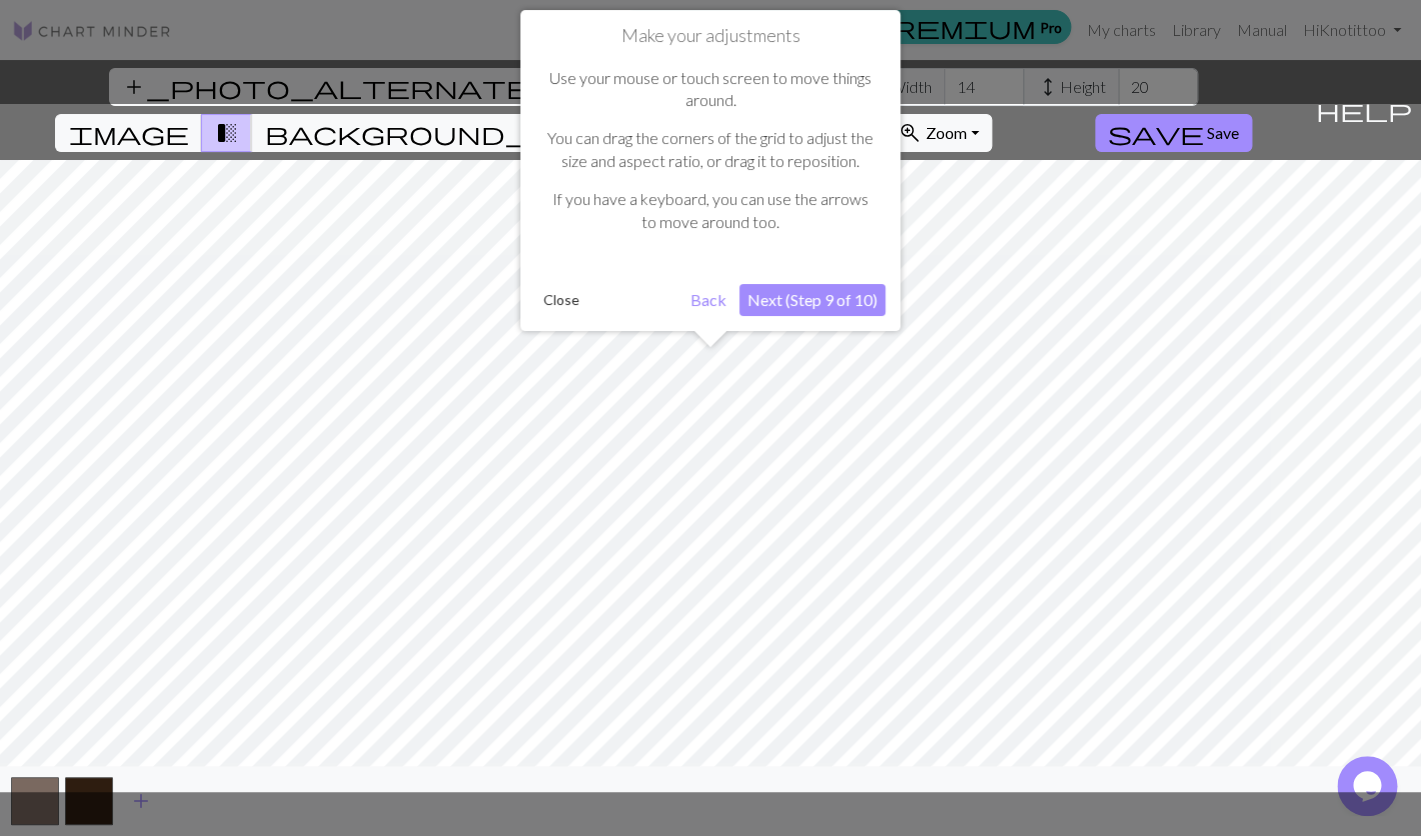 click on "Next (Step 9 of 10)" at bounding box center (812, 300) 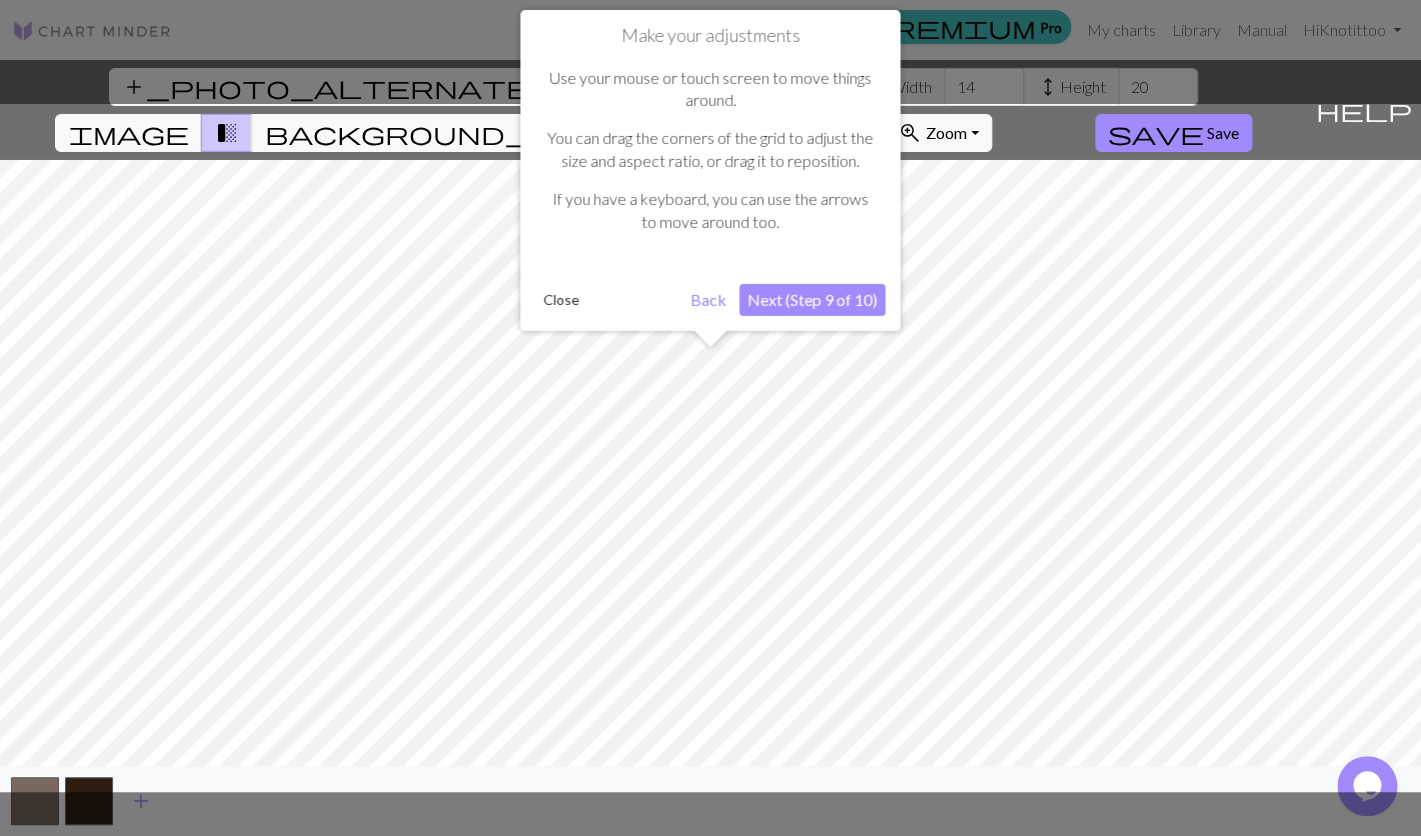 scroll, scrollTop: 0, scrollLeft: 0, axis: both 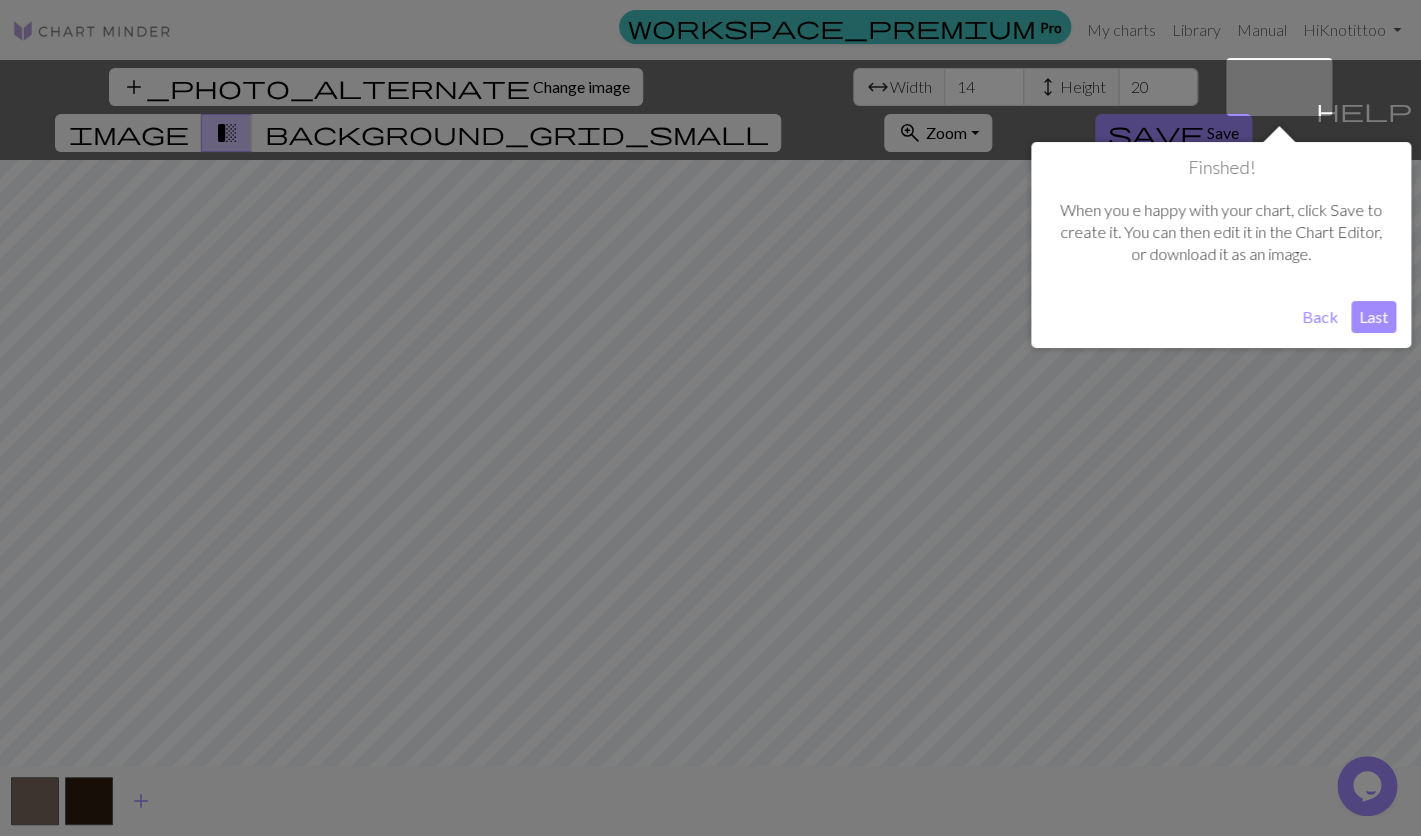 click on "Last" at bounding box center [1373, 317] 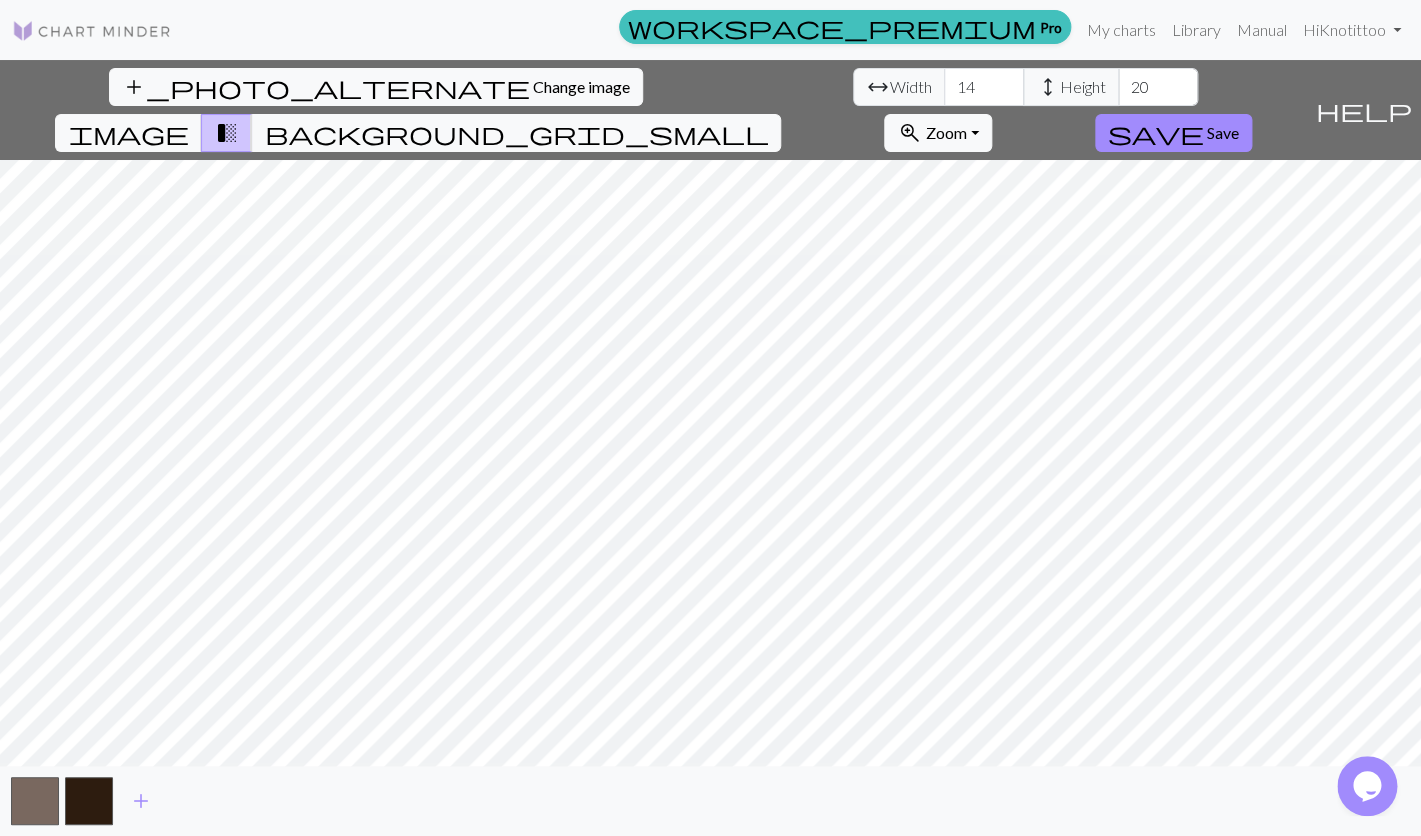 scroll, scrollTop: 0, scrollLeft: 0, axis: both 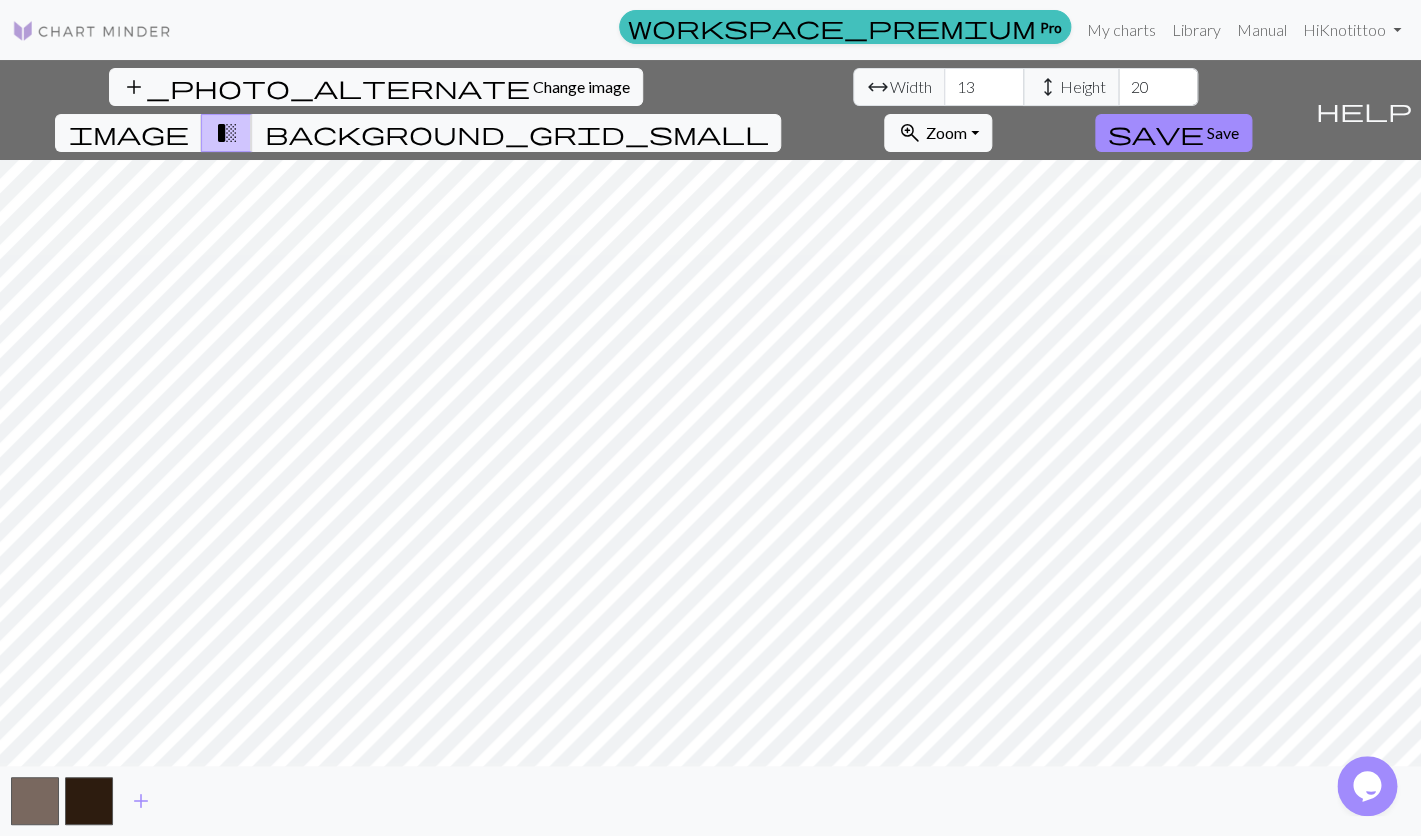click on "13" at bounding box center (984, 87) 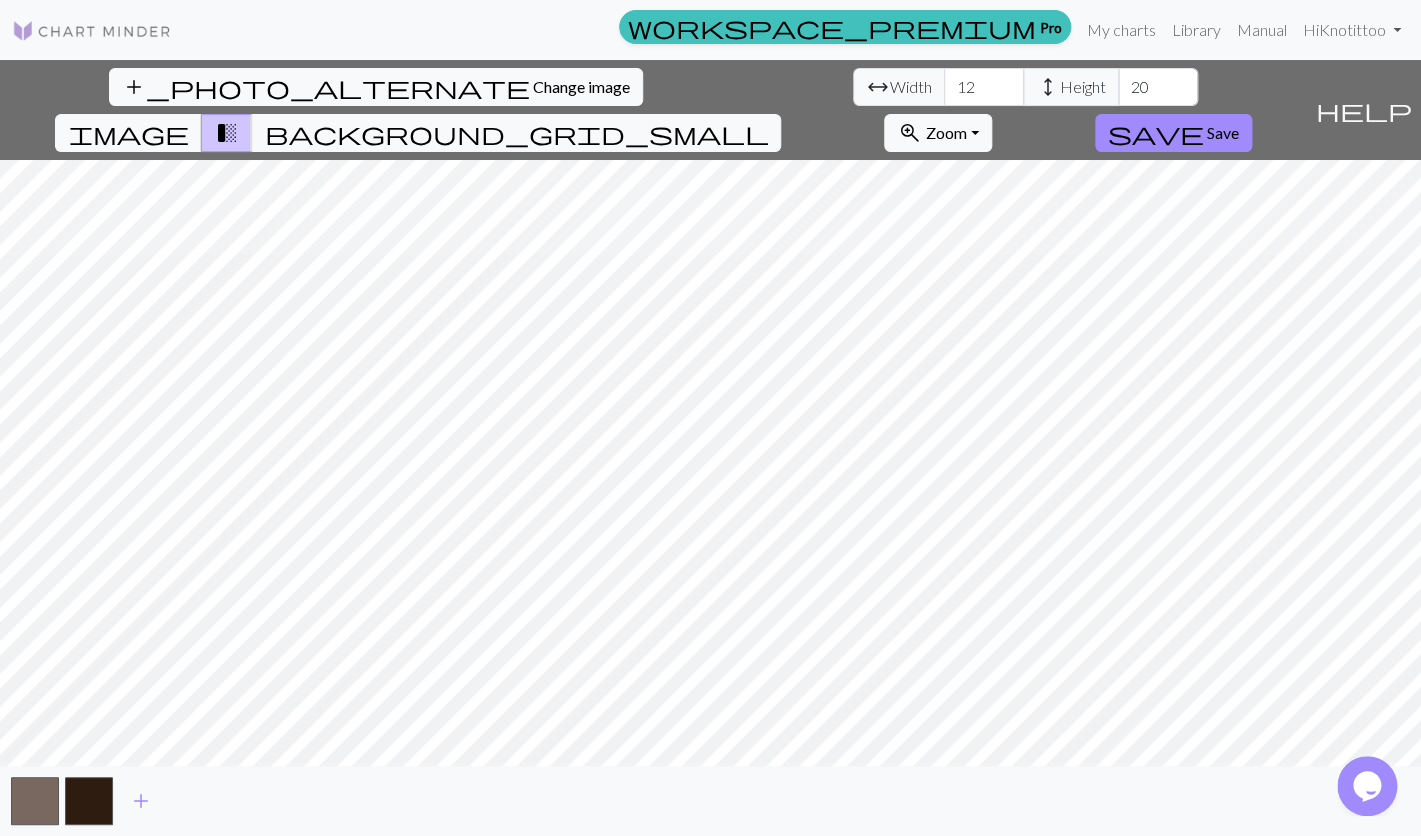 click on "12" at bounding box center [984, 87] 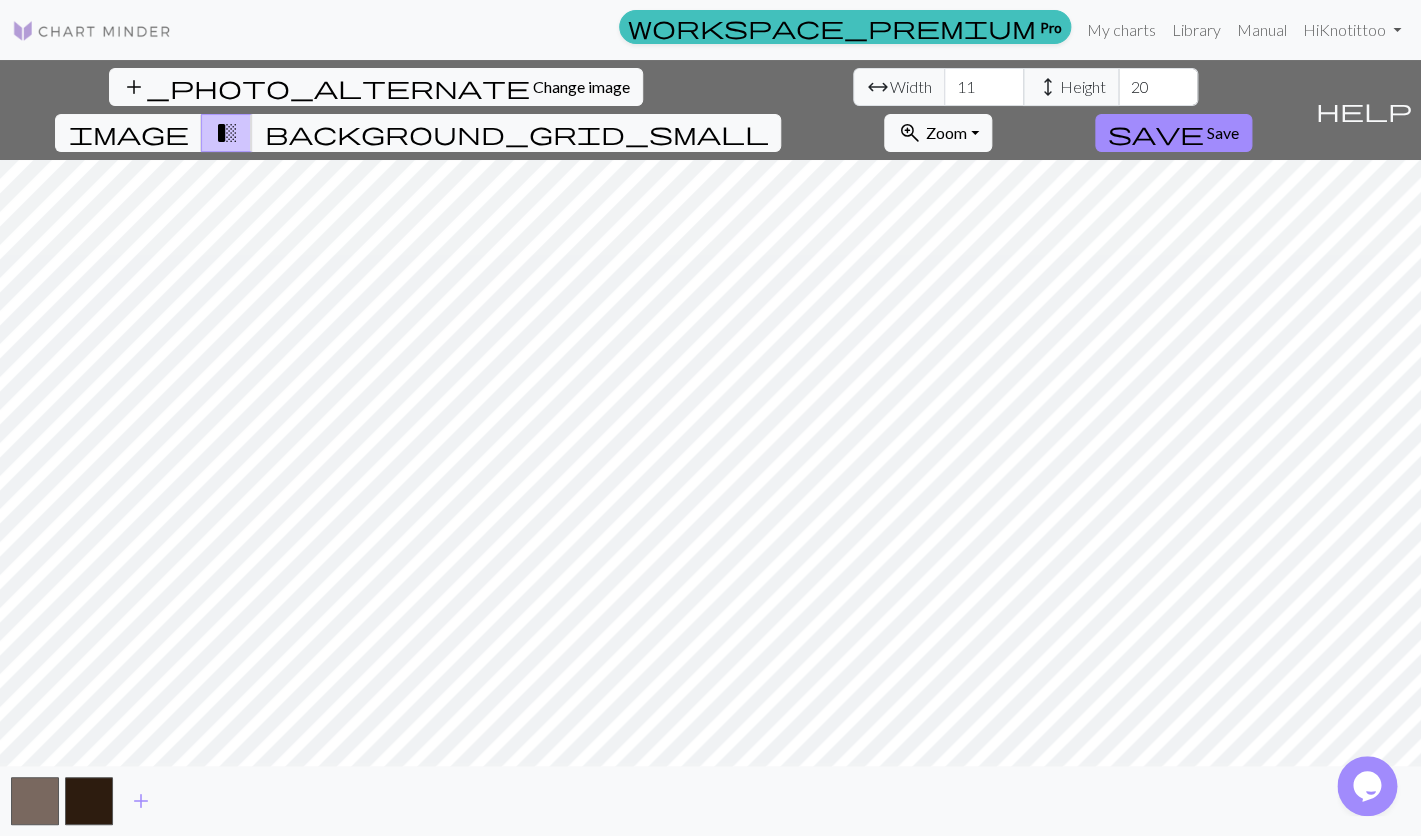 click on "11" at bounding box center [984, 87] 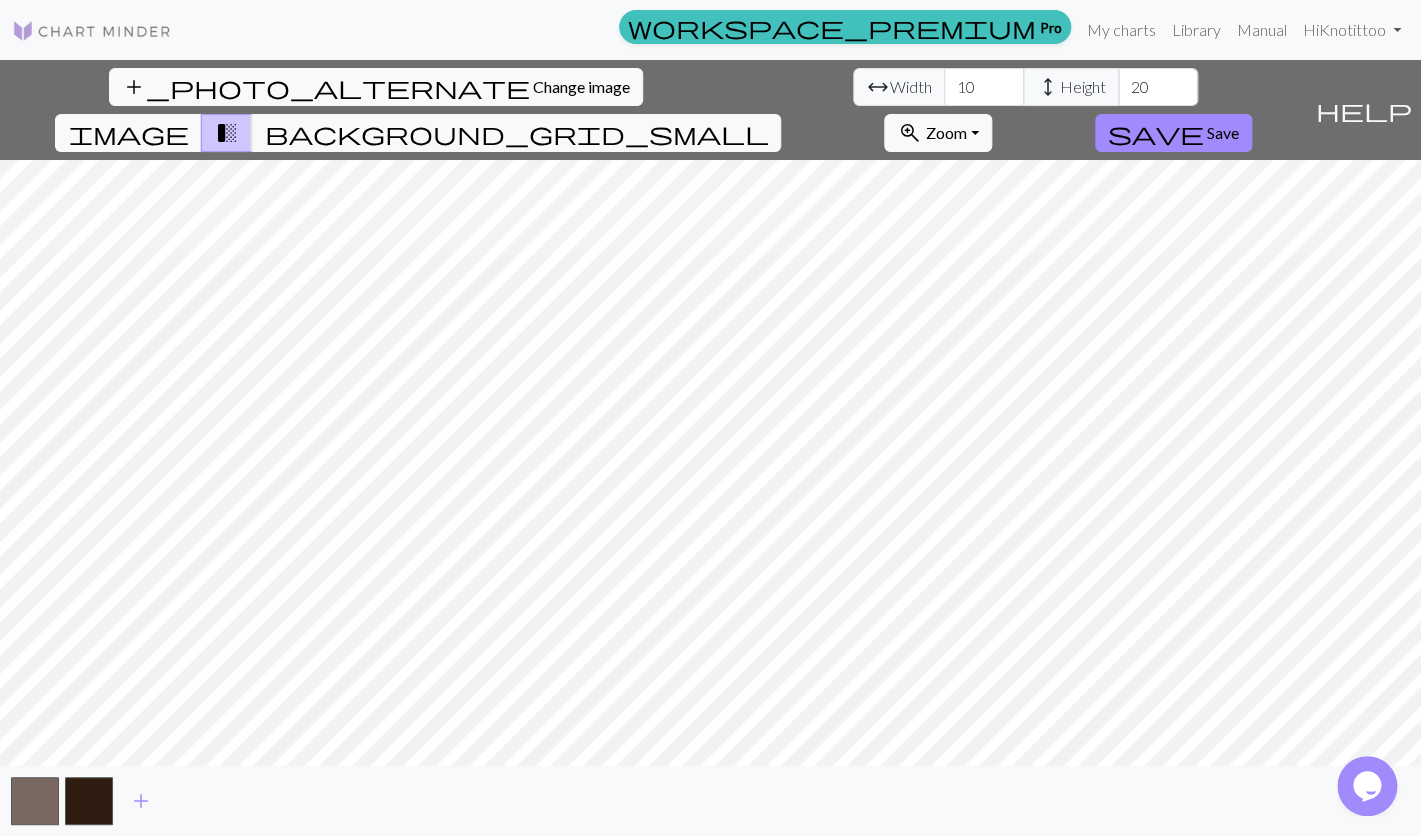 type on "10" 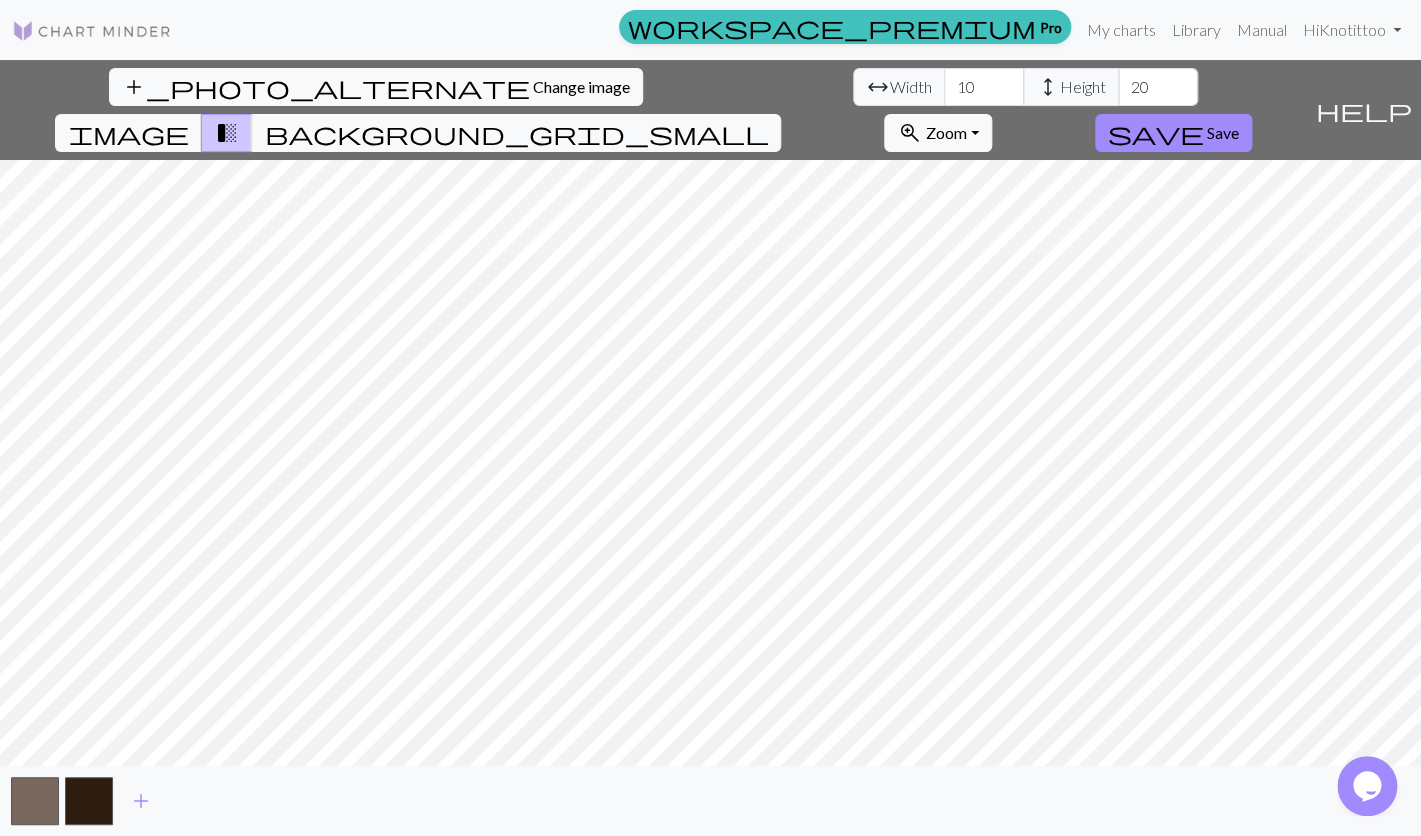 click on "height" at bounding box center [1048, 87] 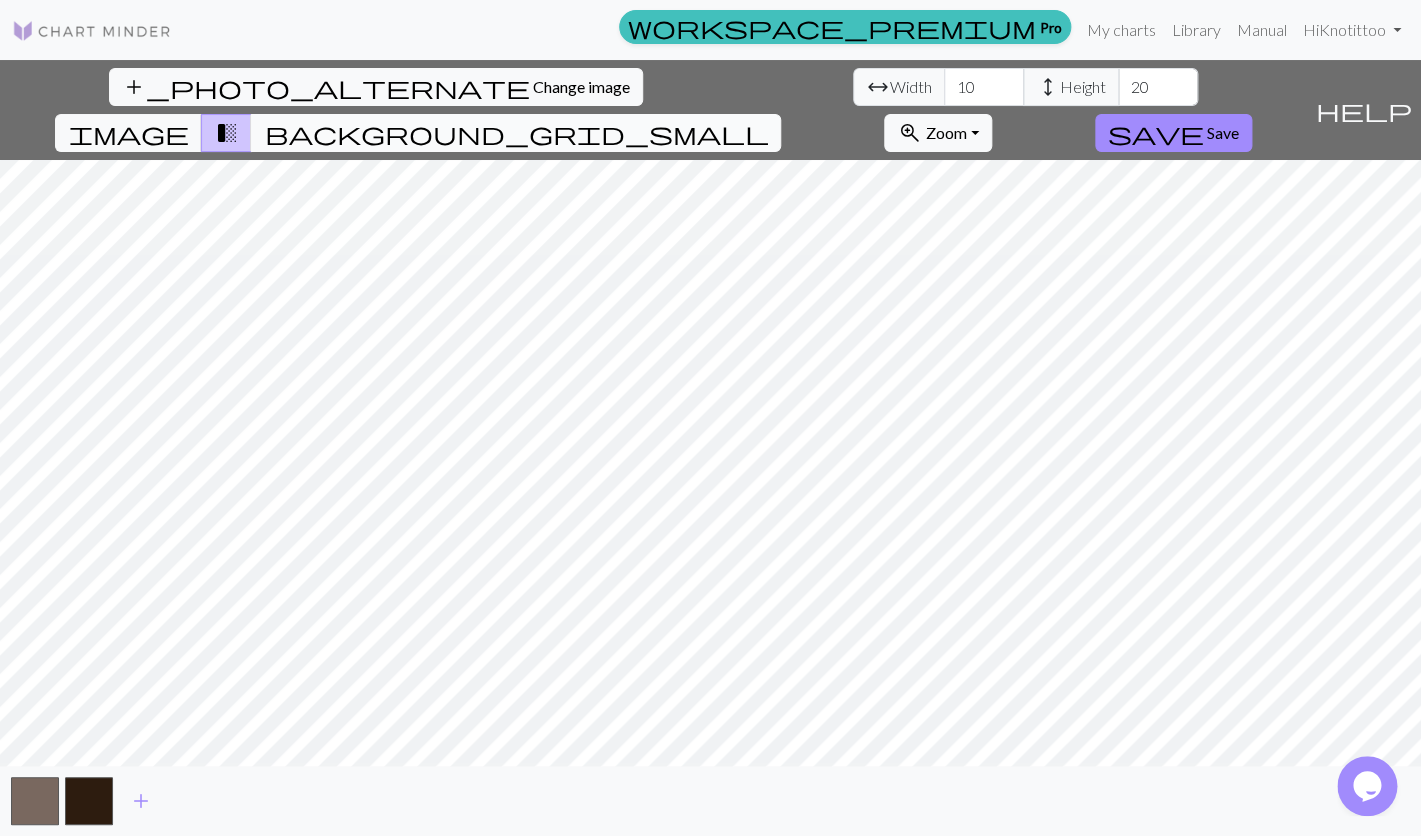 click on "background_grid_small" at bounding box center (516, 133) 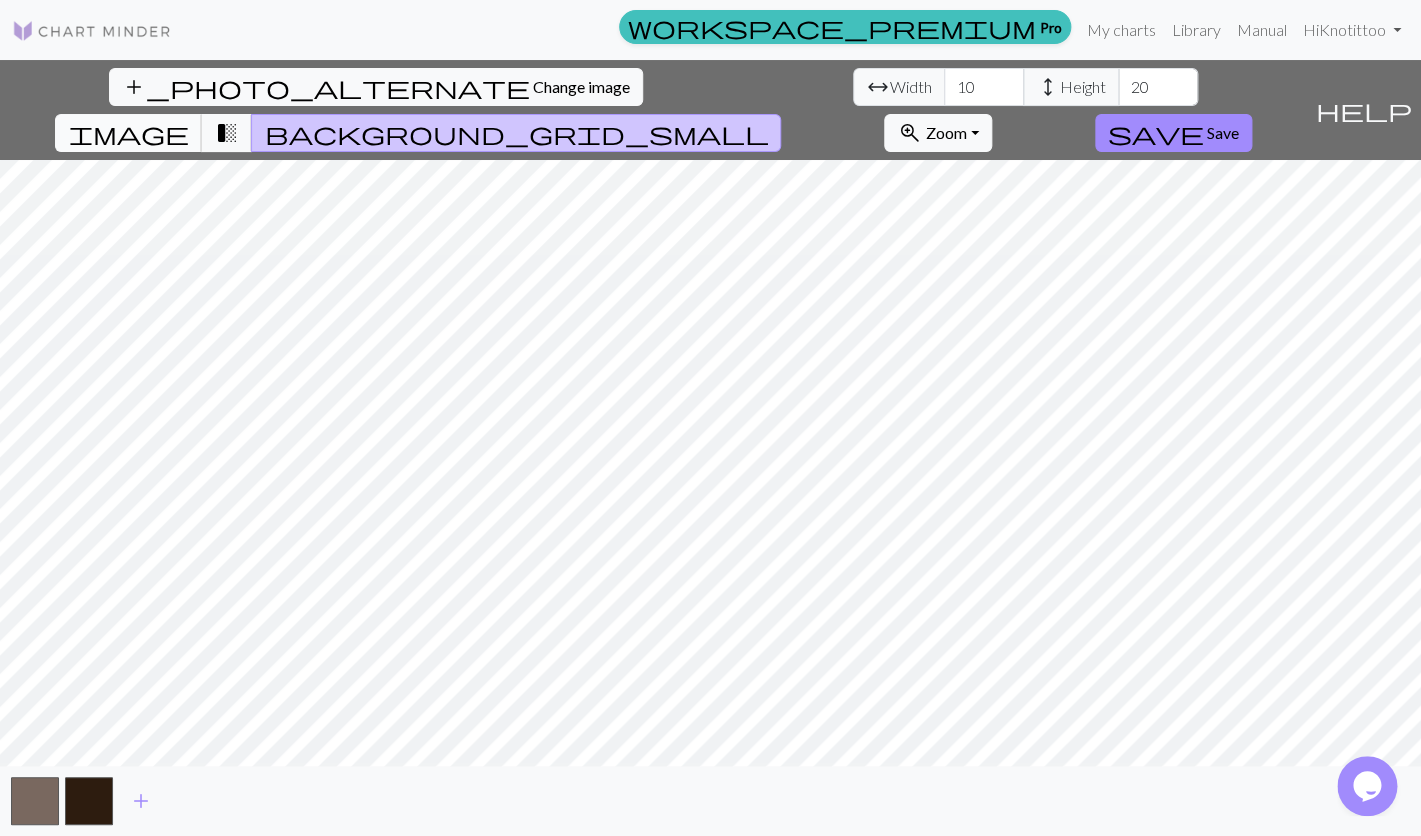 click on "image" at bounding box center [128, 133] 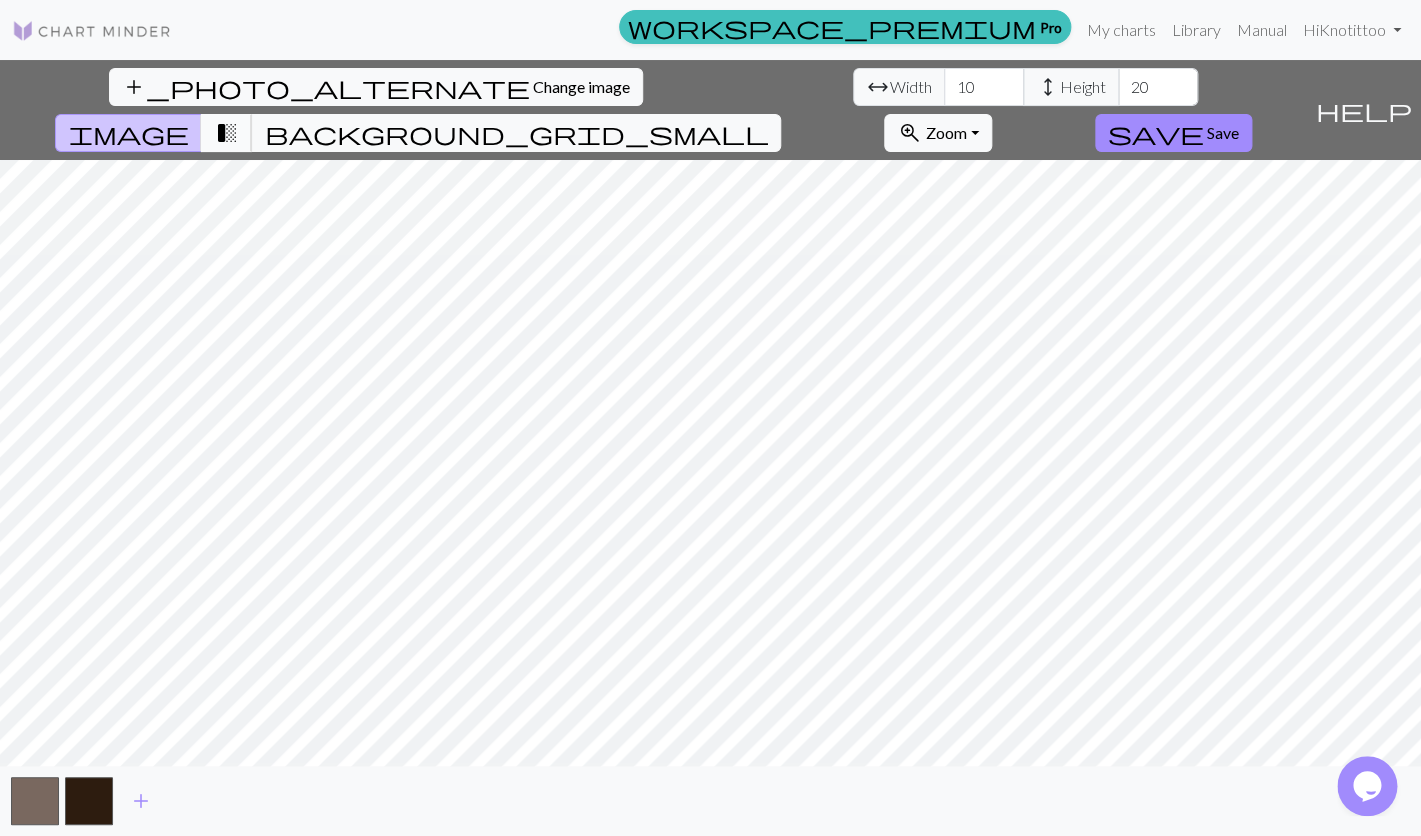 click on "transition_fade" at bounding box center [226, 133] 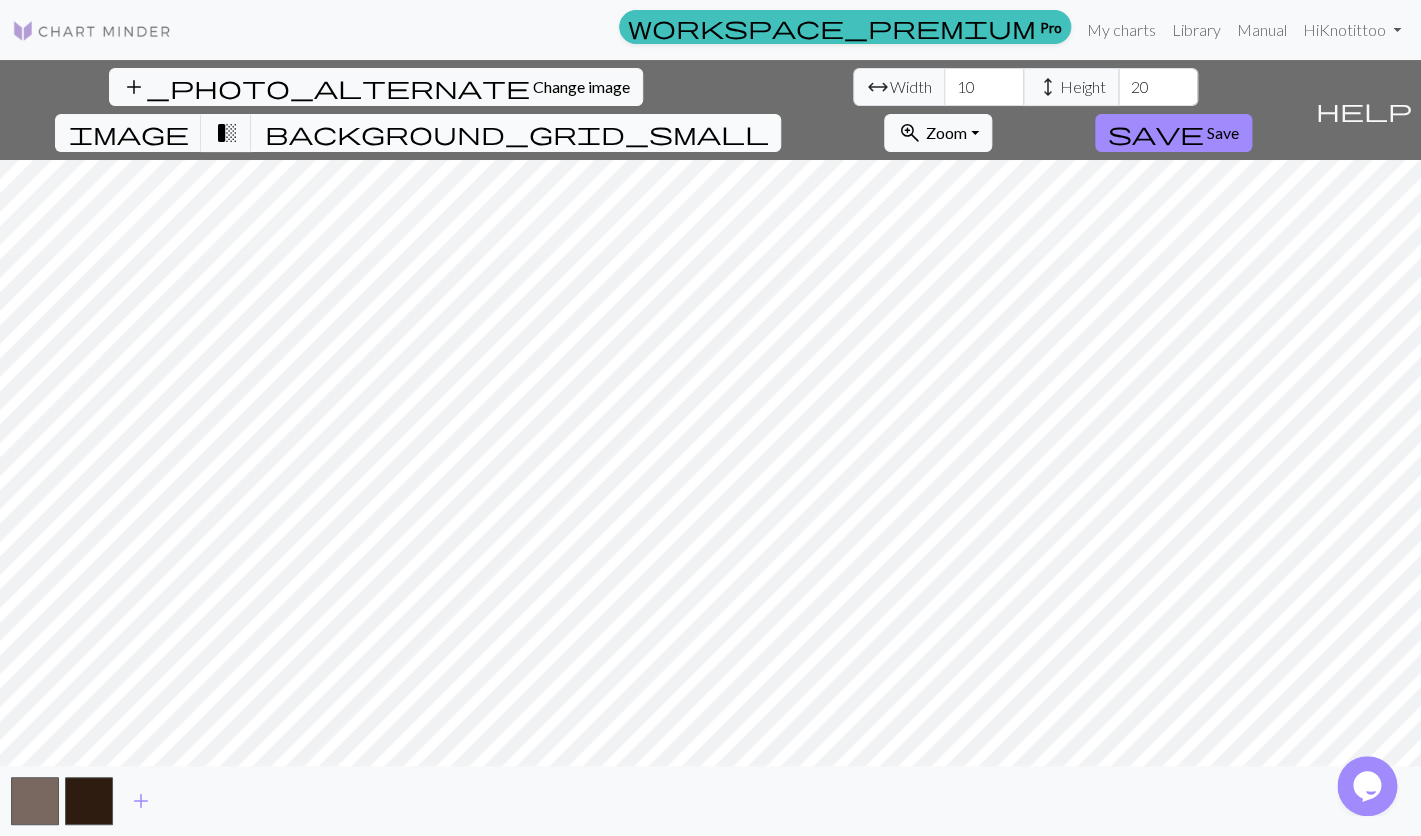 click on "background_grid_small" at bounding box center (516, 133) 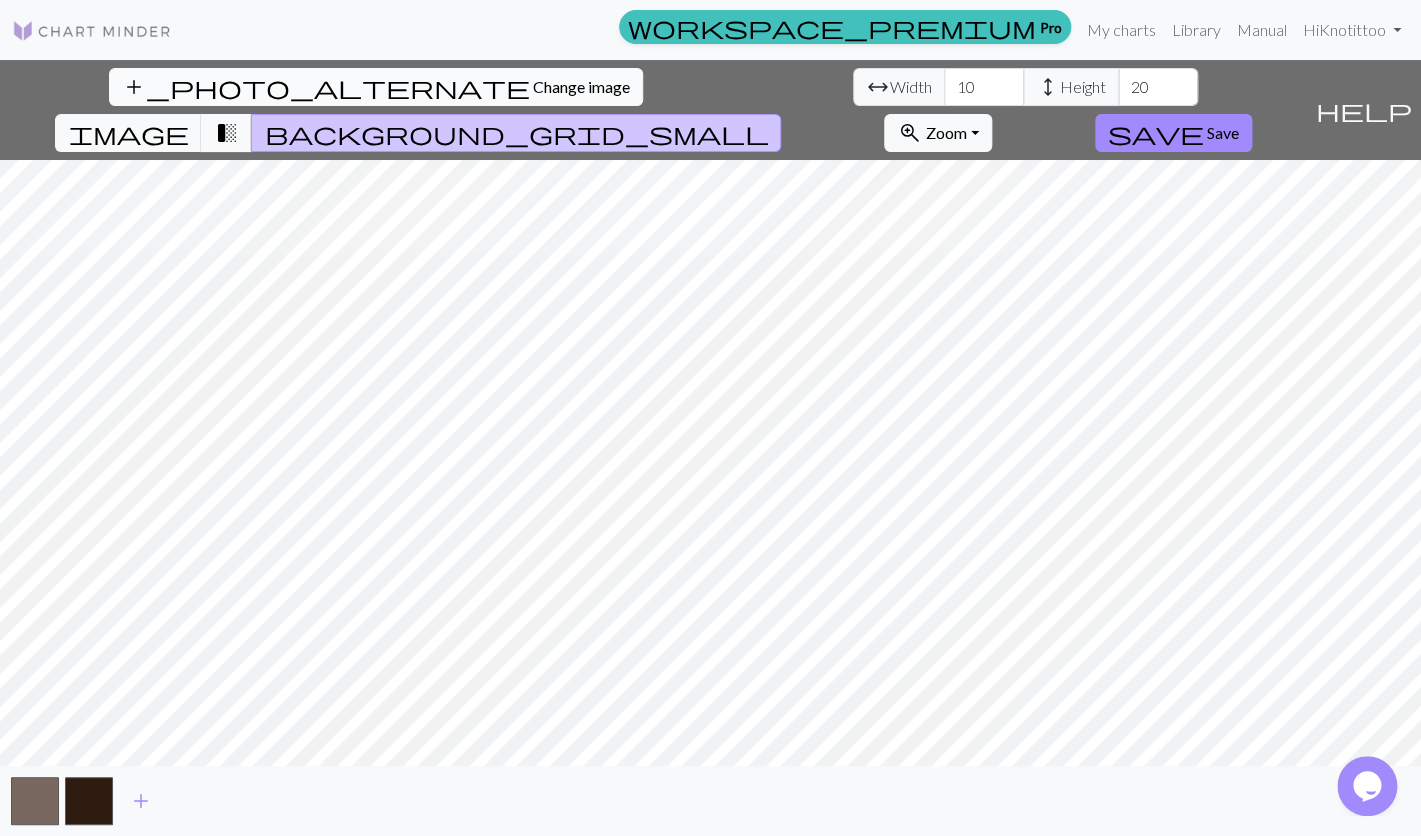 click on "Change image" at bounding box center [581, 86] 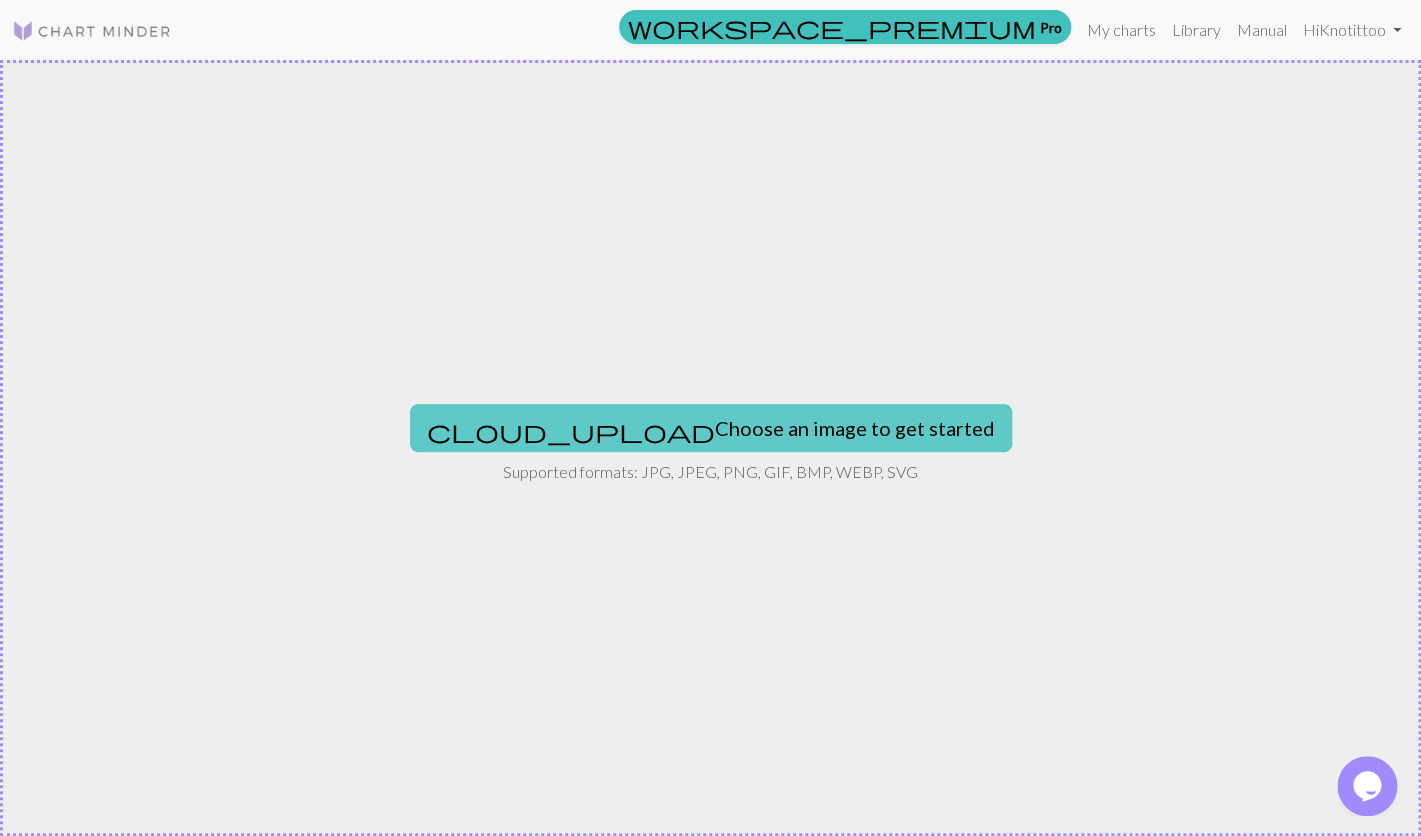 click on "cloud_upload  Choose an image to get started" at bounding box center (711, 428) 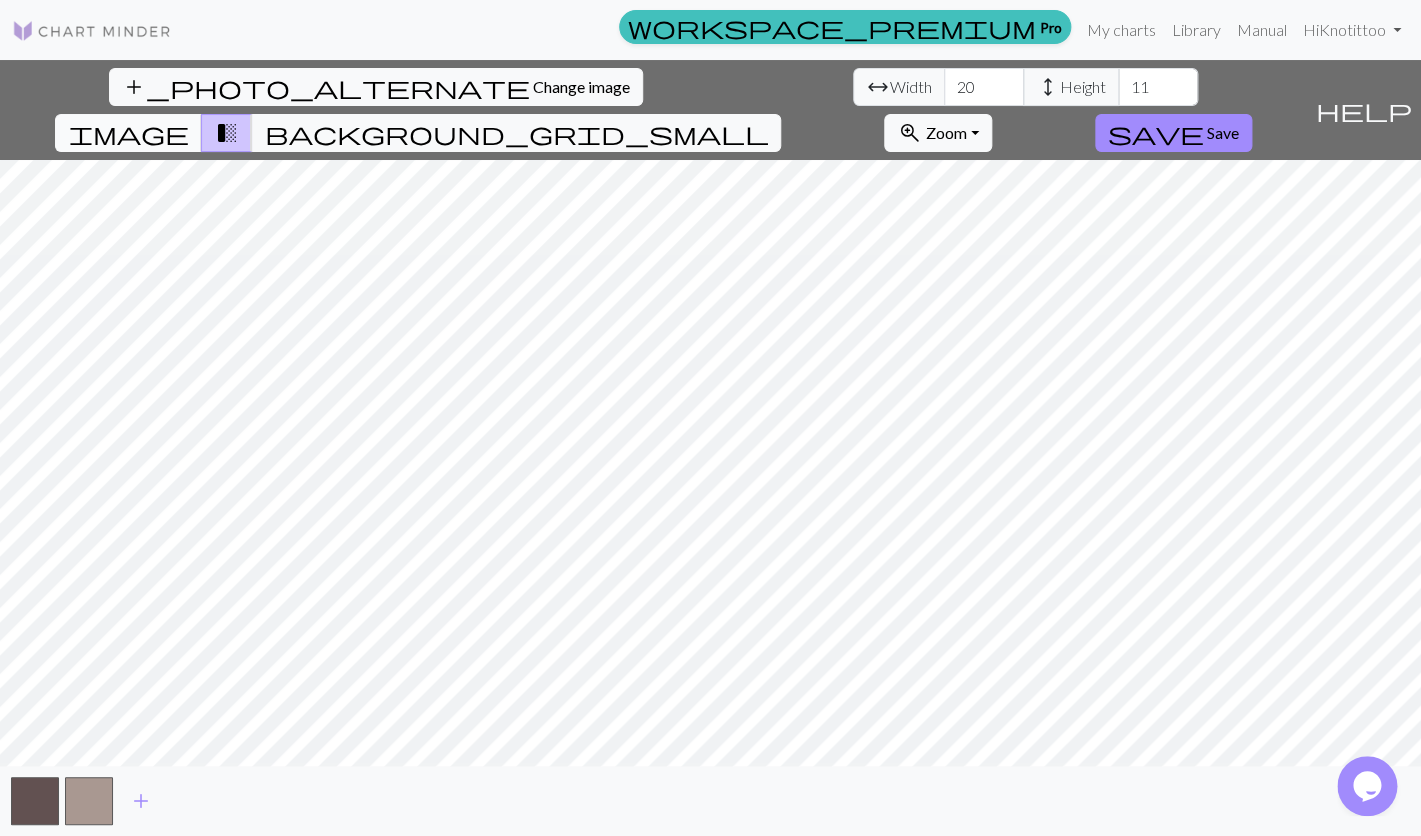 click on "image" at bounding box center [128, 133] 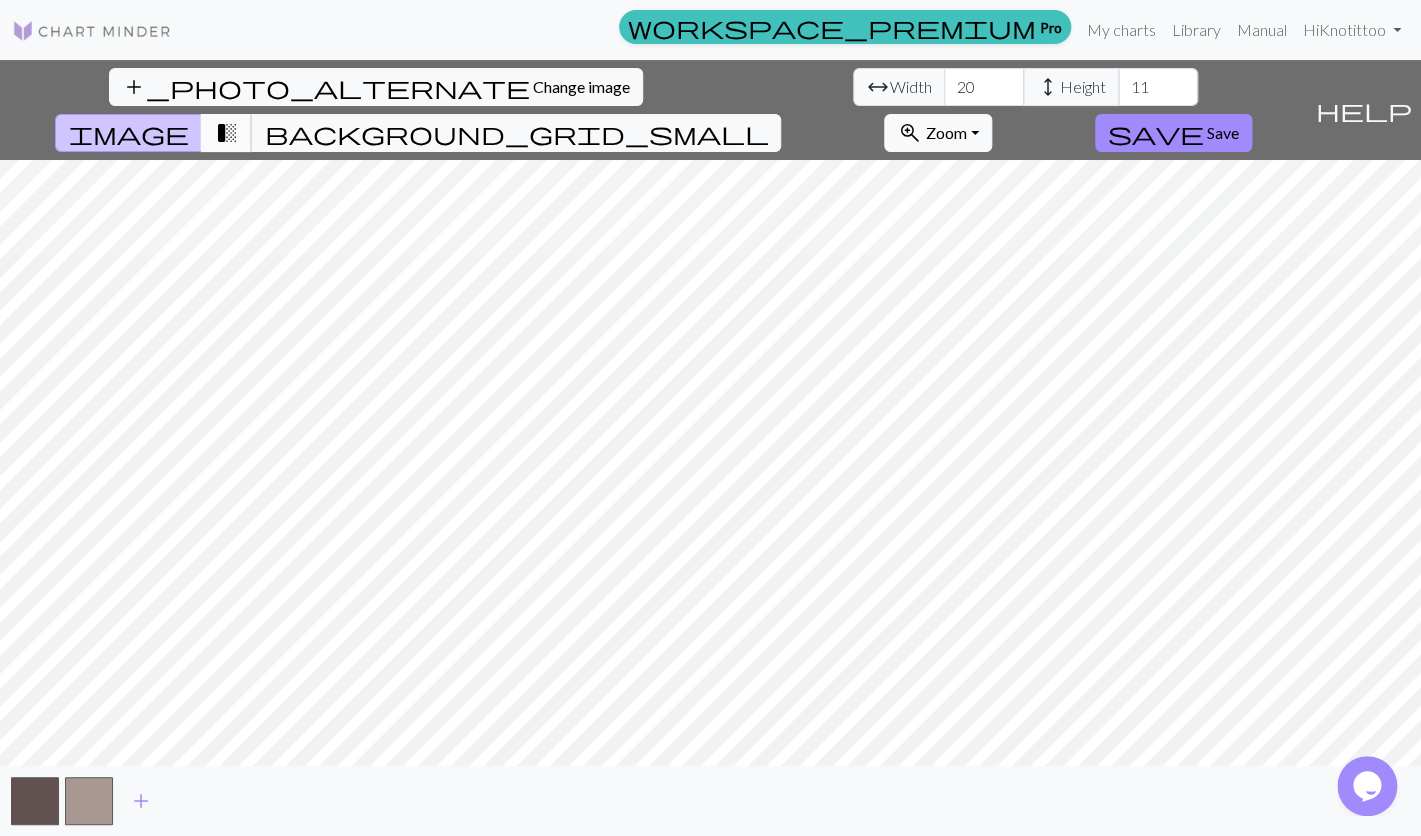 click on "transition_fade" at bounding box center (226, 133) 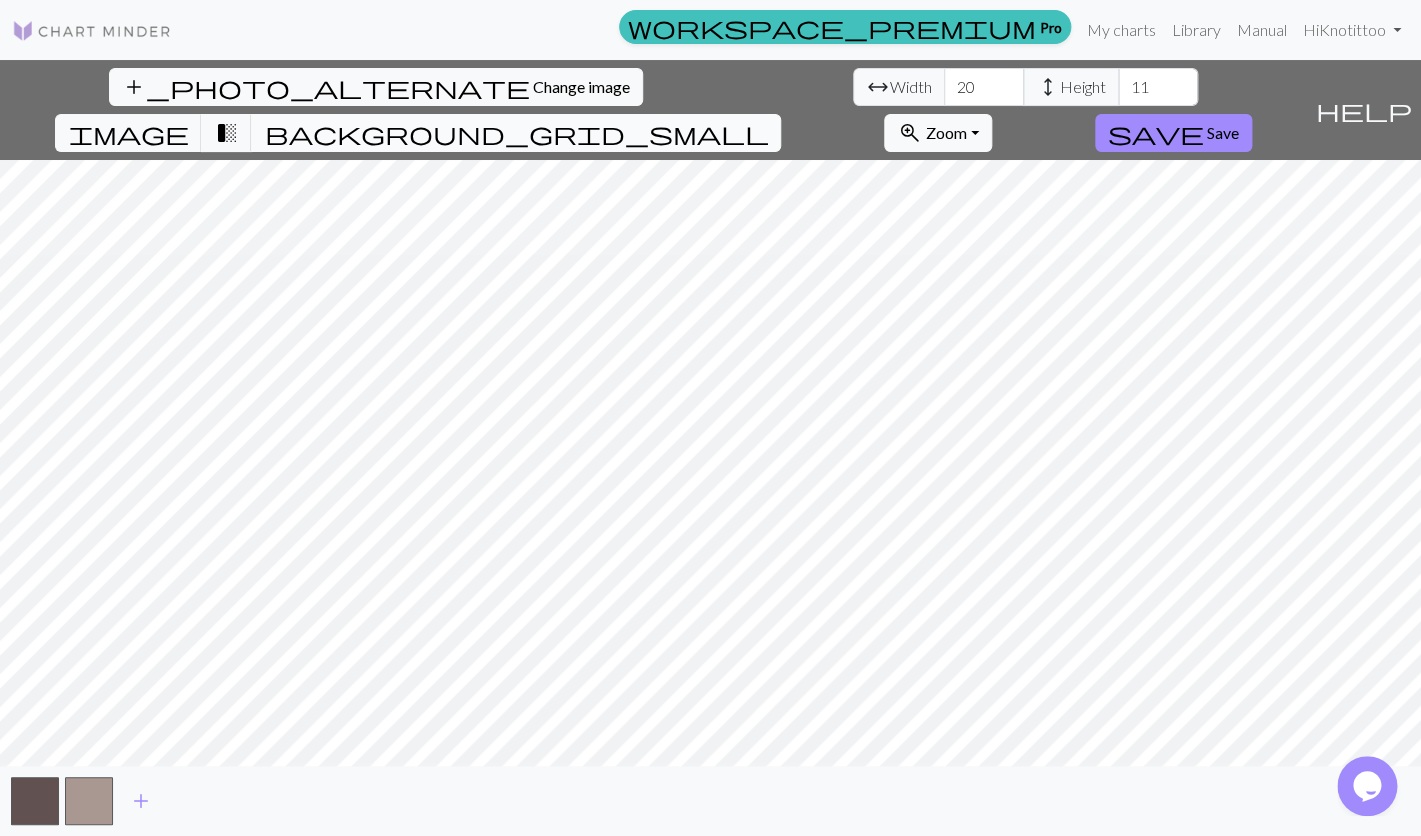 click on "background_grid_small" at bounding box center [516, 133] 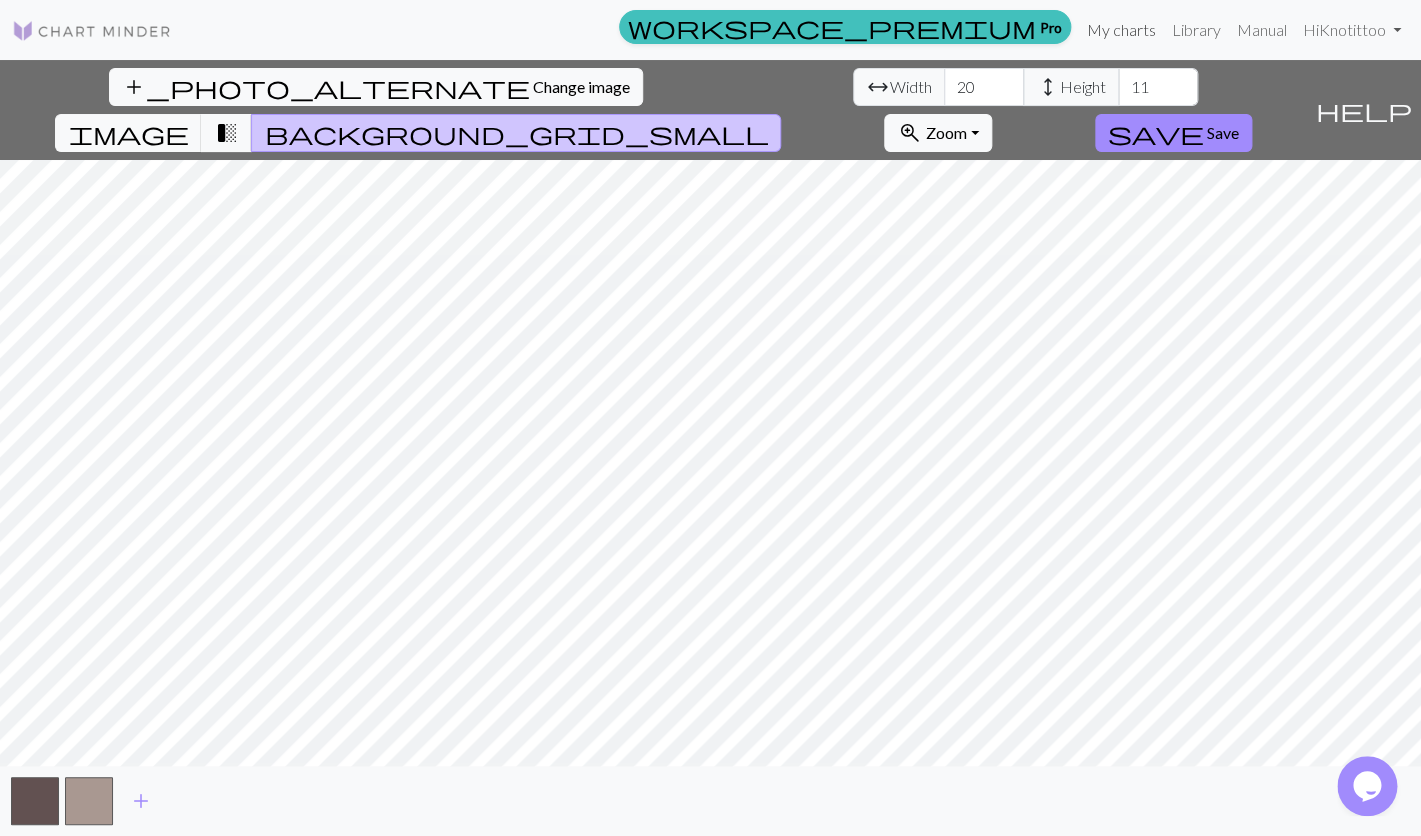 click on "My charts" at bounding box center [1121, 30] 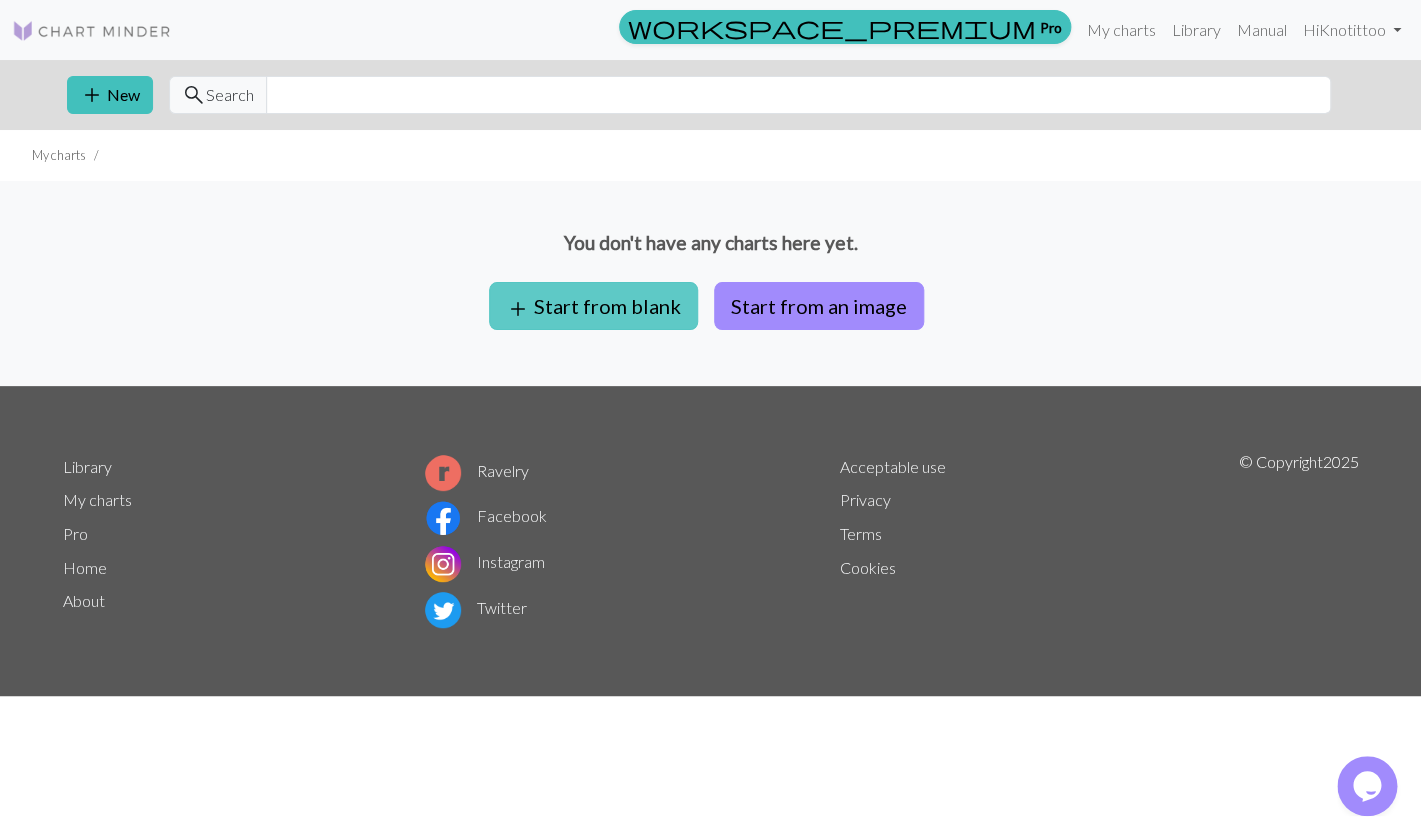 click on "add   Start from blank" at bounding box center [593, 306] 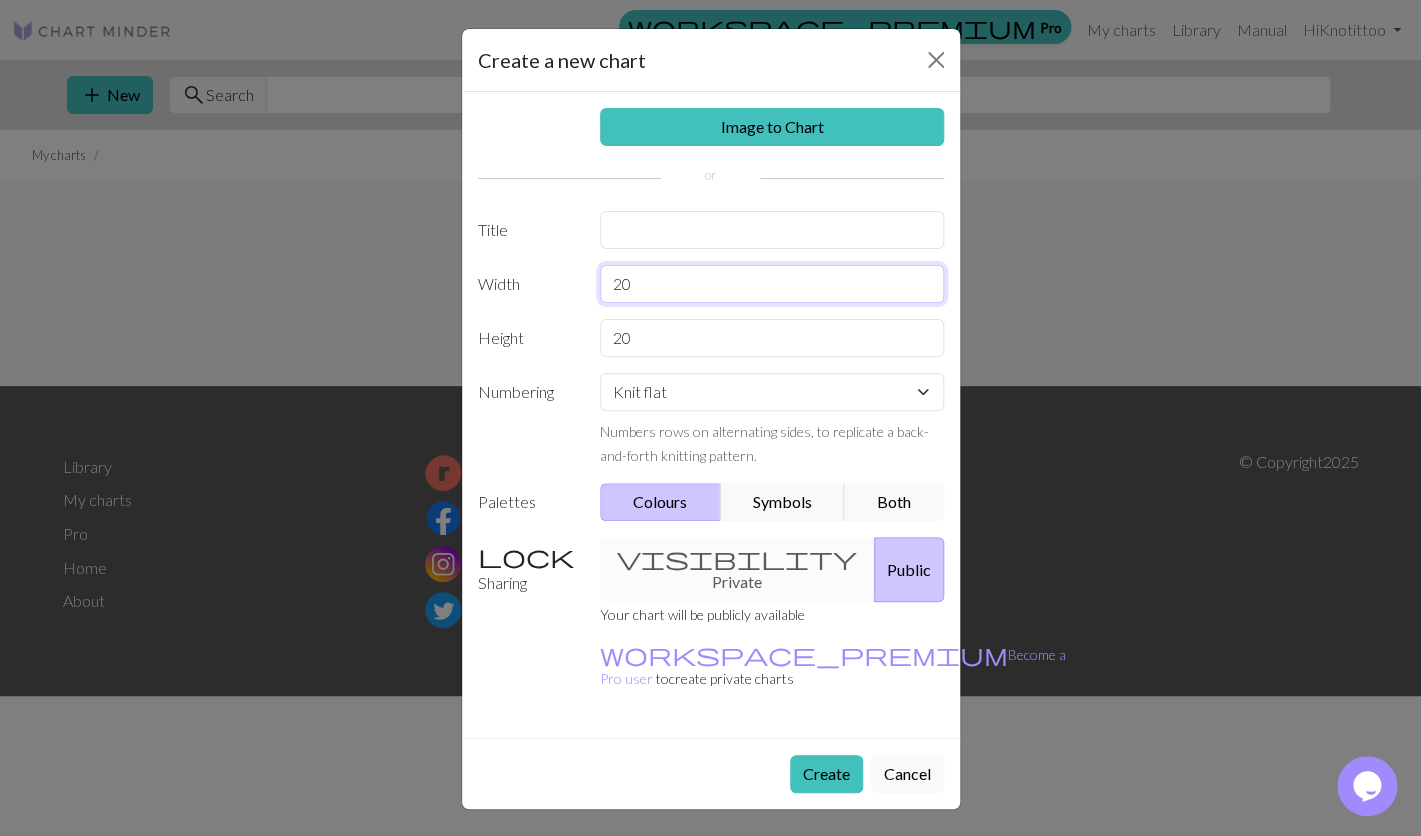 click on "20" at bounding box center [772, 284] 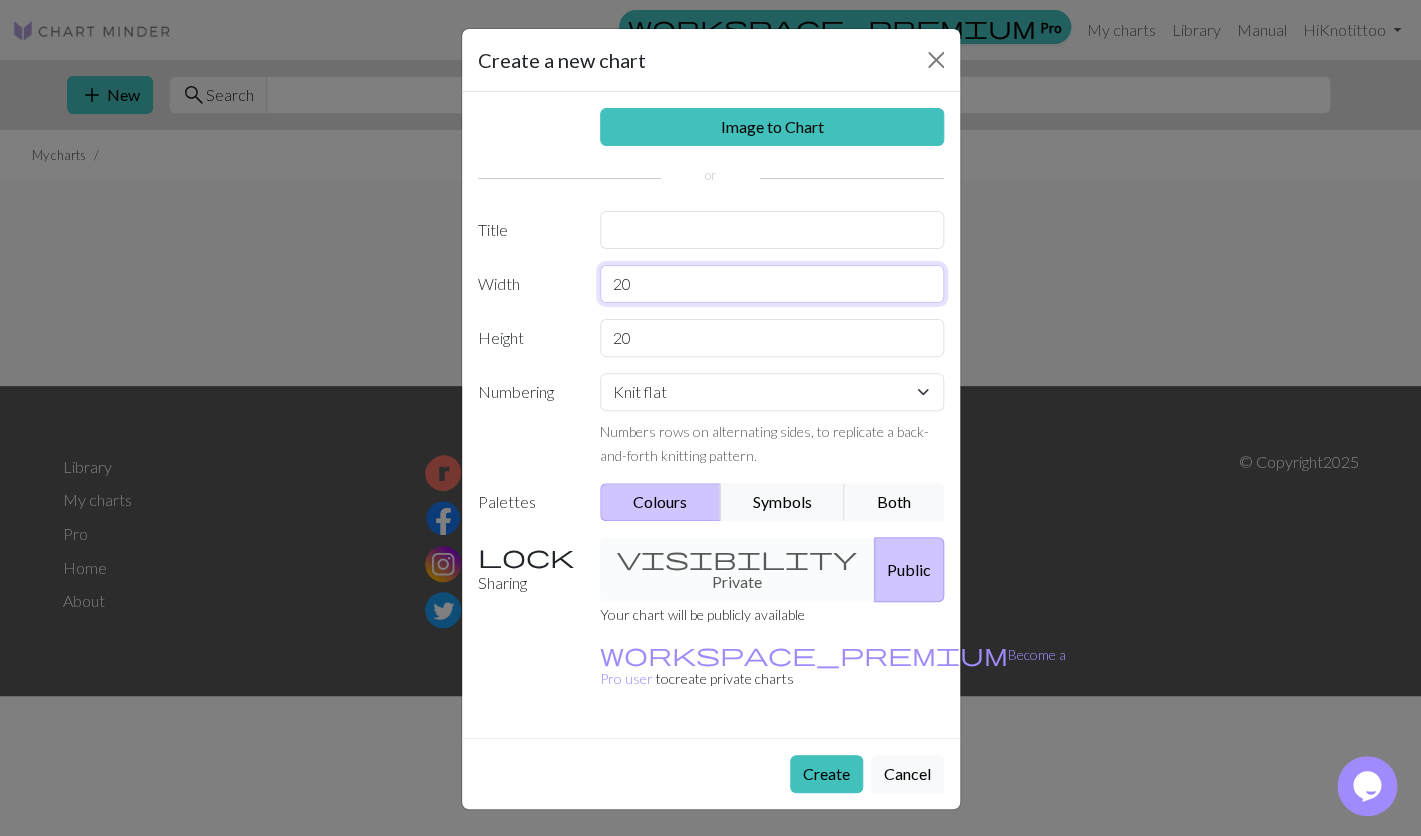 type on "2" 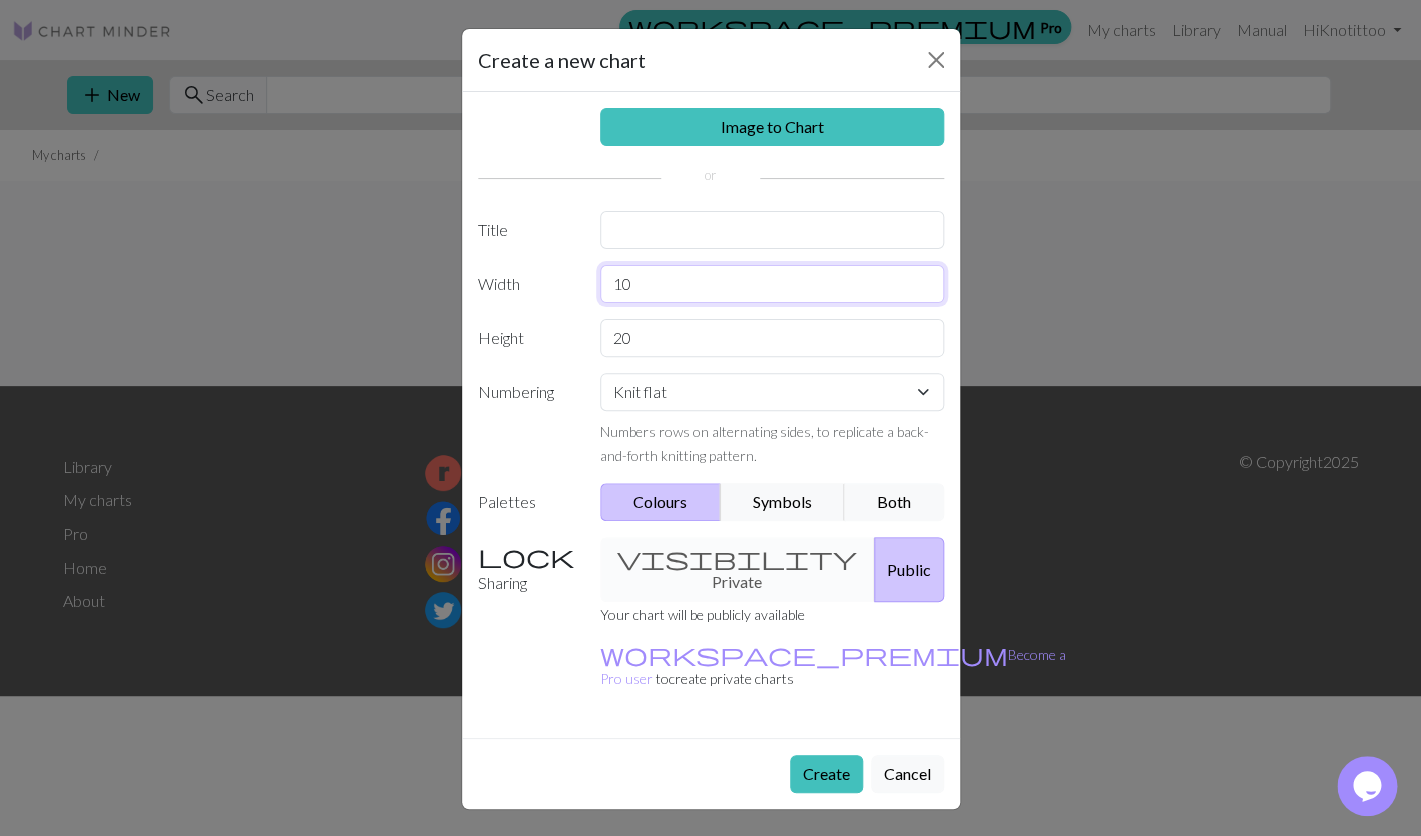 type on "10" 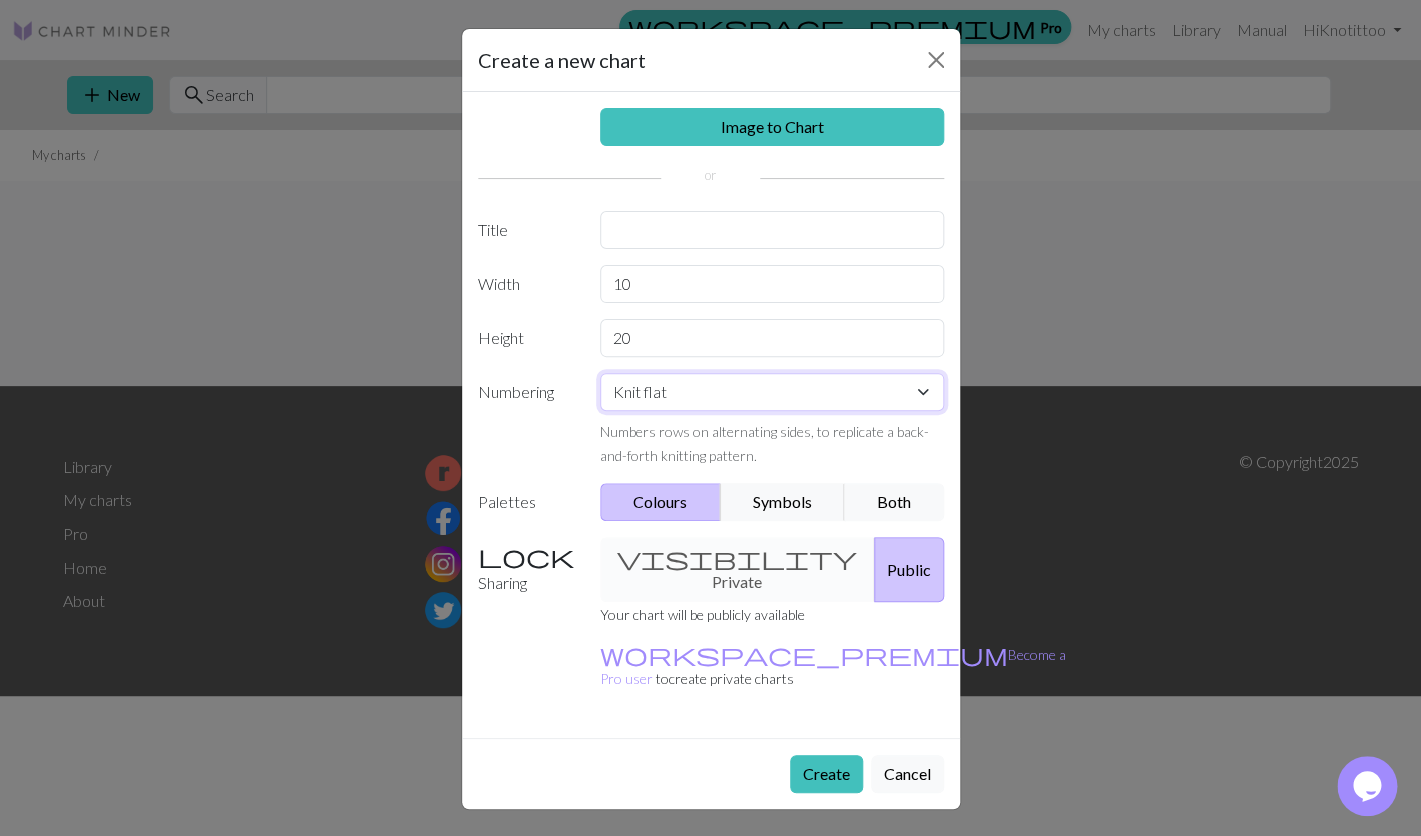 select on "round" 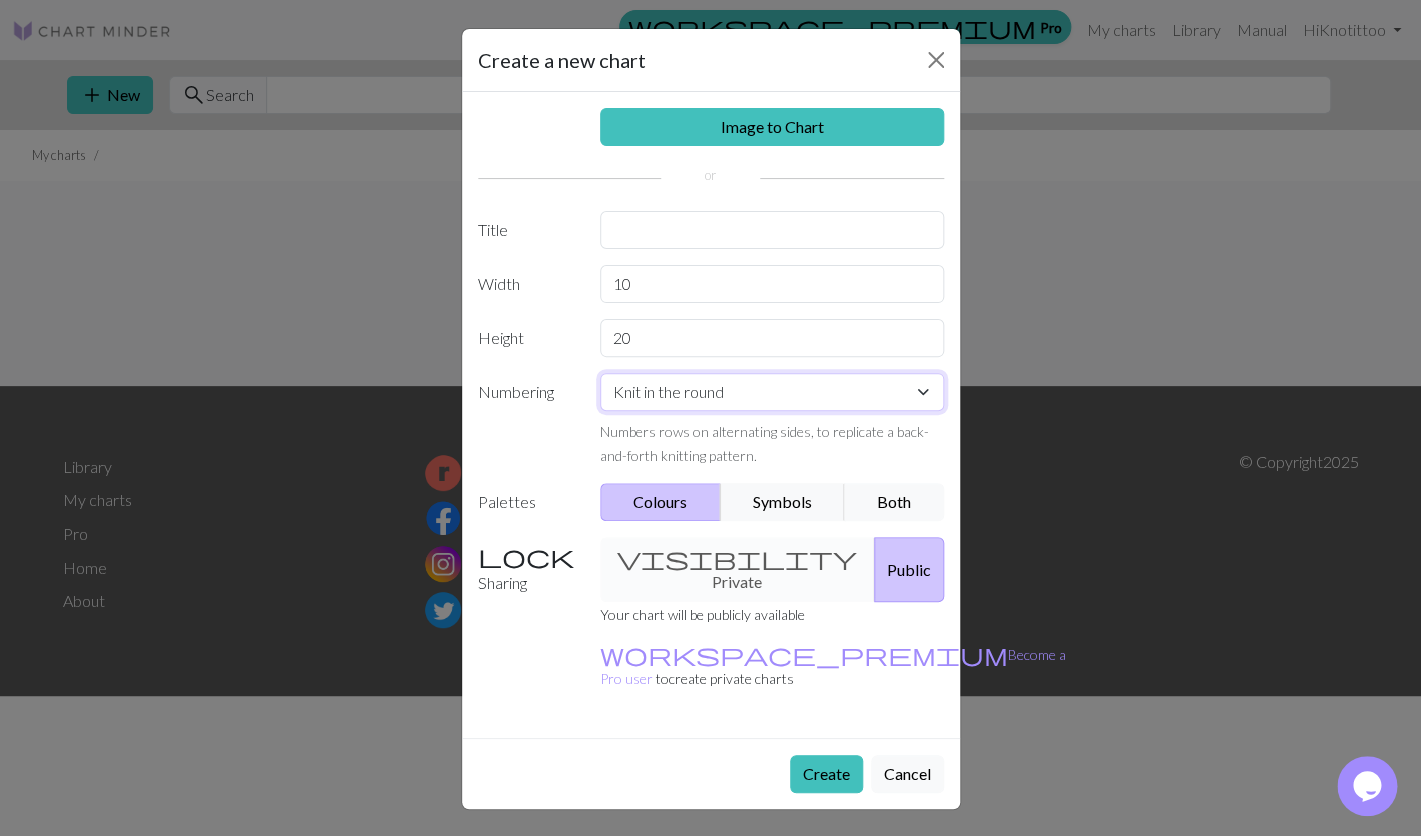 click on "Knit in the round" at bounding box center (0, 0) 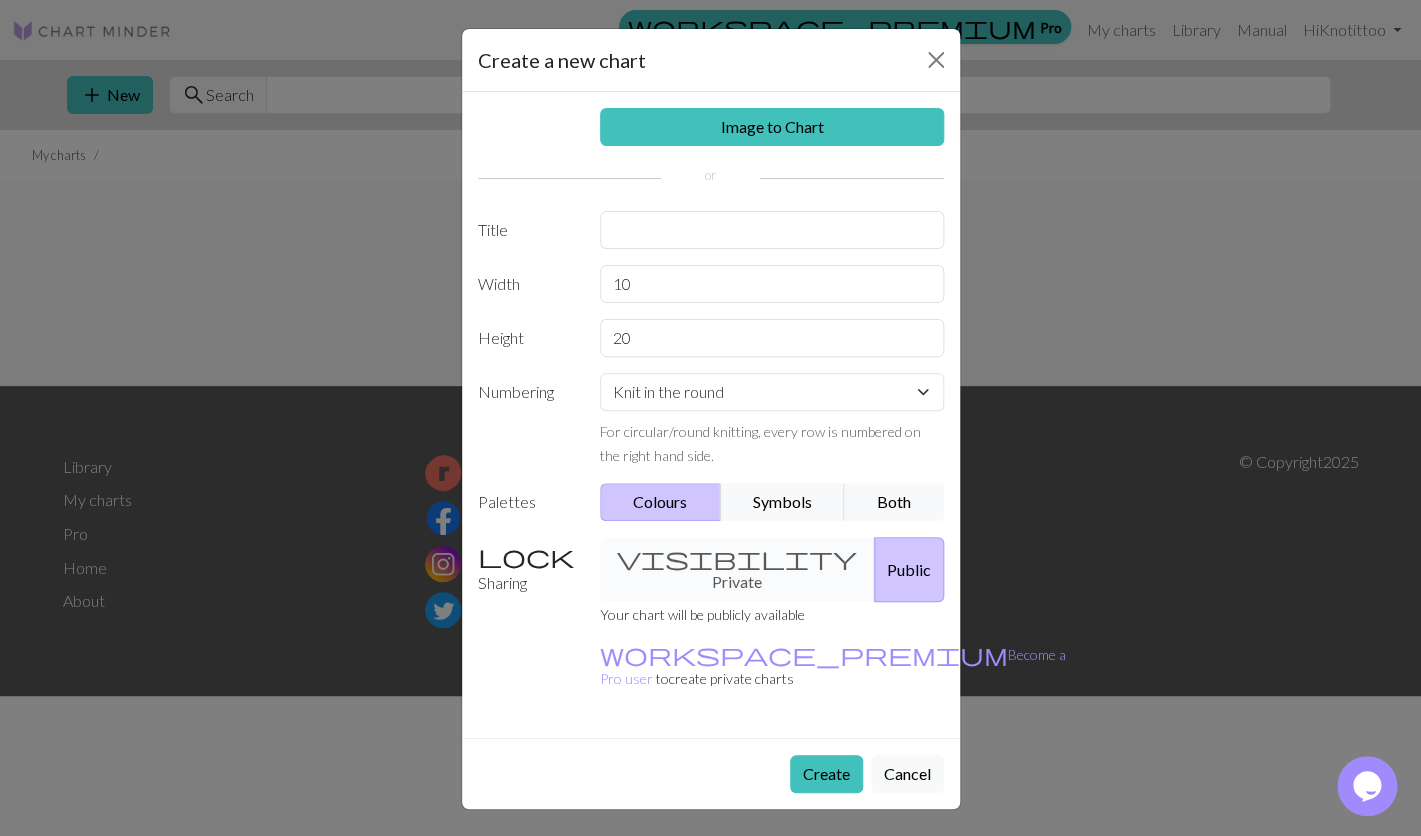click on "visibility  Private Public" at bounding box center (772, 569) 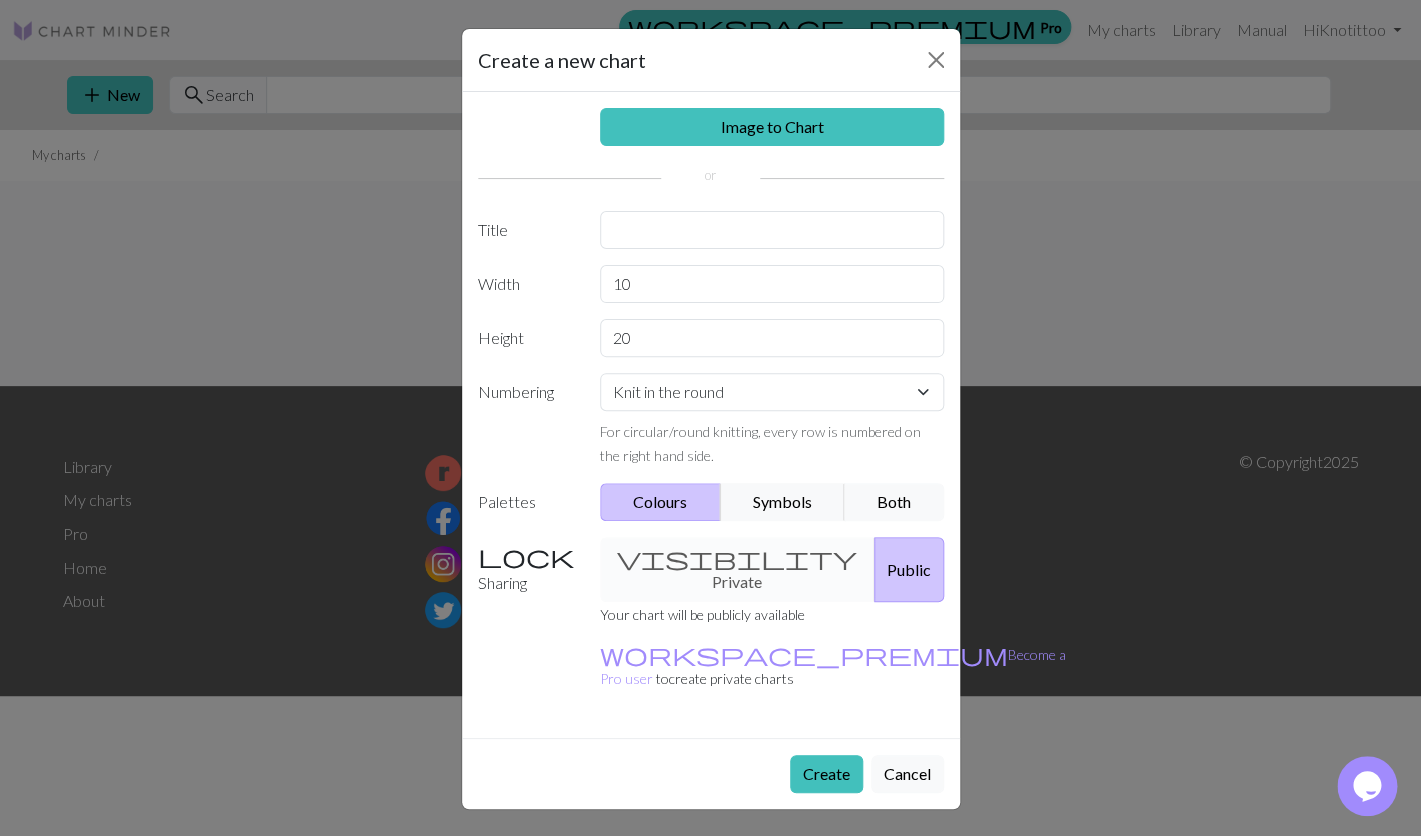 click on "Public" at bounding box center (909, 569) 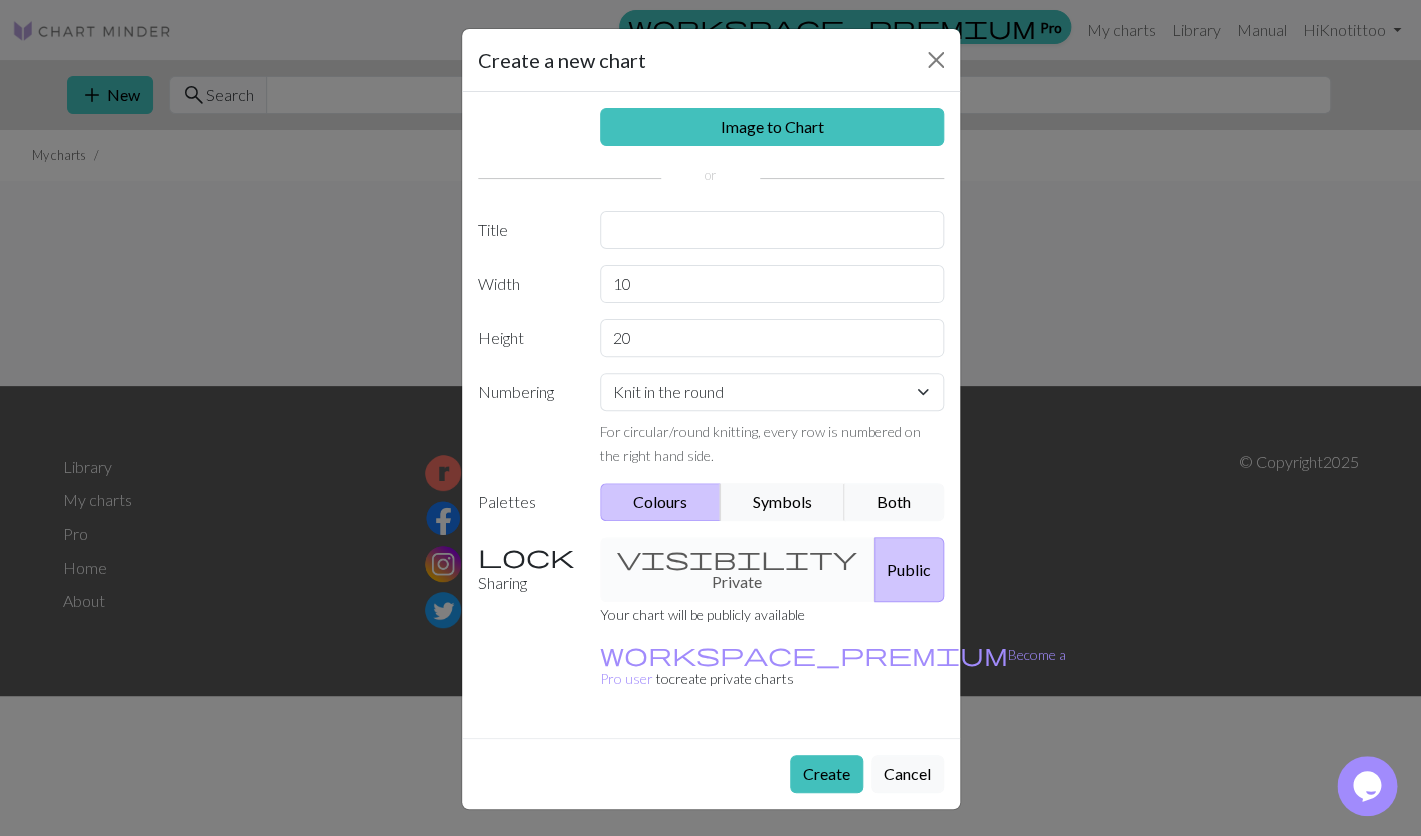 click on "visibility  Private Public" at bounding box center (772, 569) 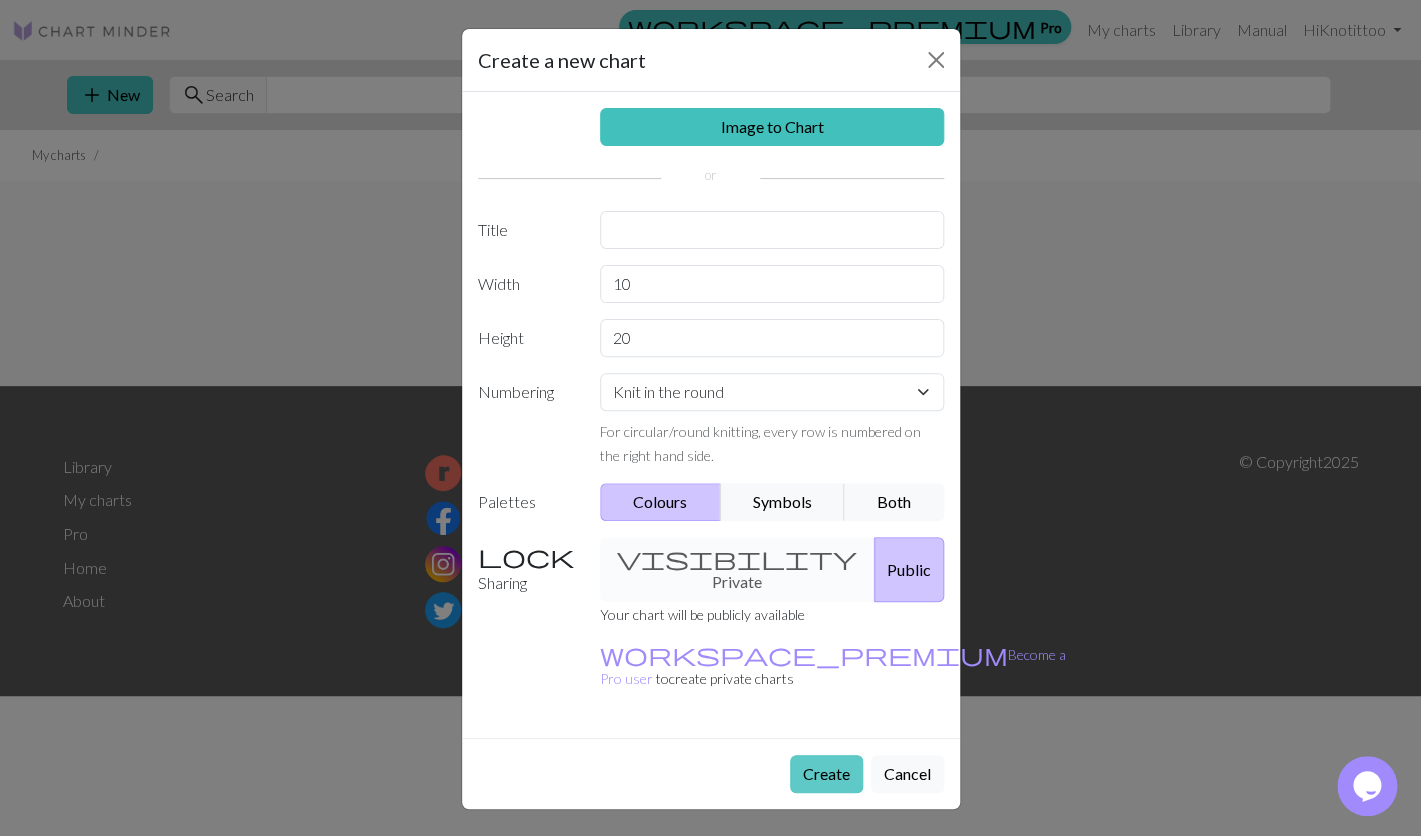 click on "Create" at bounding box center (826, 774) 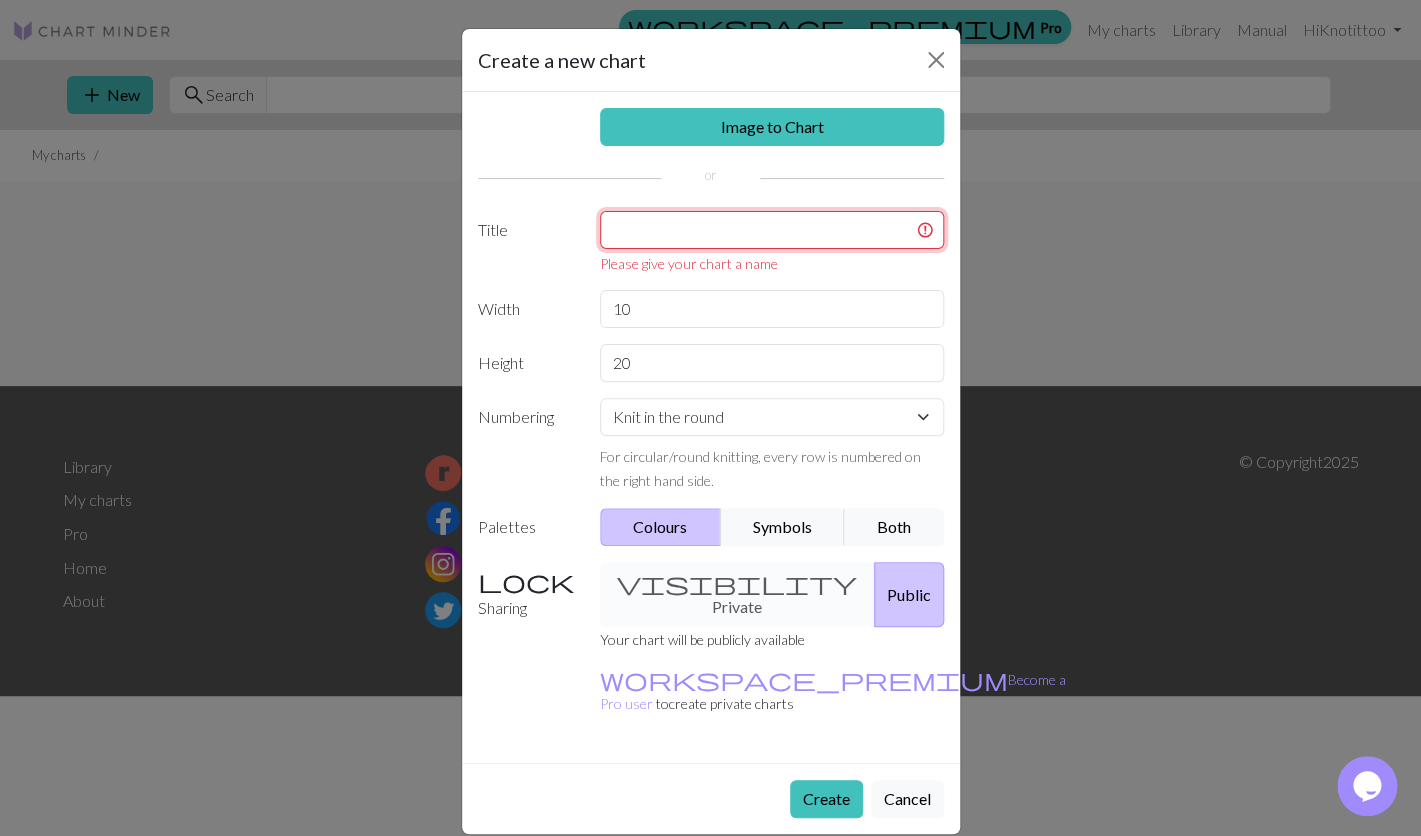click at bounding box center (772, 230) 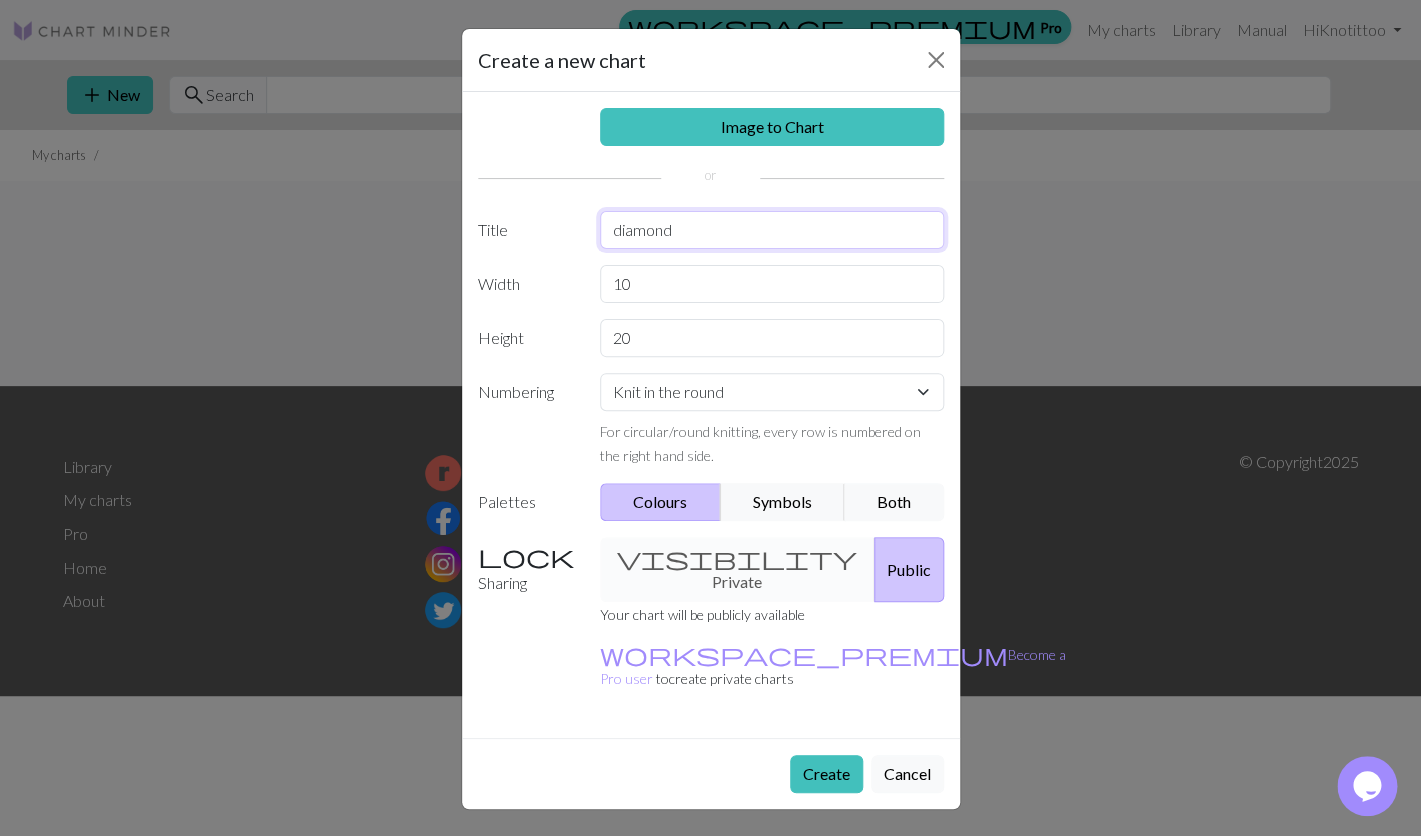 type on "diamond" 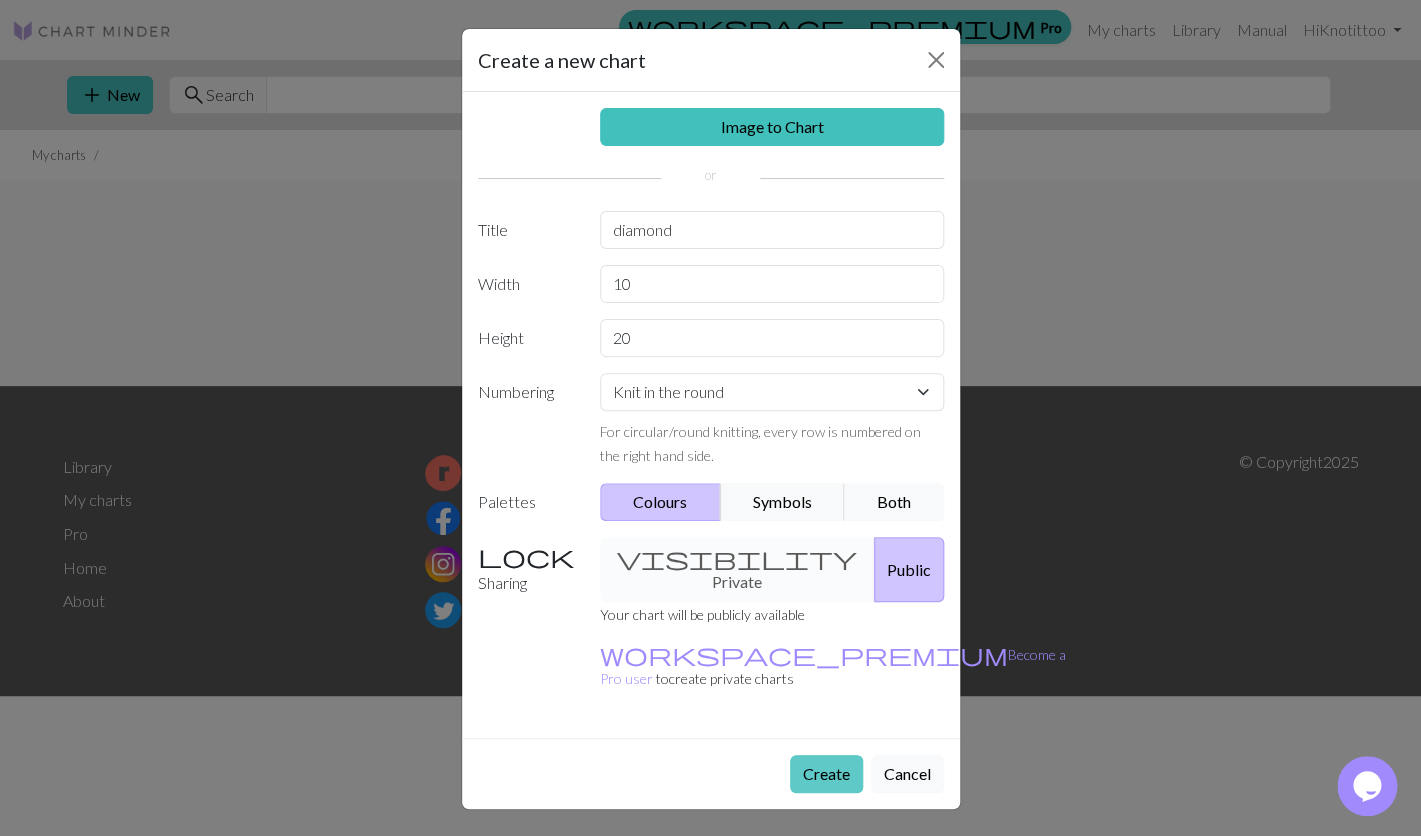 click on "Create" at bounding box center [826, 774] 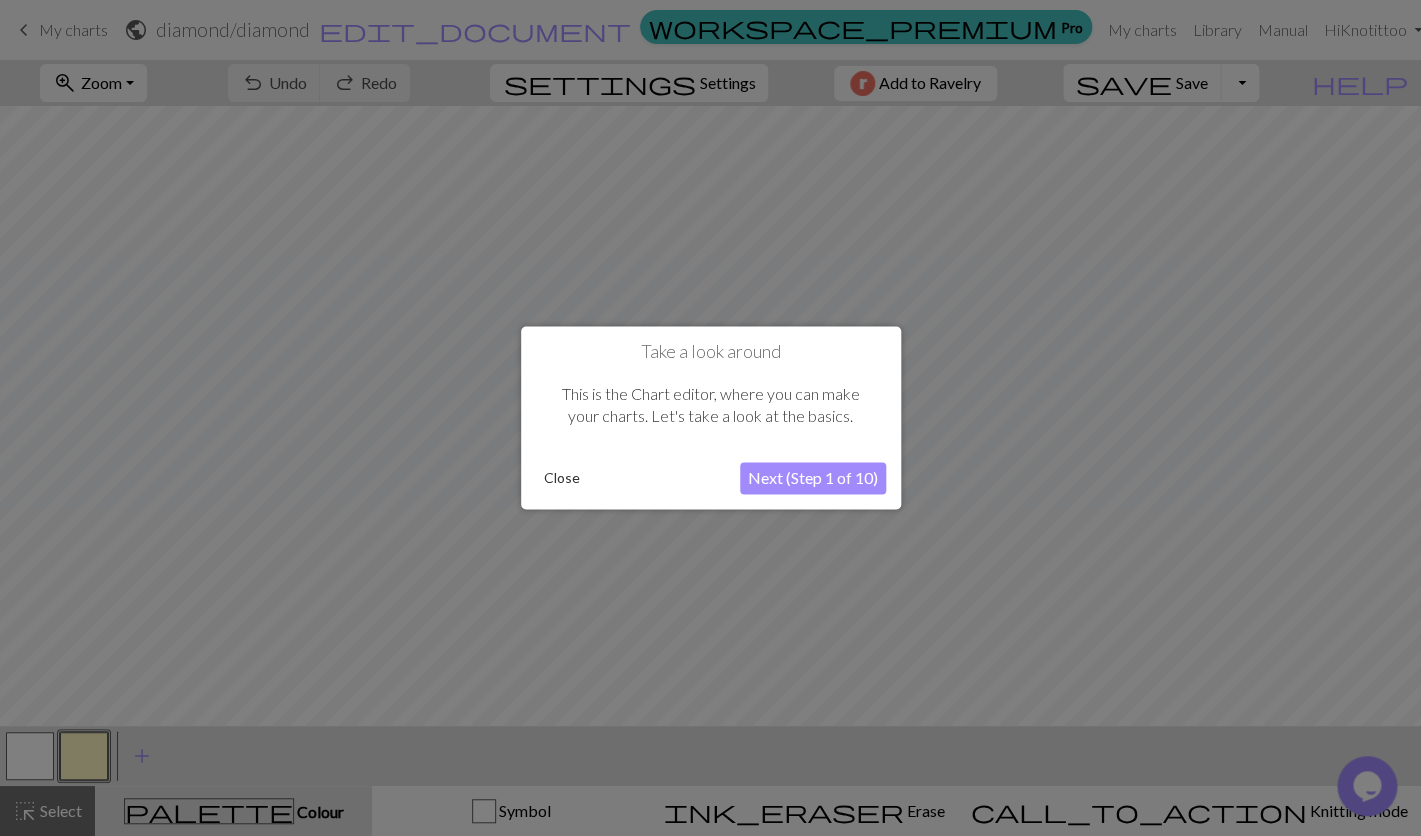 click on "Next (Step 1 of 10)" at bounding box center (813, 479) 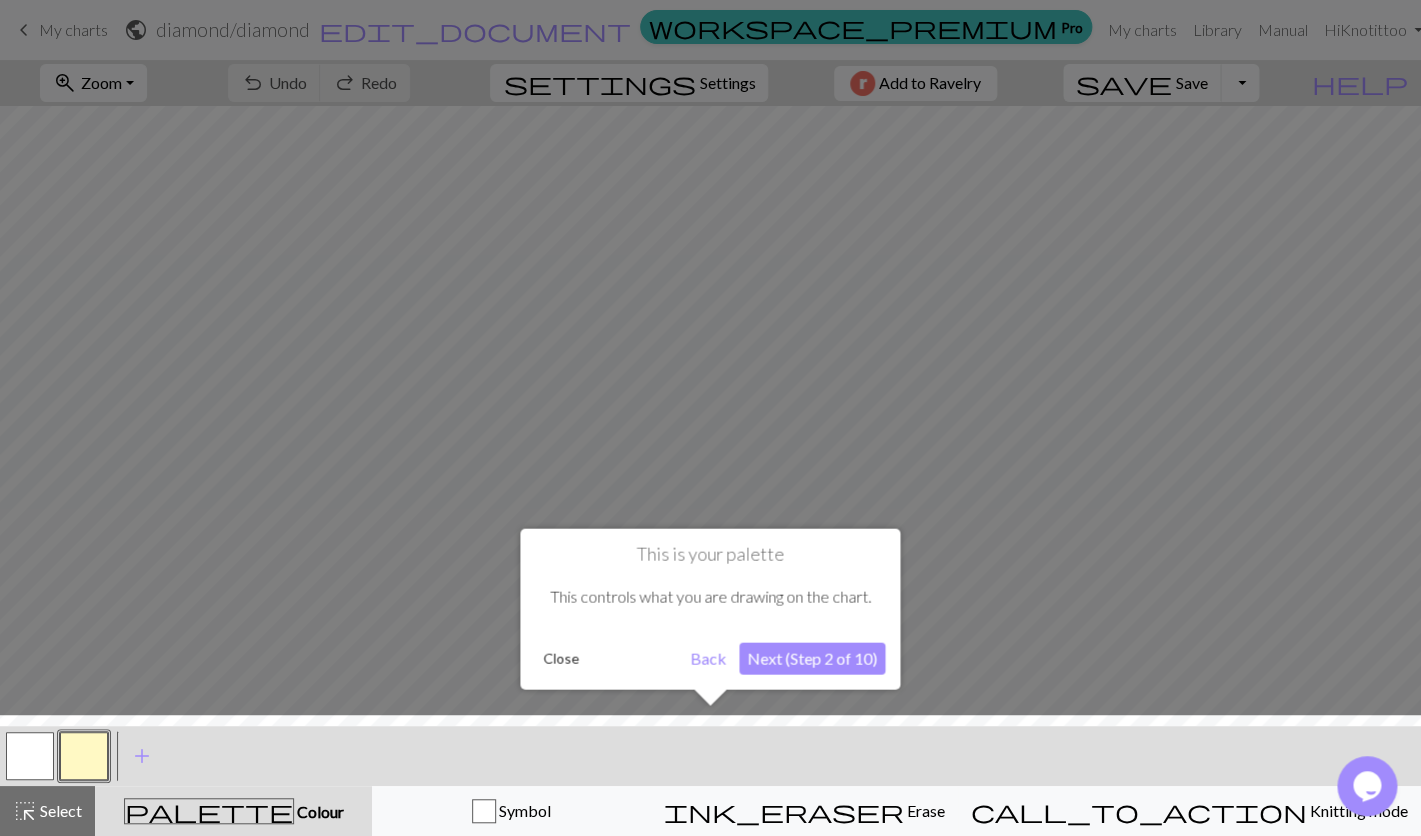 click on "Next (Step 2 of 10)" at bounding box center (812, 658) 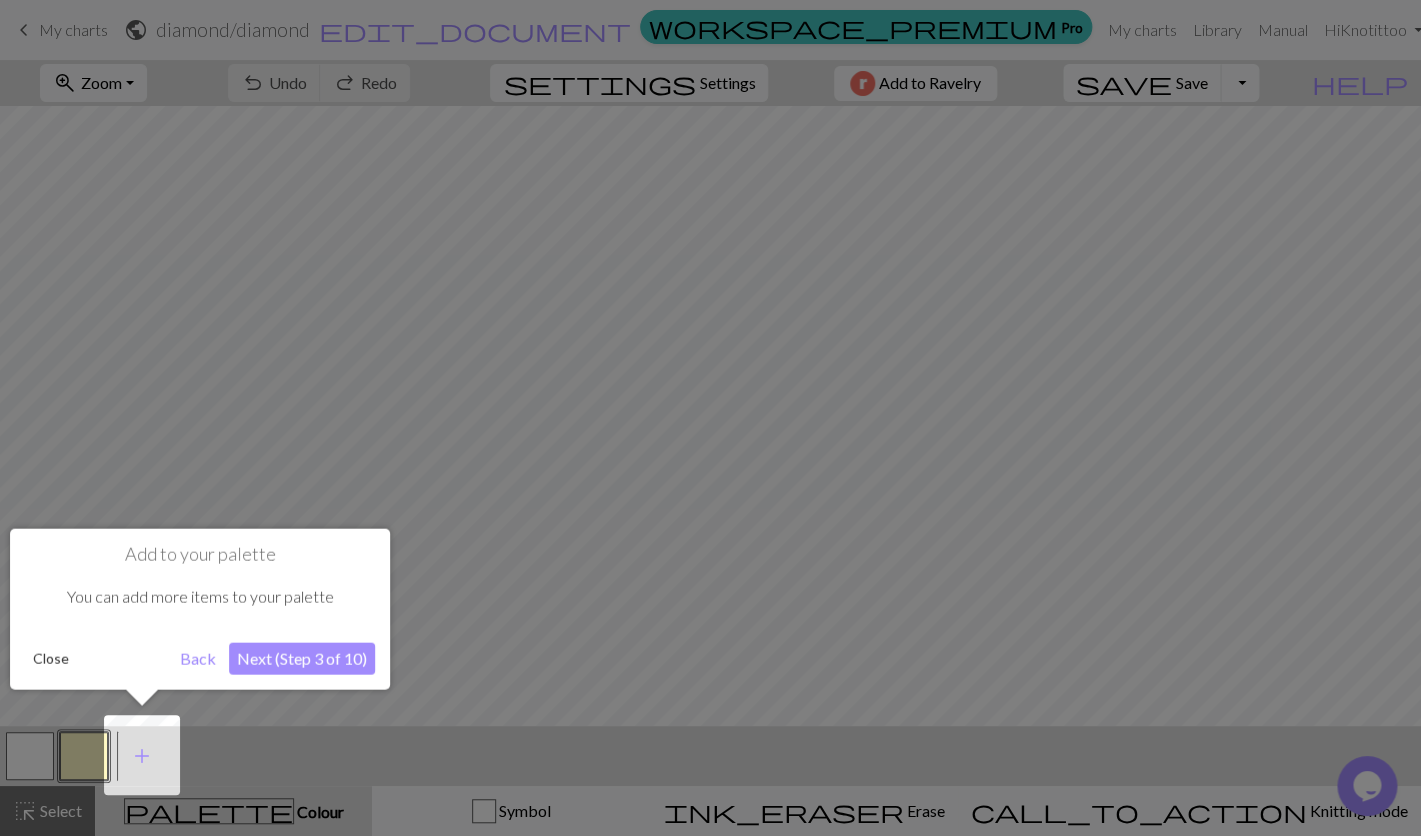 scroll, scrollTop: 0, scrollLeft: 0, axis: both 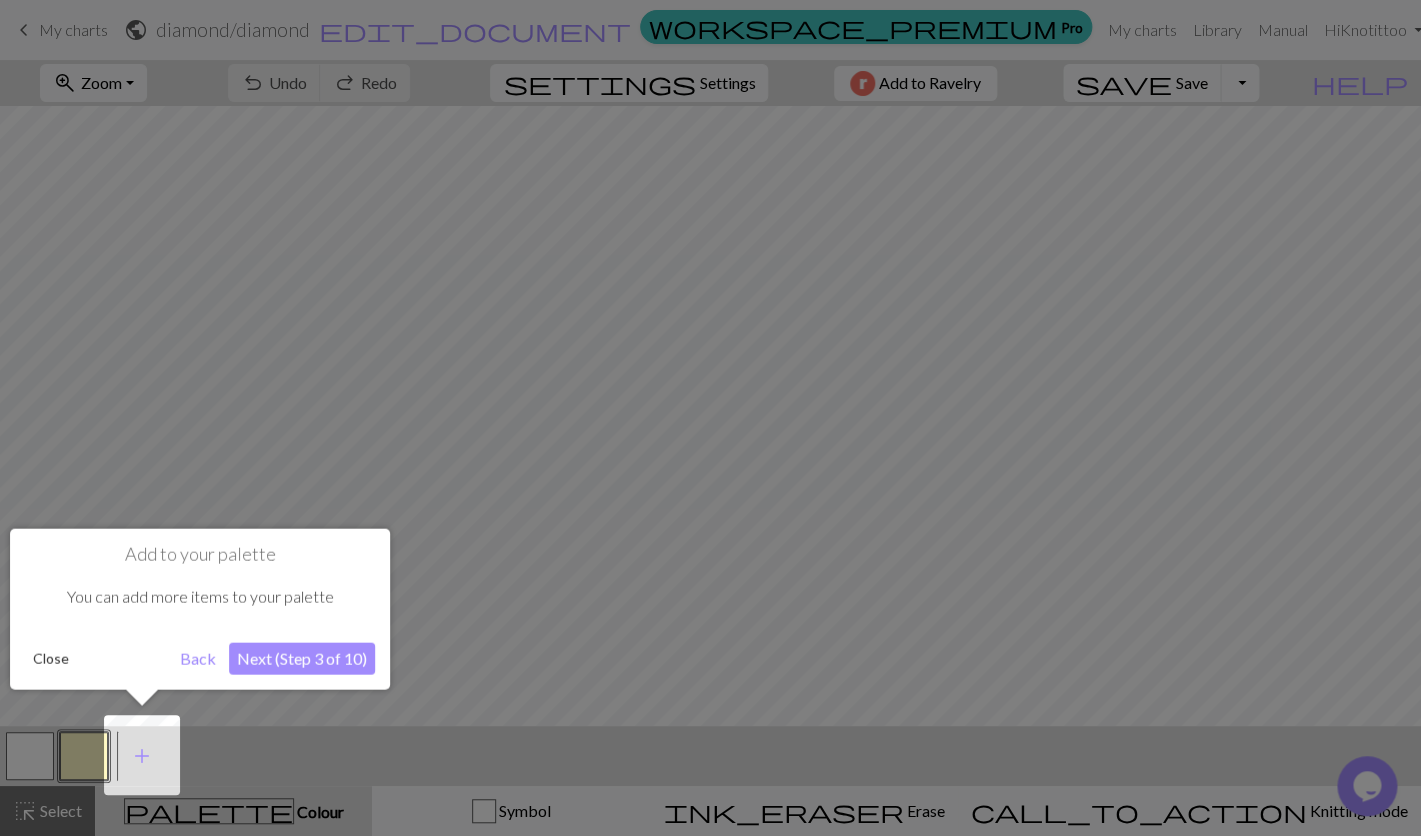 click on "Next (Step 3 of 10)" at bounding box center [302, 658] 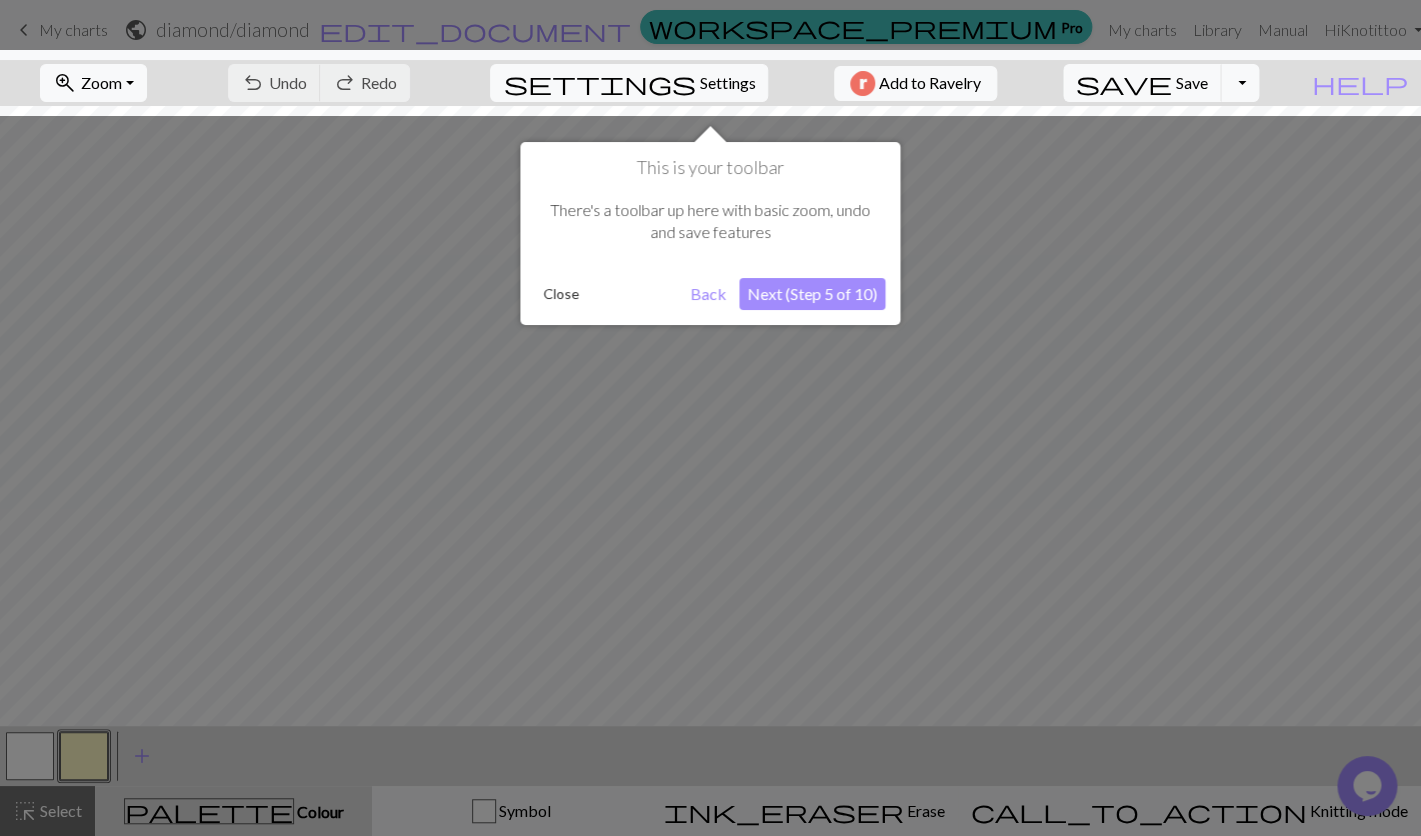 scroll, scrollTop: 0, scrollLeft: 0, axis: both 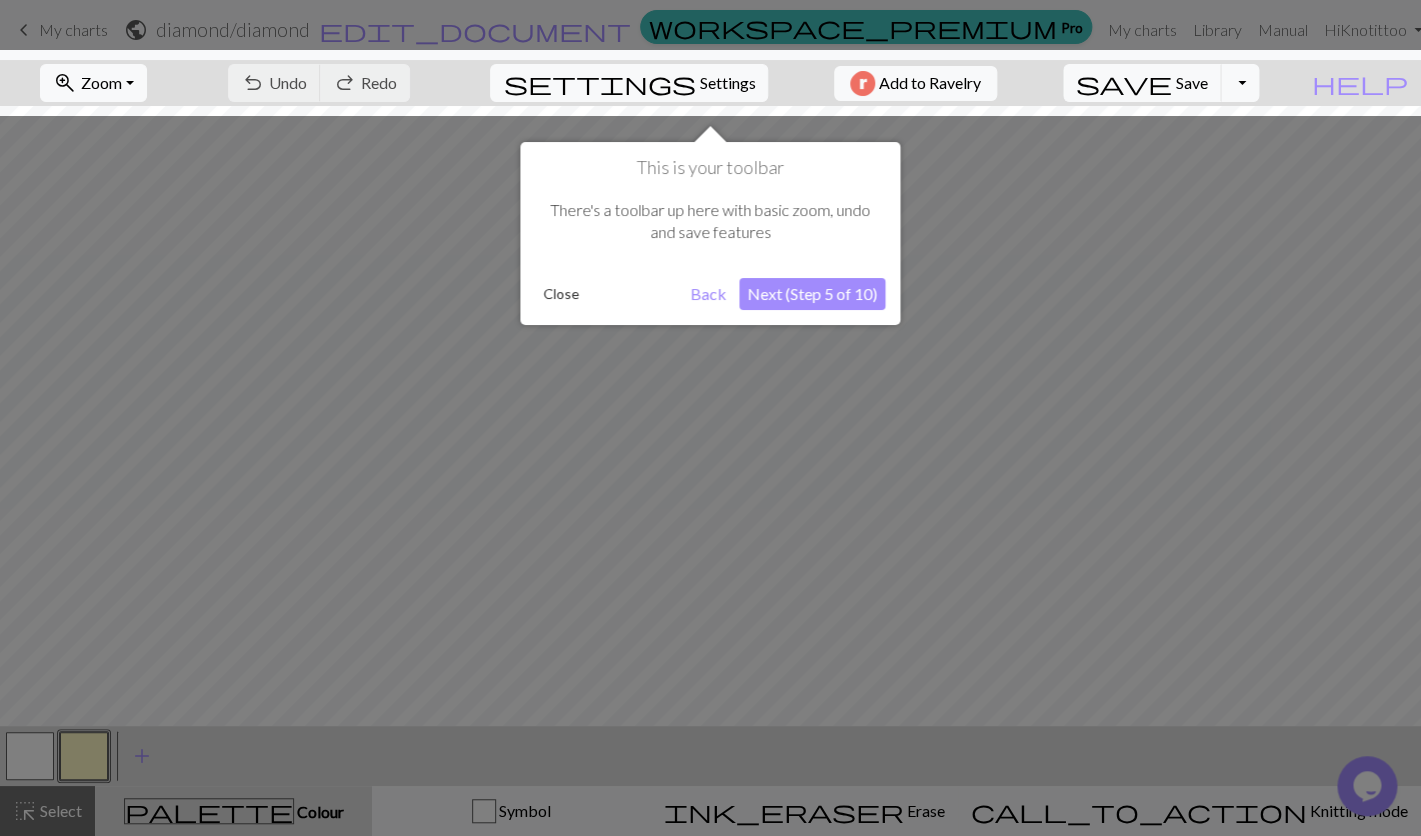 click on "Next (Step 5 of 10)" at bounding box center [812, 294] 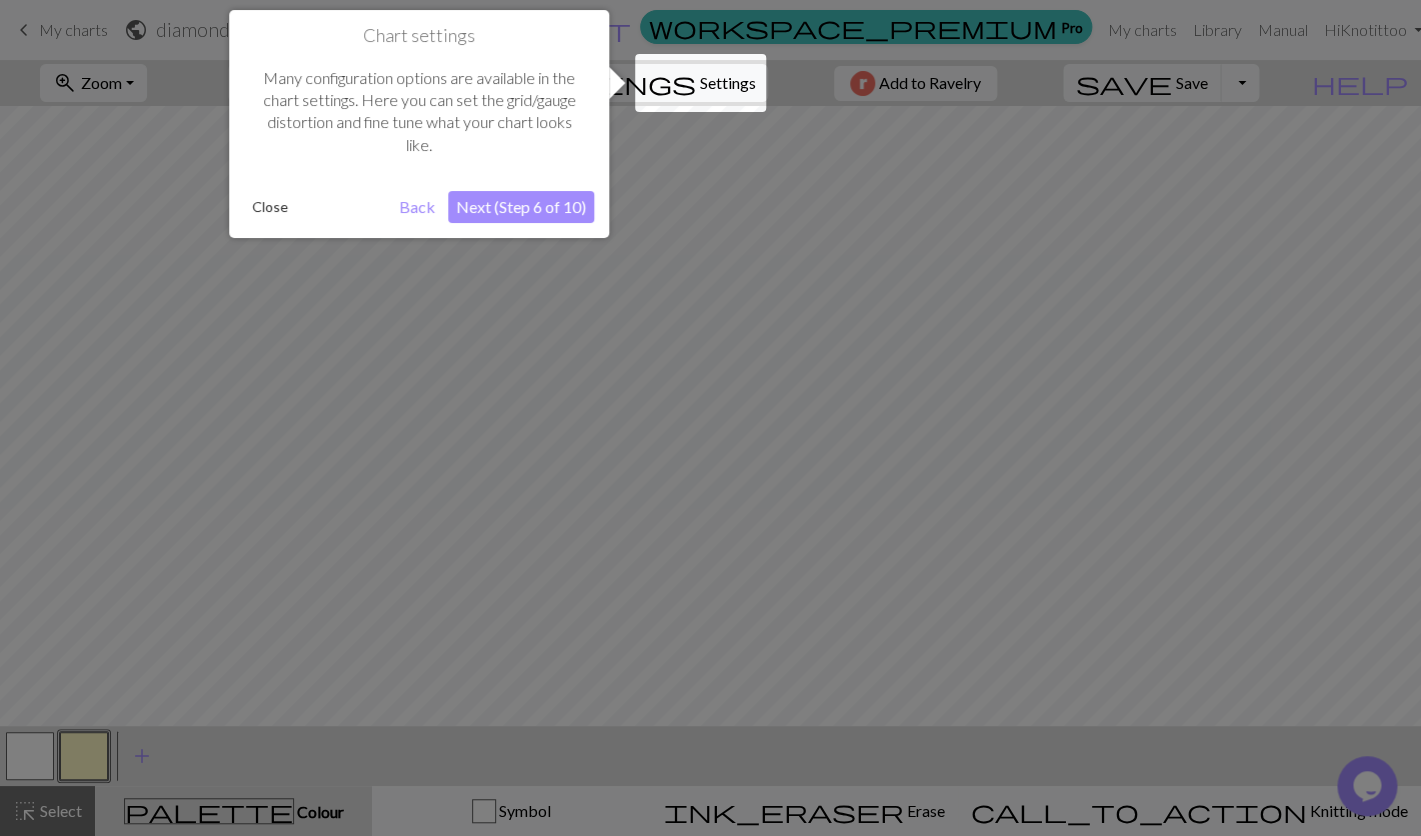 scroll, scrollTop: 0, scrollLeft: 0, axis: both 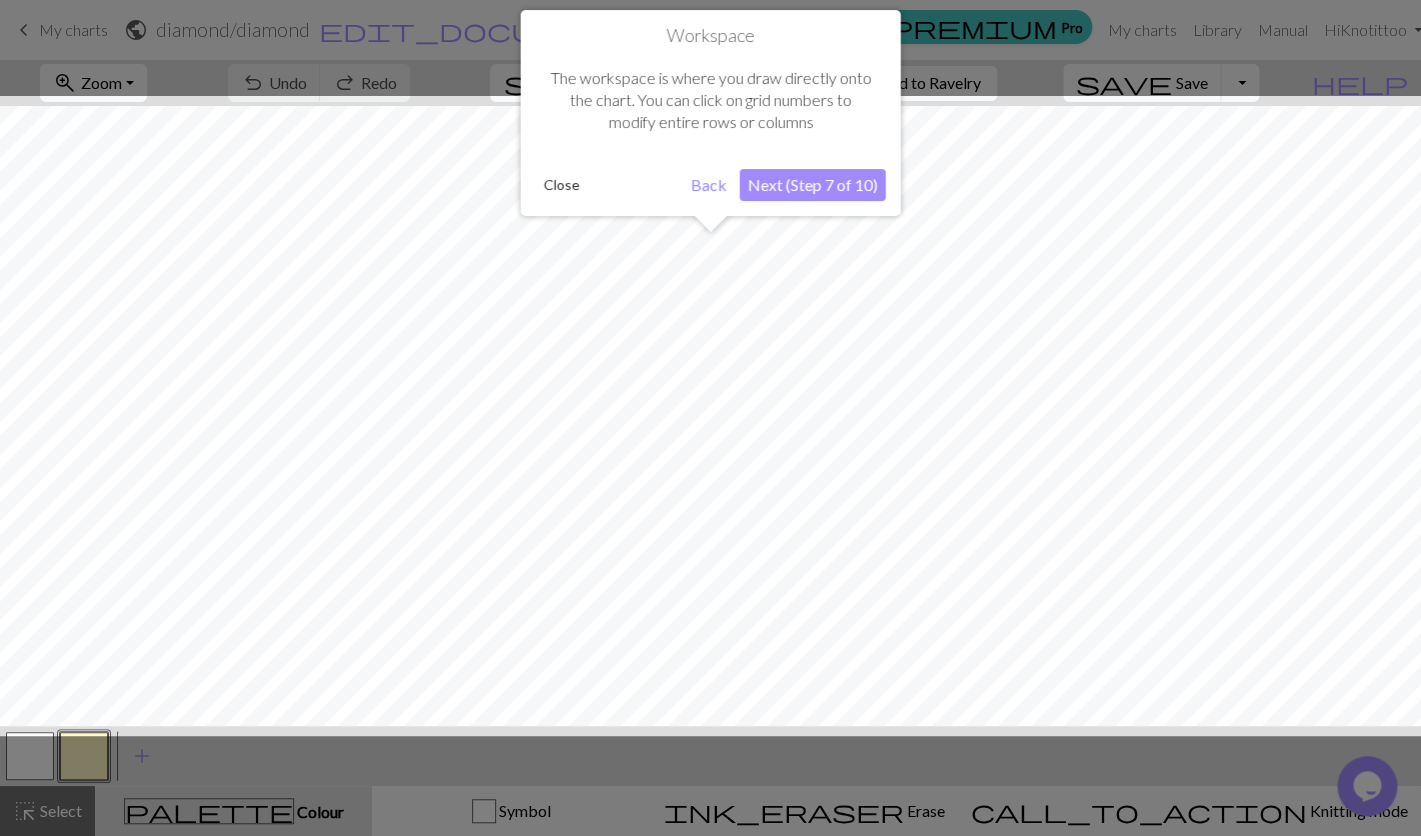 click on "Next (Step 7 of 10)" at bounding box center [813, 185] 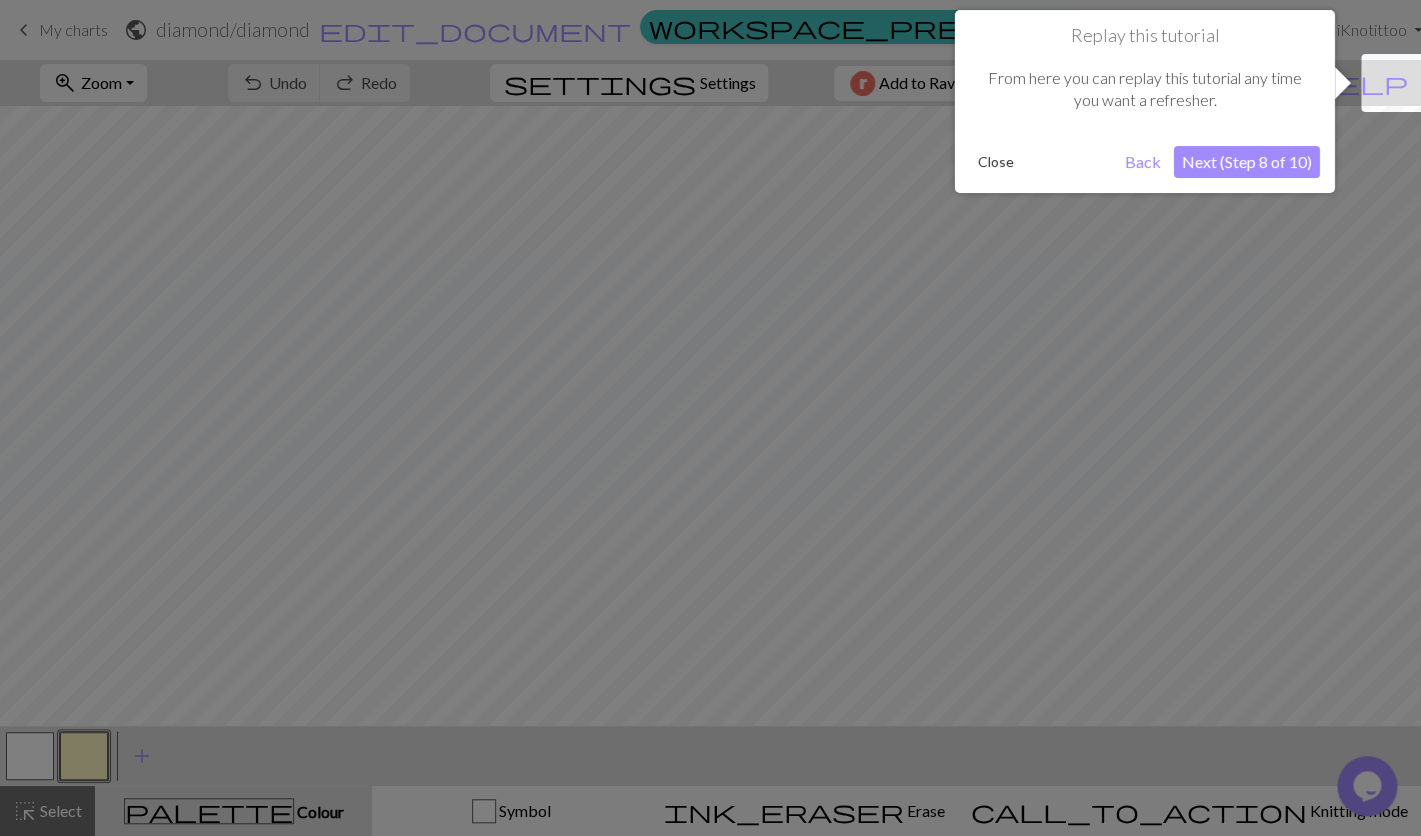 scroll, scrollTop: 0, scrollLeft: 0, axis: both 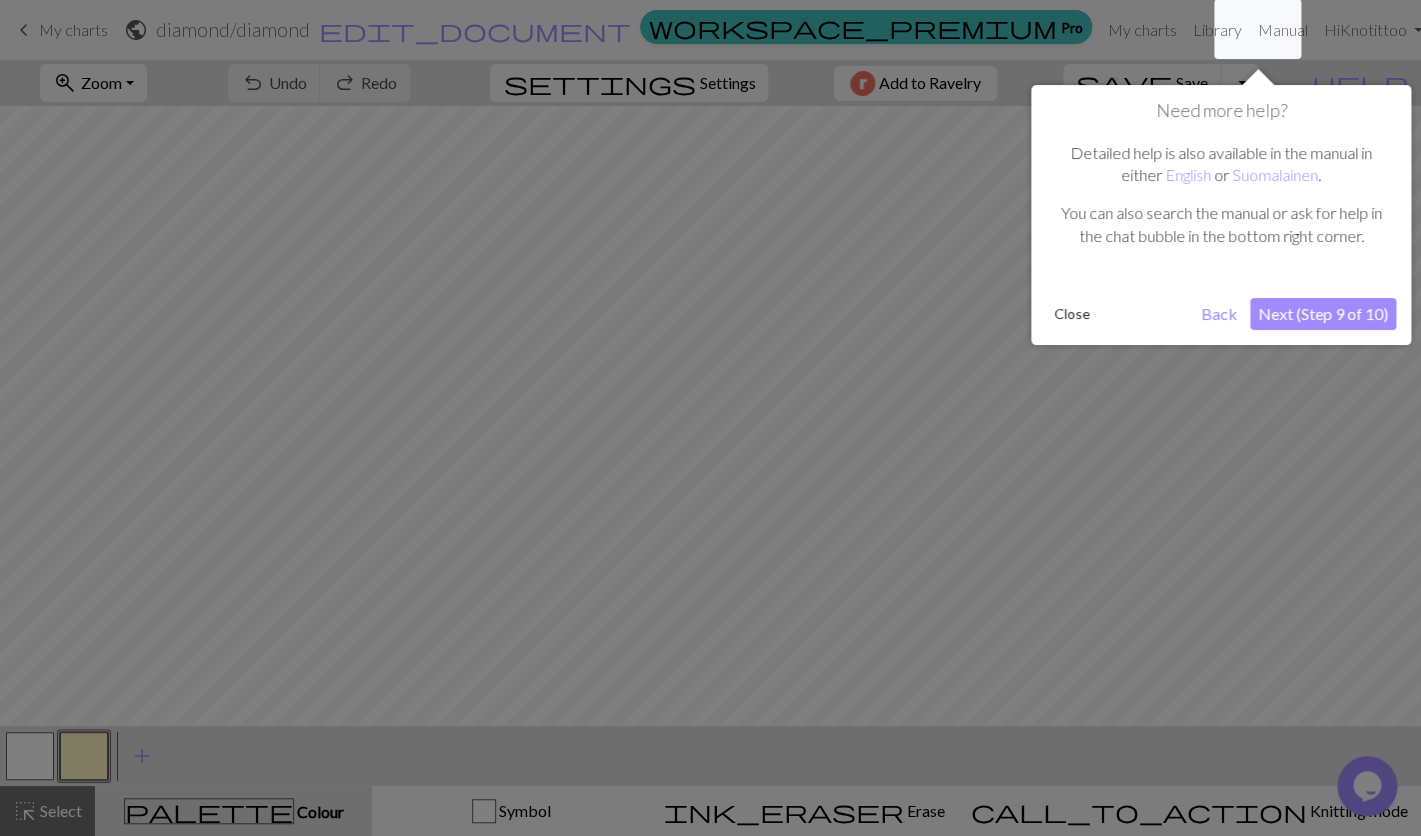 click on "Next (Step 9 of 10)" at bounding box center [1323, 314] 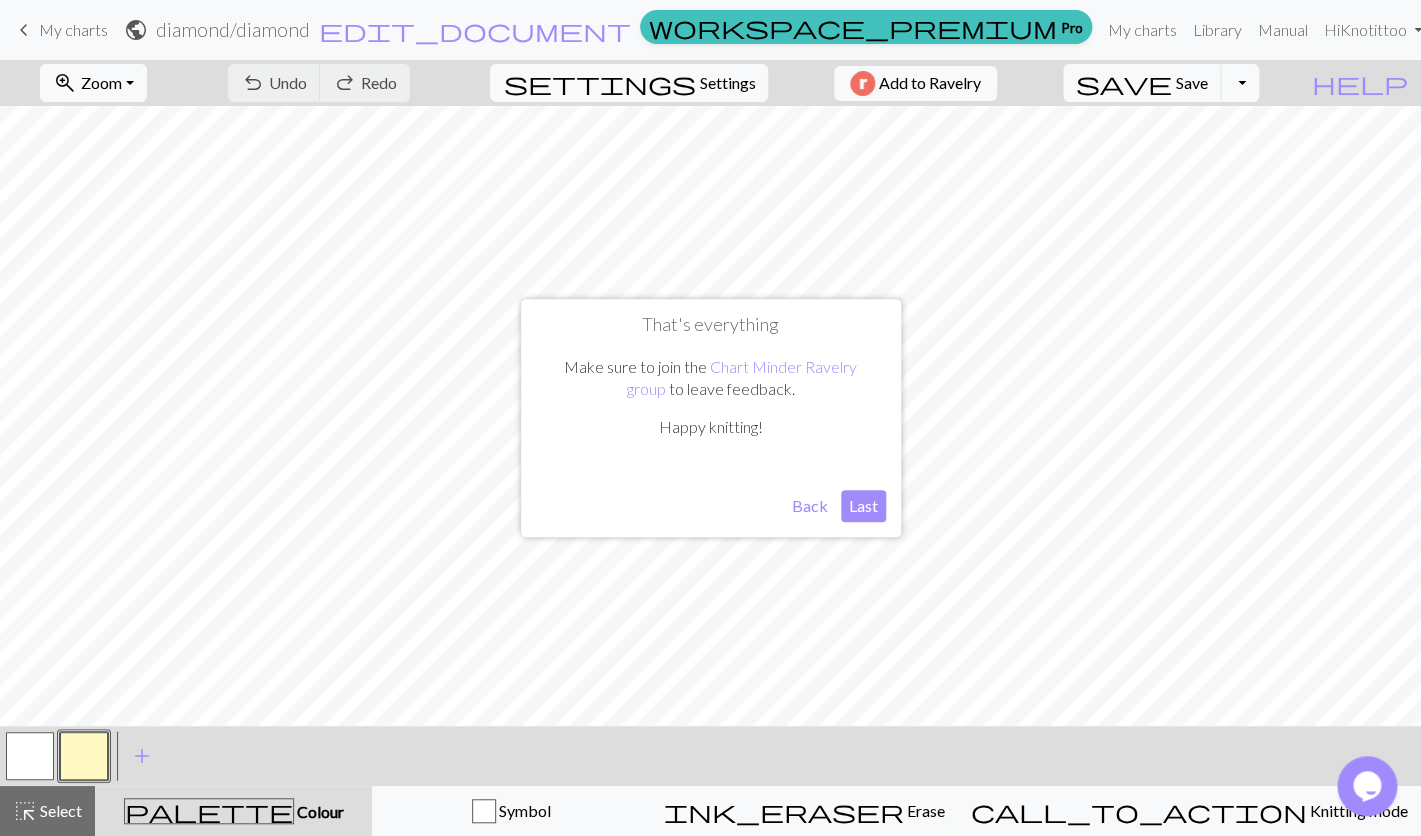 click on "Last" at bounding box center (863, 506) 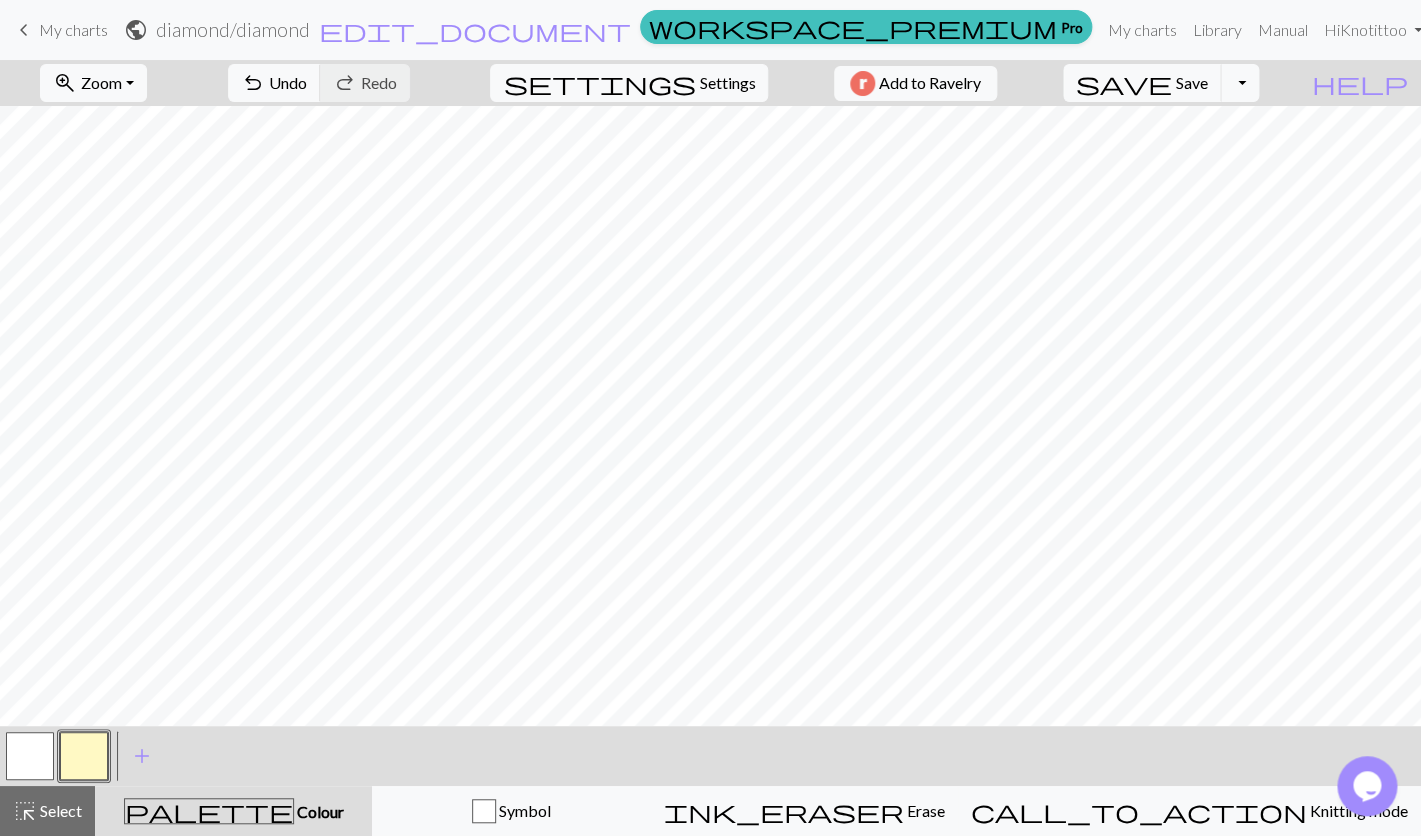 click at bounding box center [30, 756] 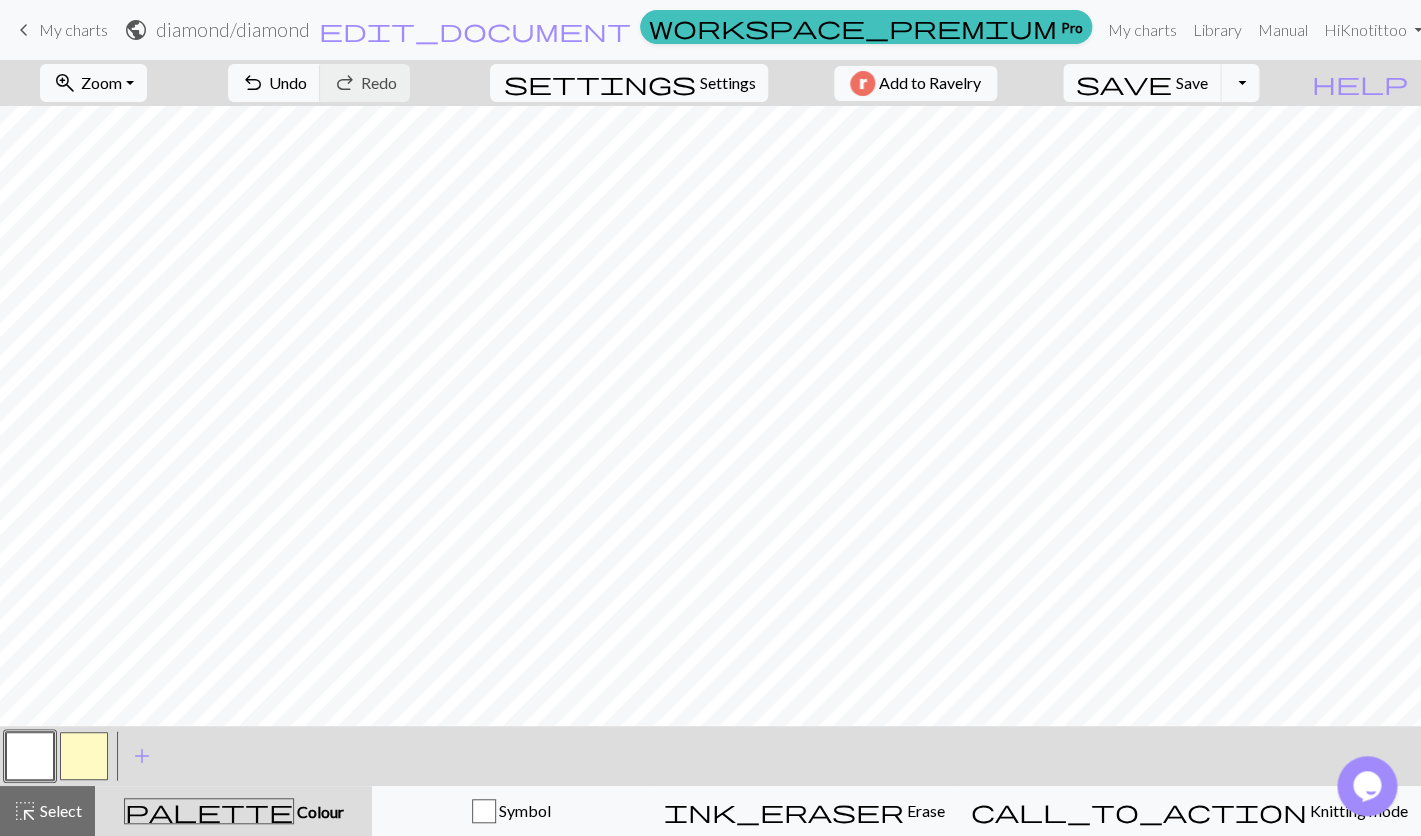 click at bounding box center (84, 756) 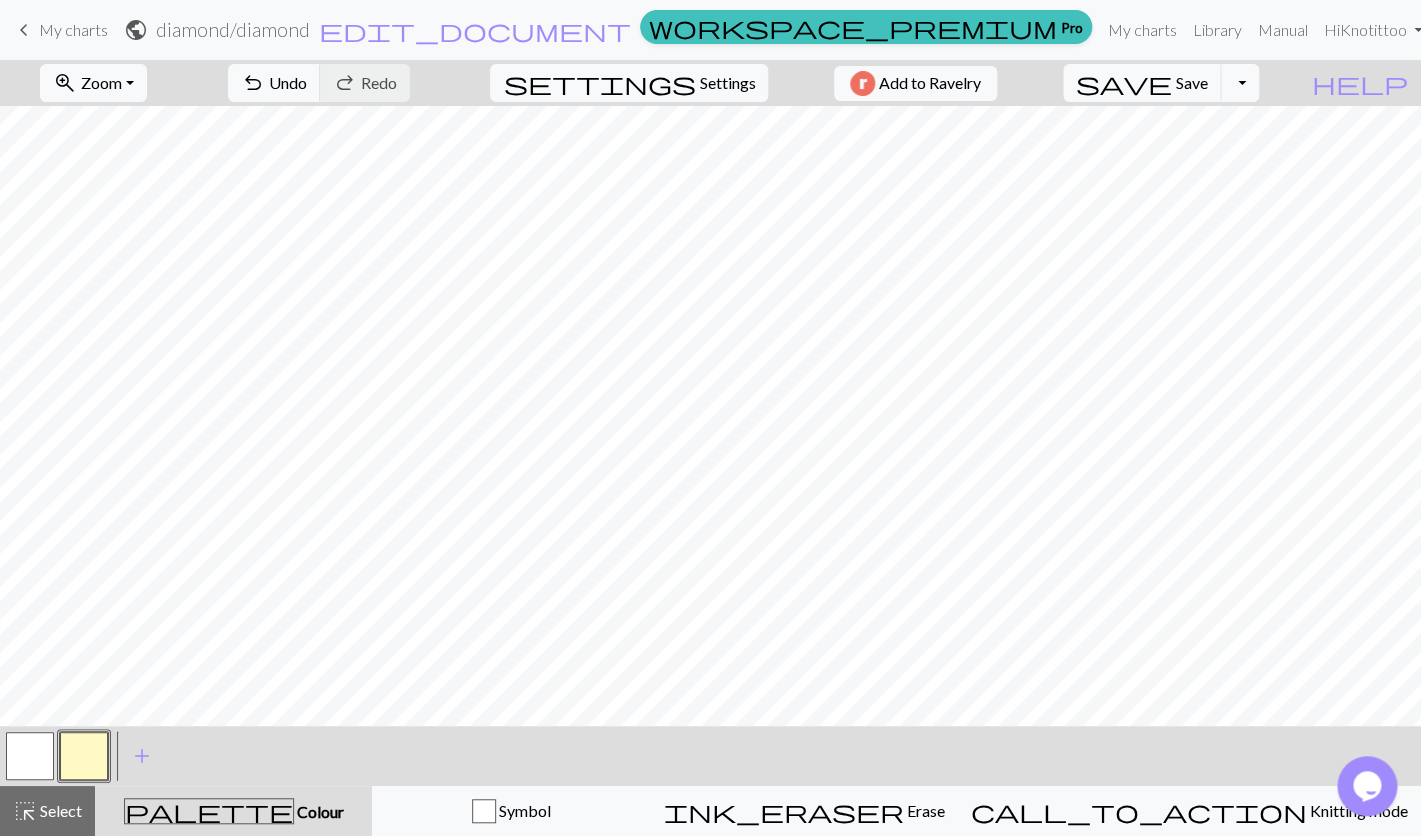 click at bounding box center [30, 756] 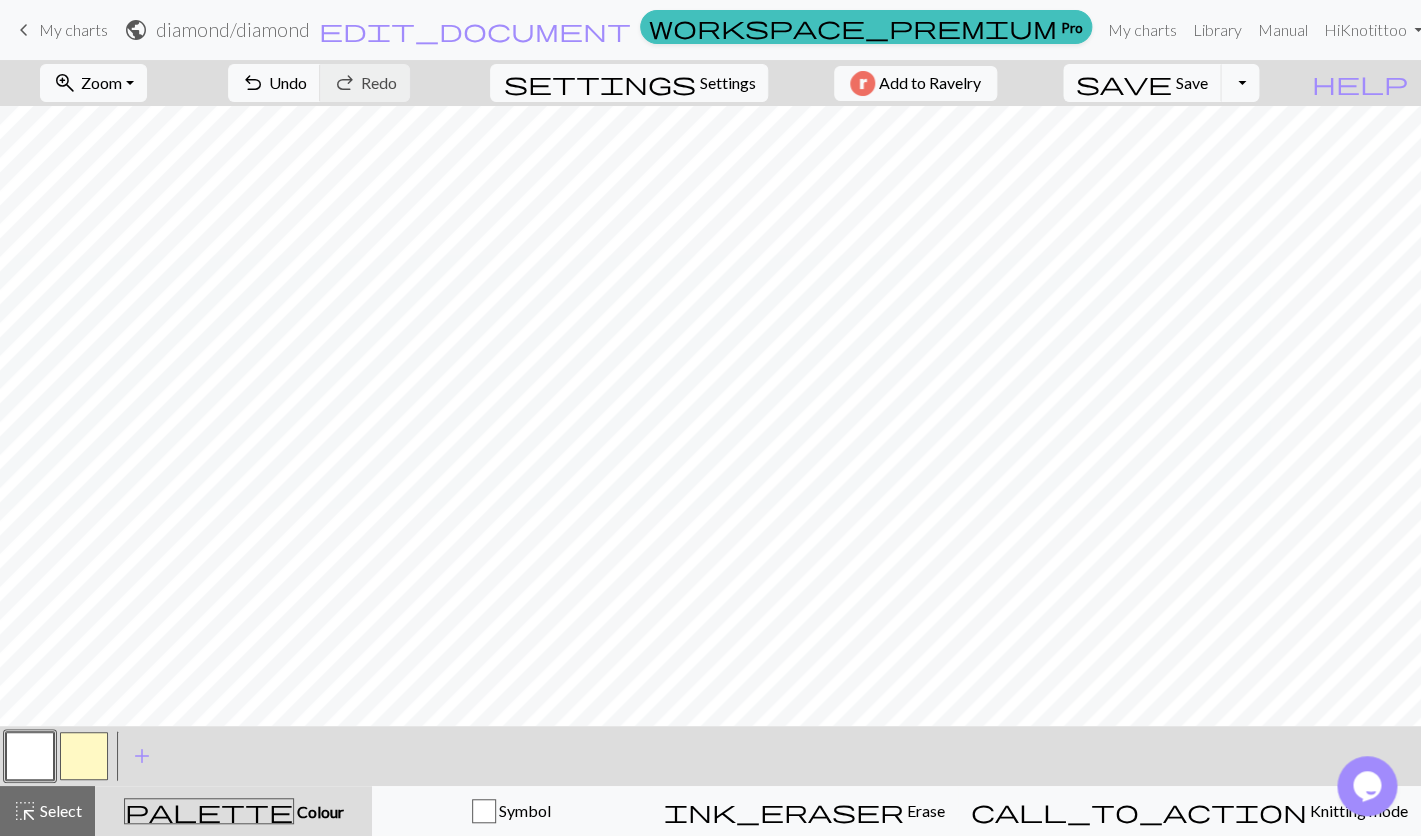 click at bounding box center (84, 756) 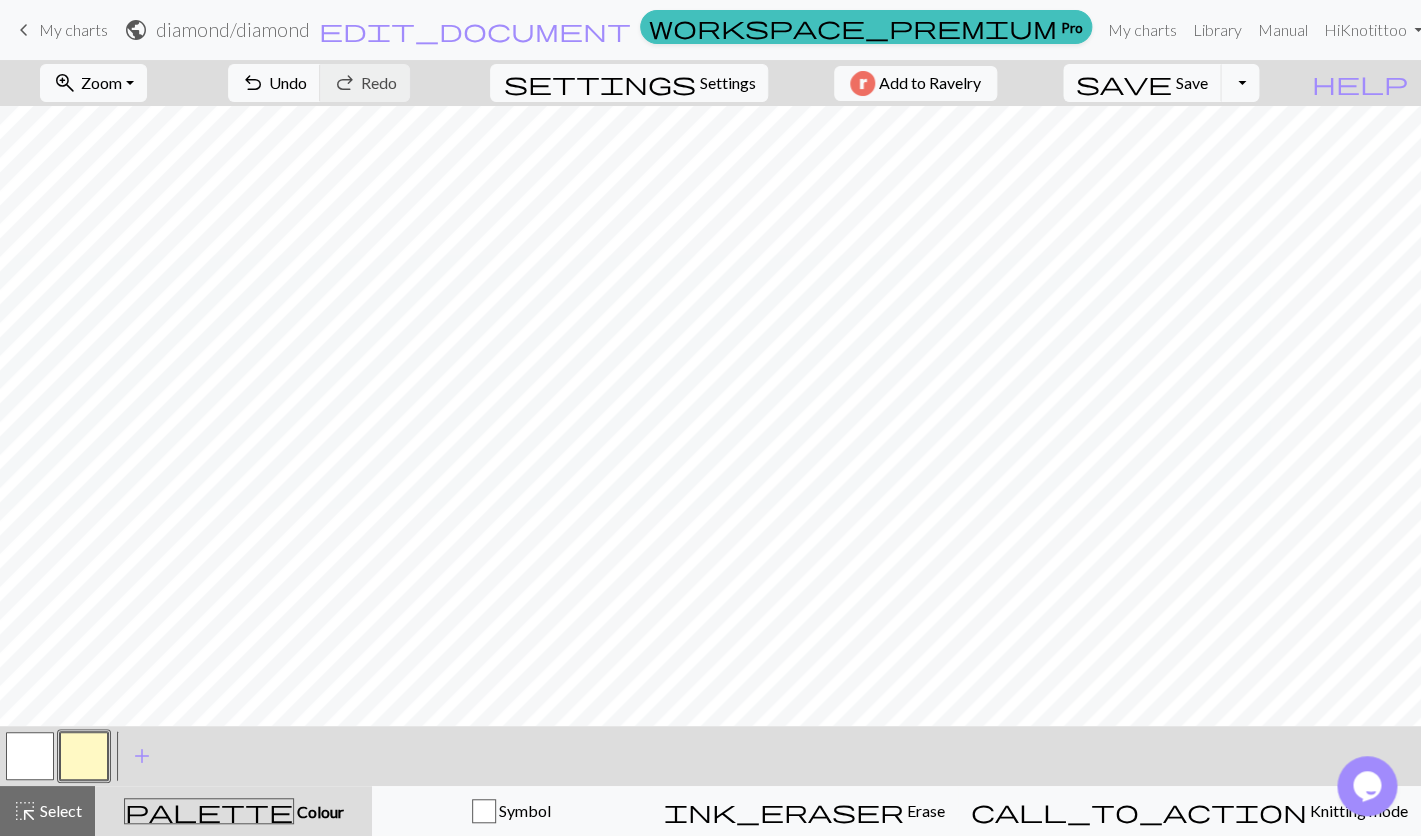 click at bounding box center [30, 756] 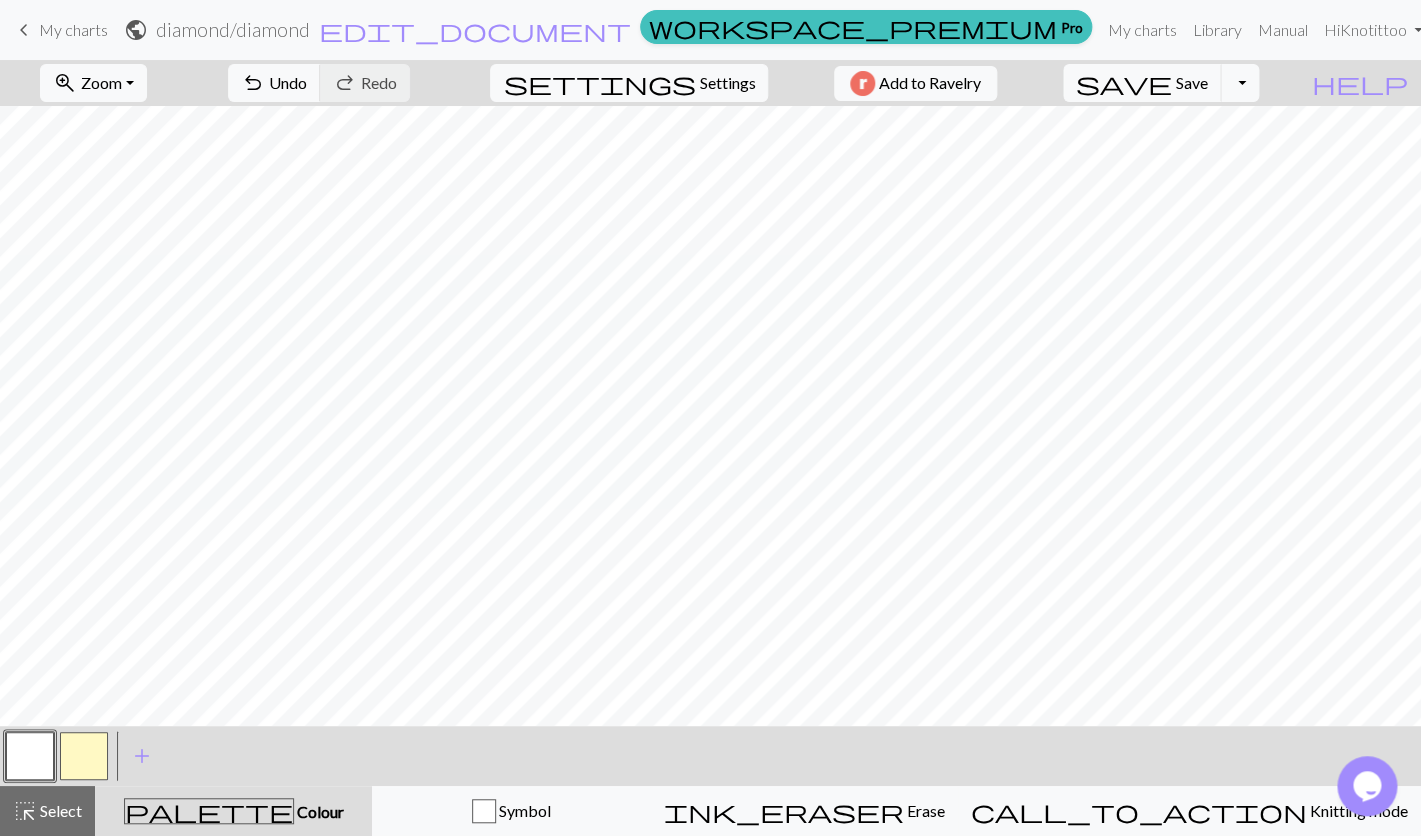 click at bounding box center (84, 756) 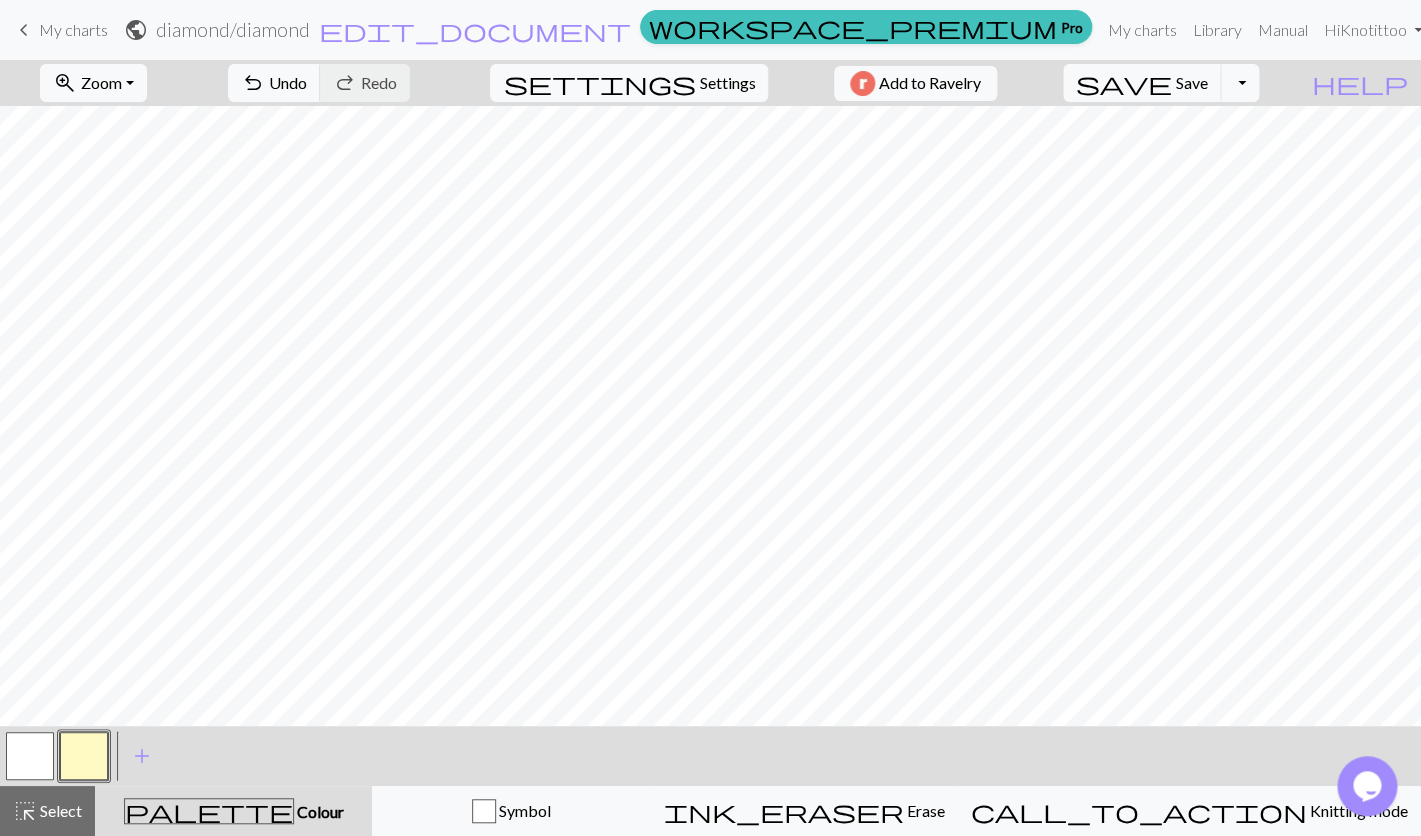 click at bounding box center [30, 756] 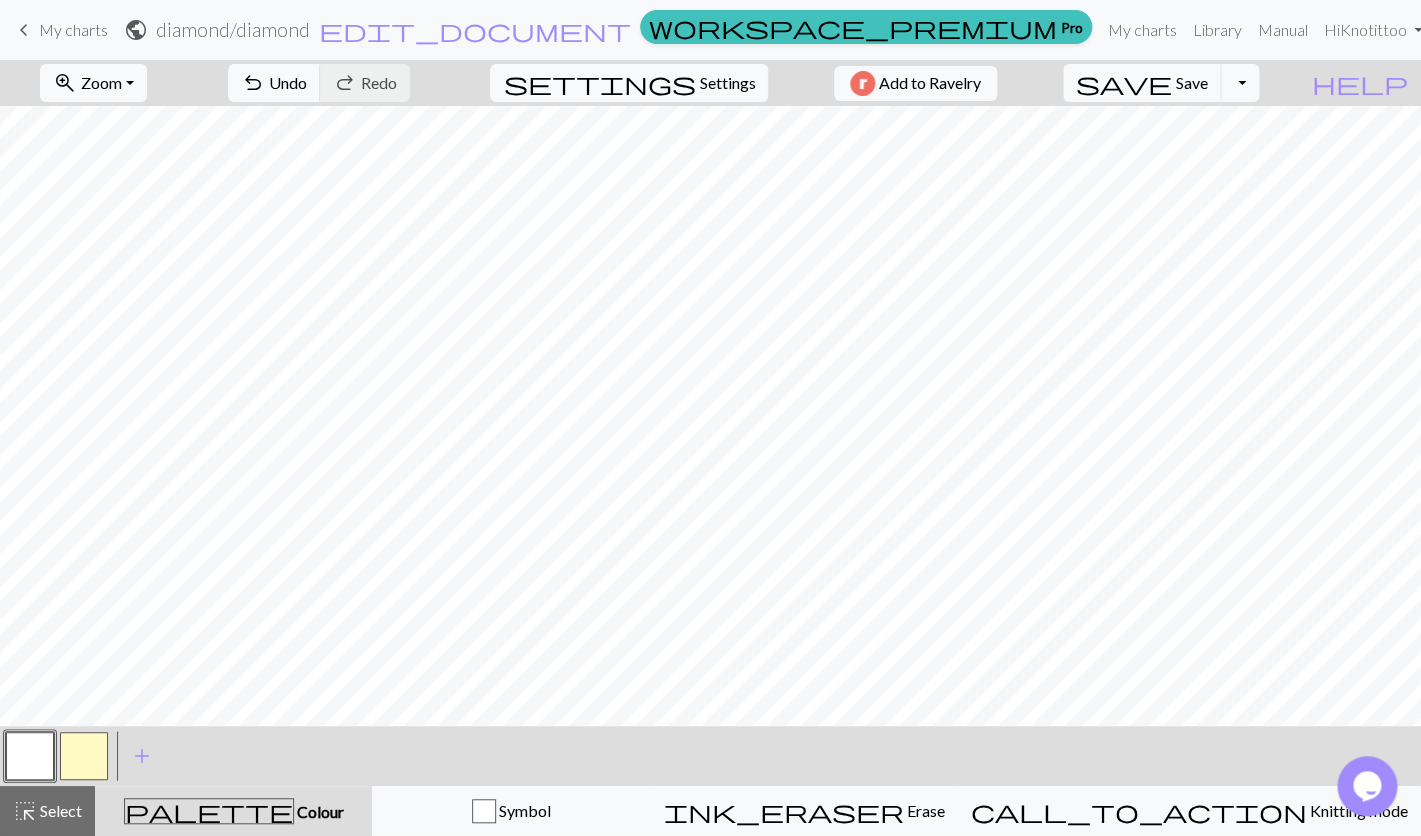 click at bounding box center (84, 756) 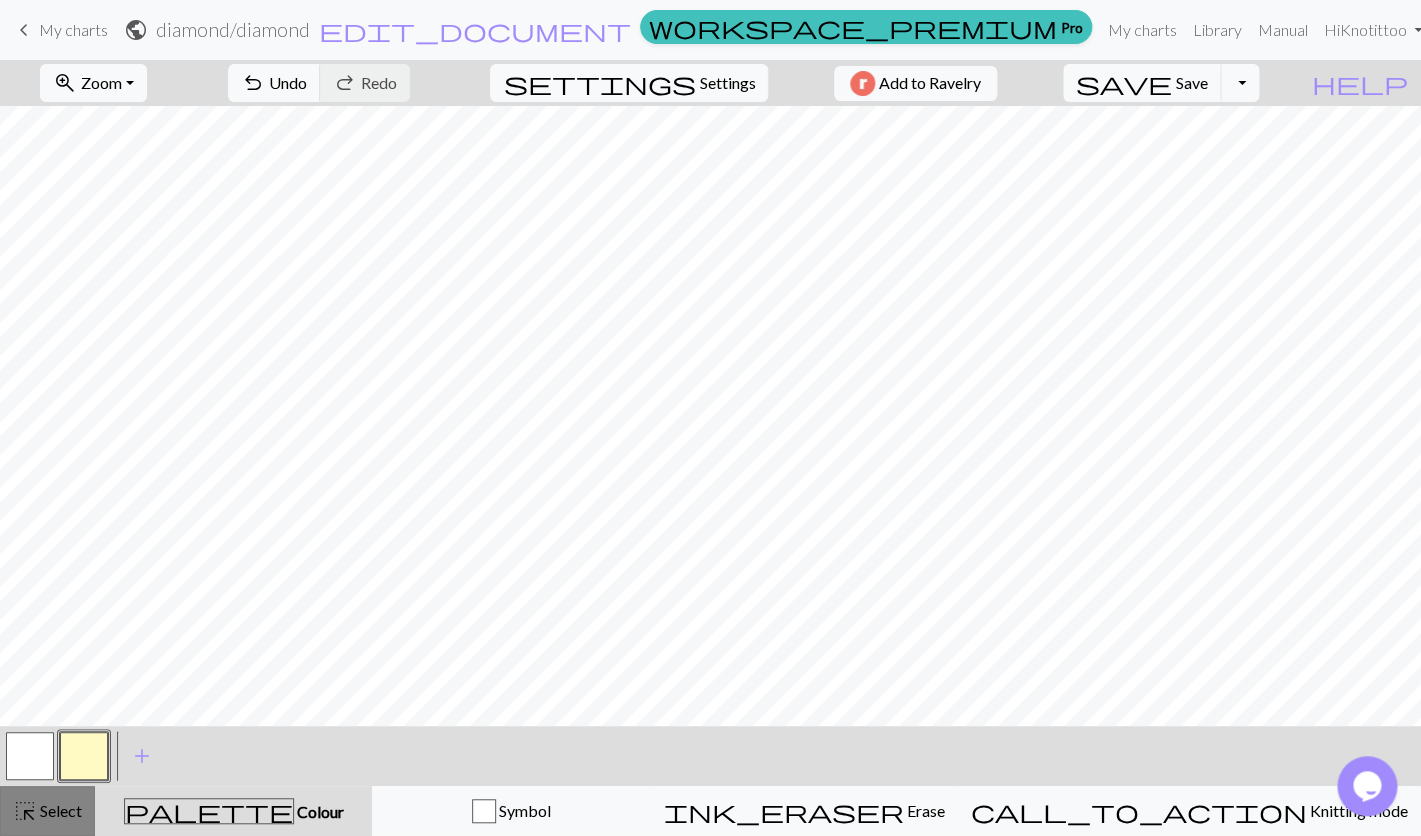 click on "highlight_alt   Select   Select" at bounding box center (47, 811) 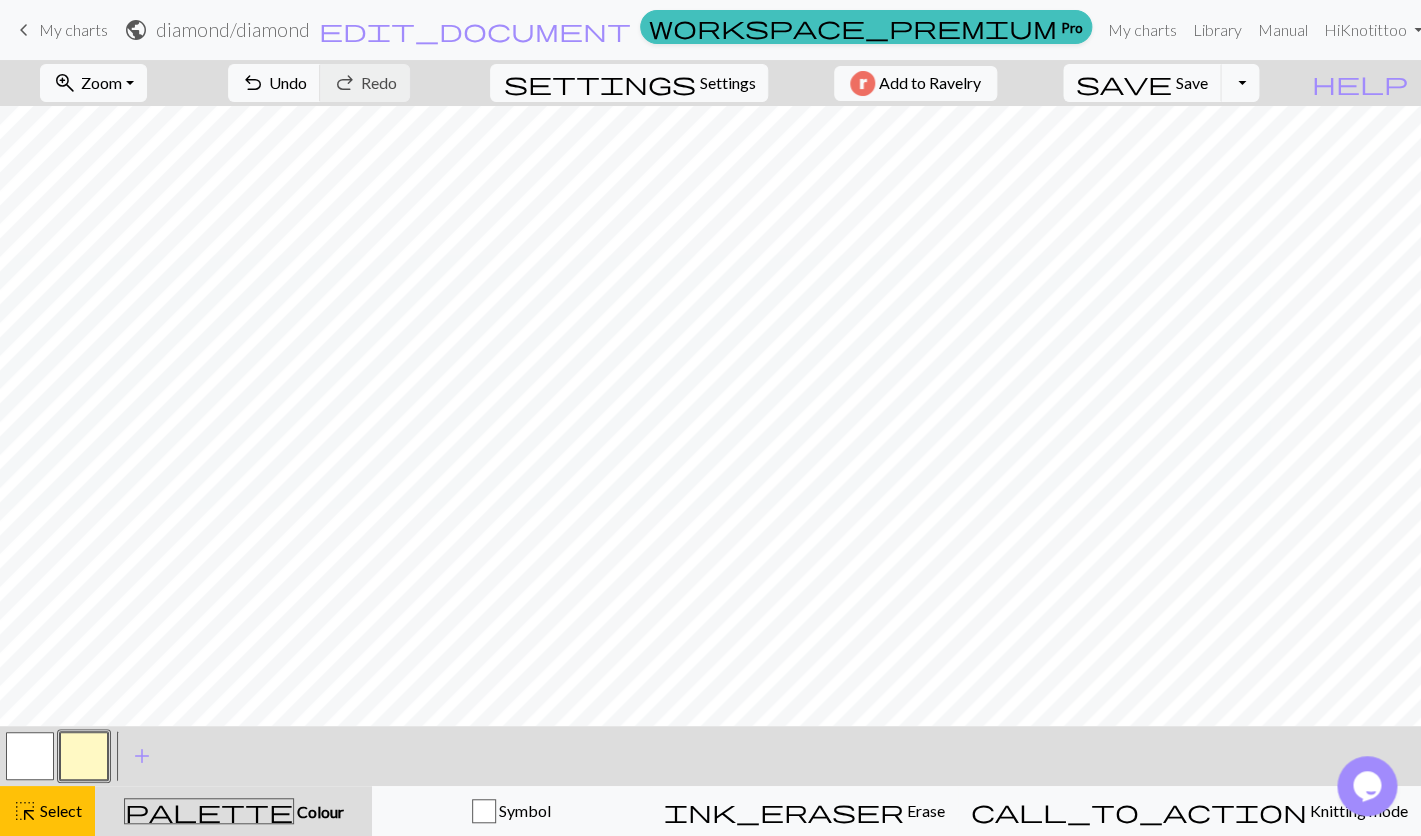 click at bounding box center [84, 756] 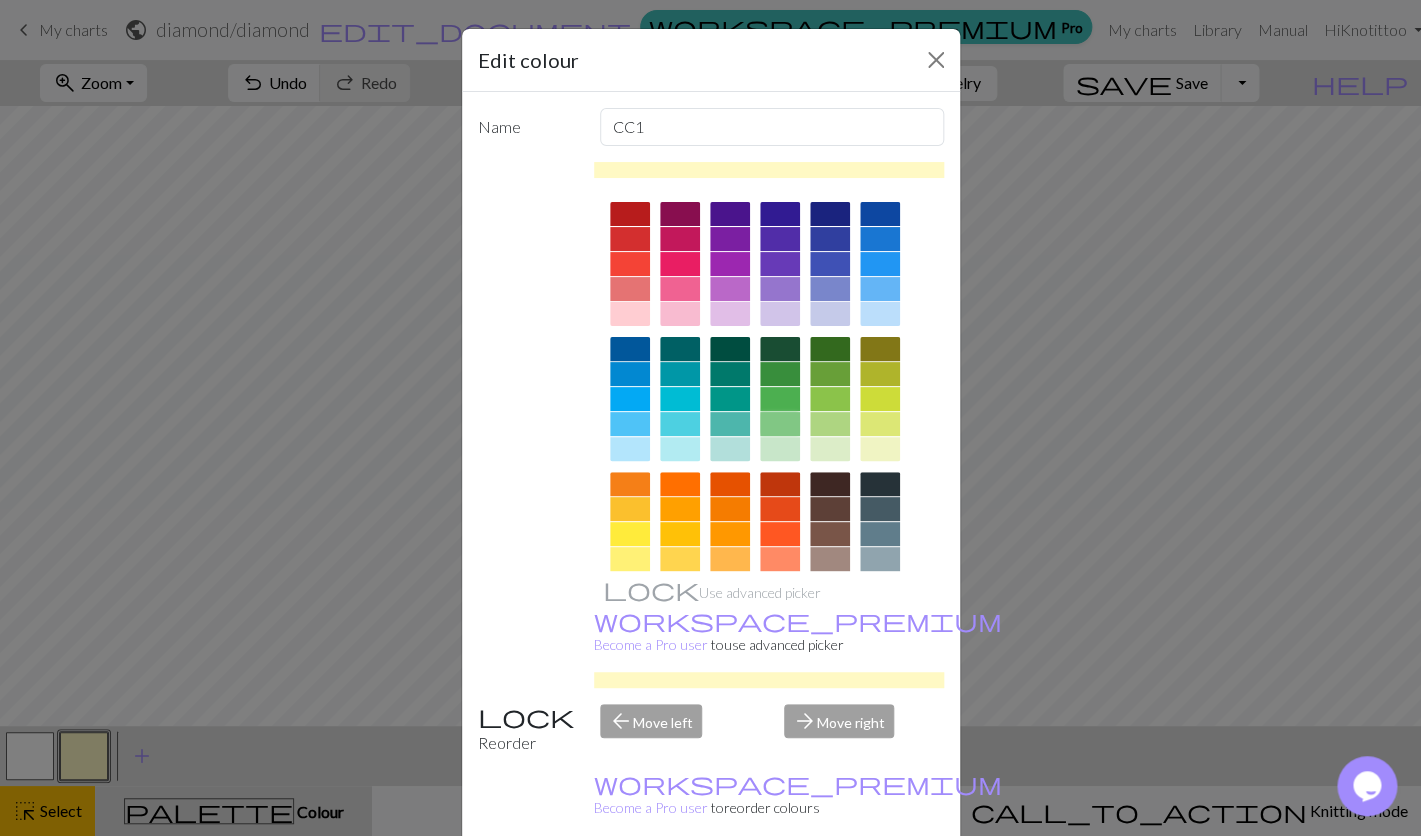 click at bounding box center [780, 424] 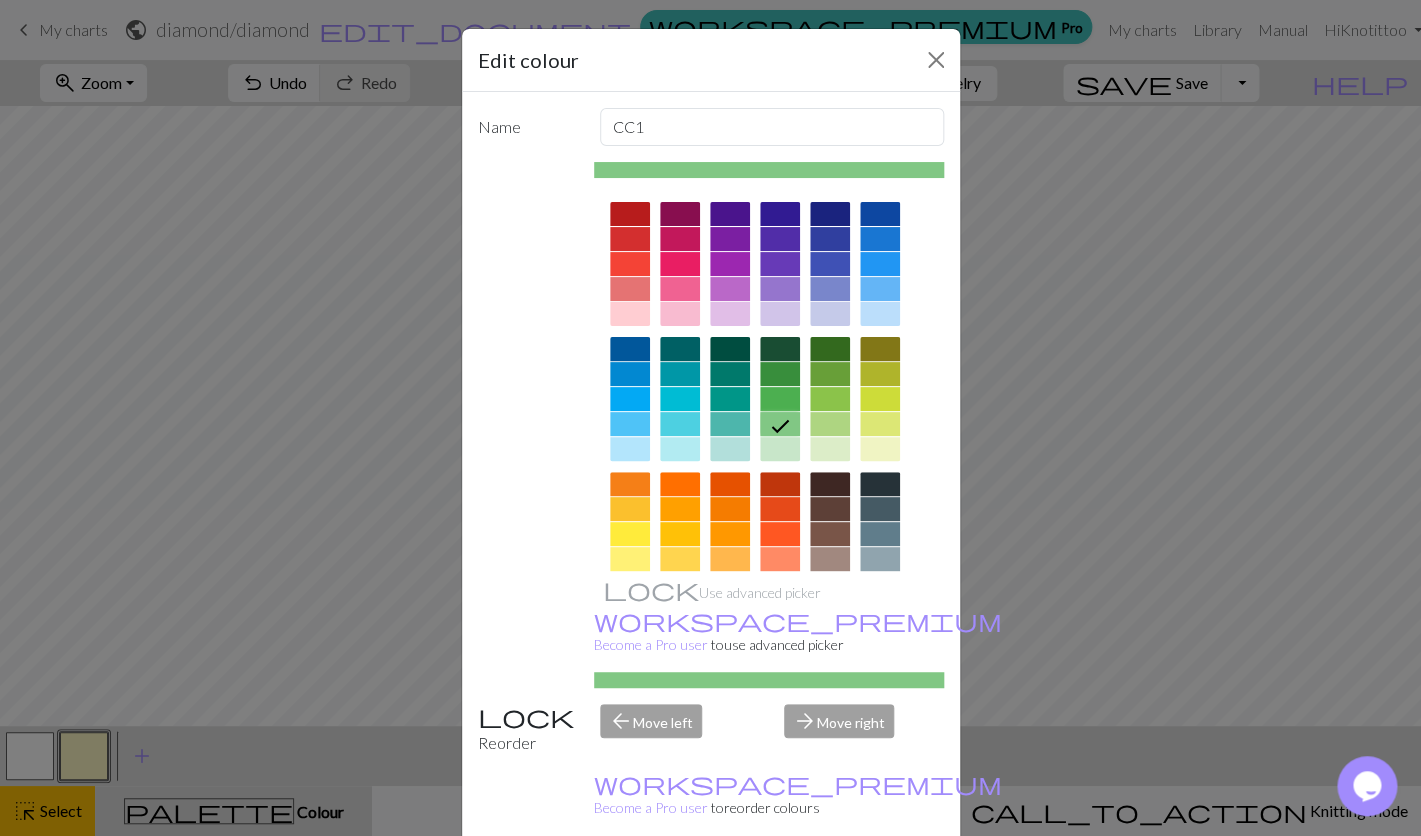 click on "Done" at bounding box center [831, 887] 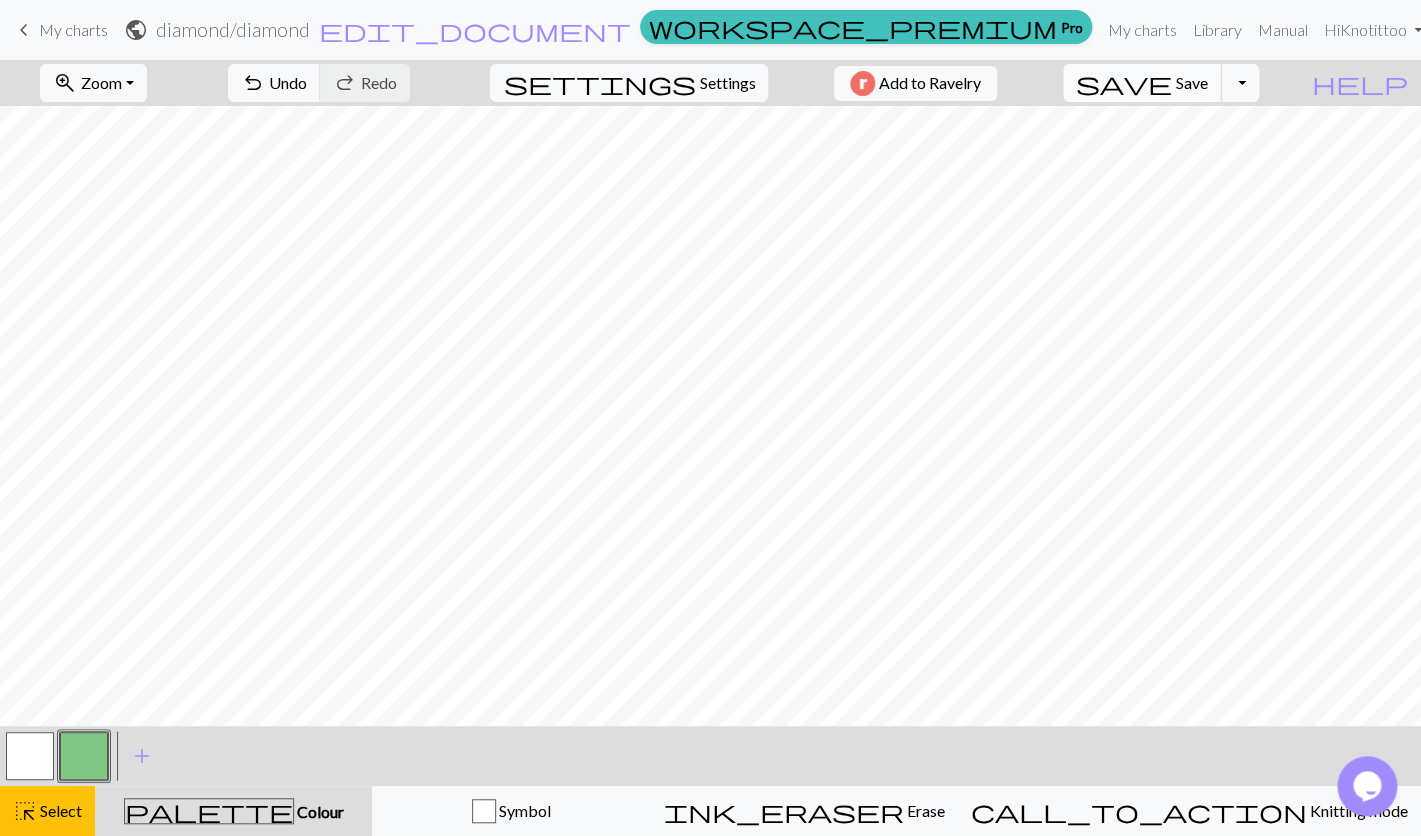 click on "save Save Save" at bounding box center [1142, 83] 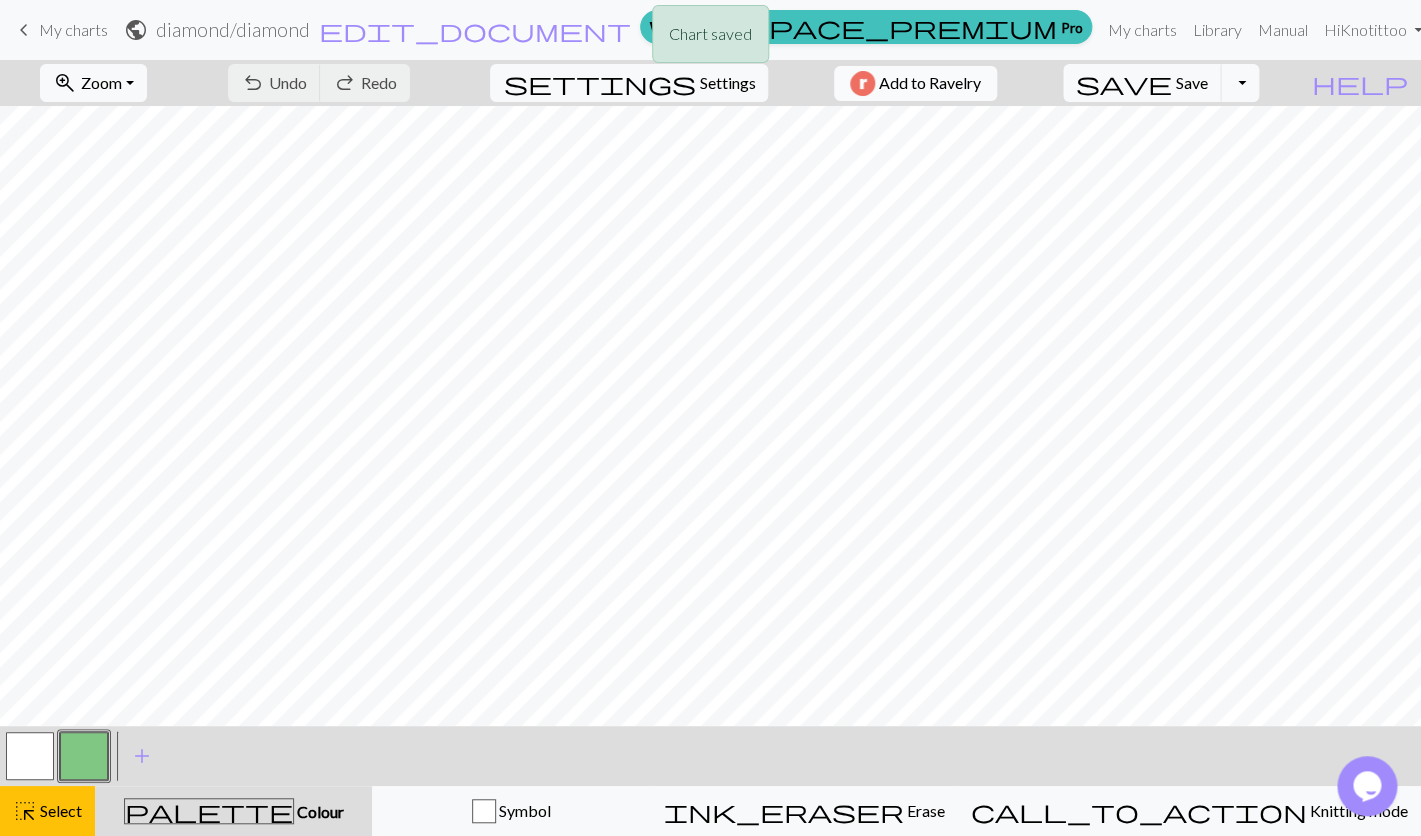 click on "Add to Ravelry" at bounding box center (930, 83) 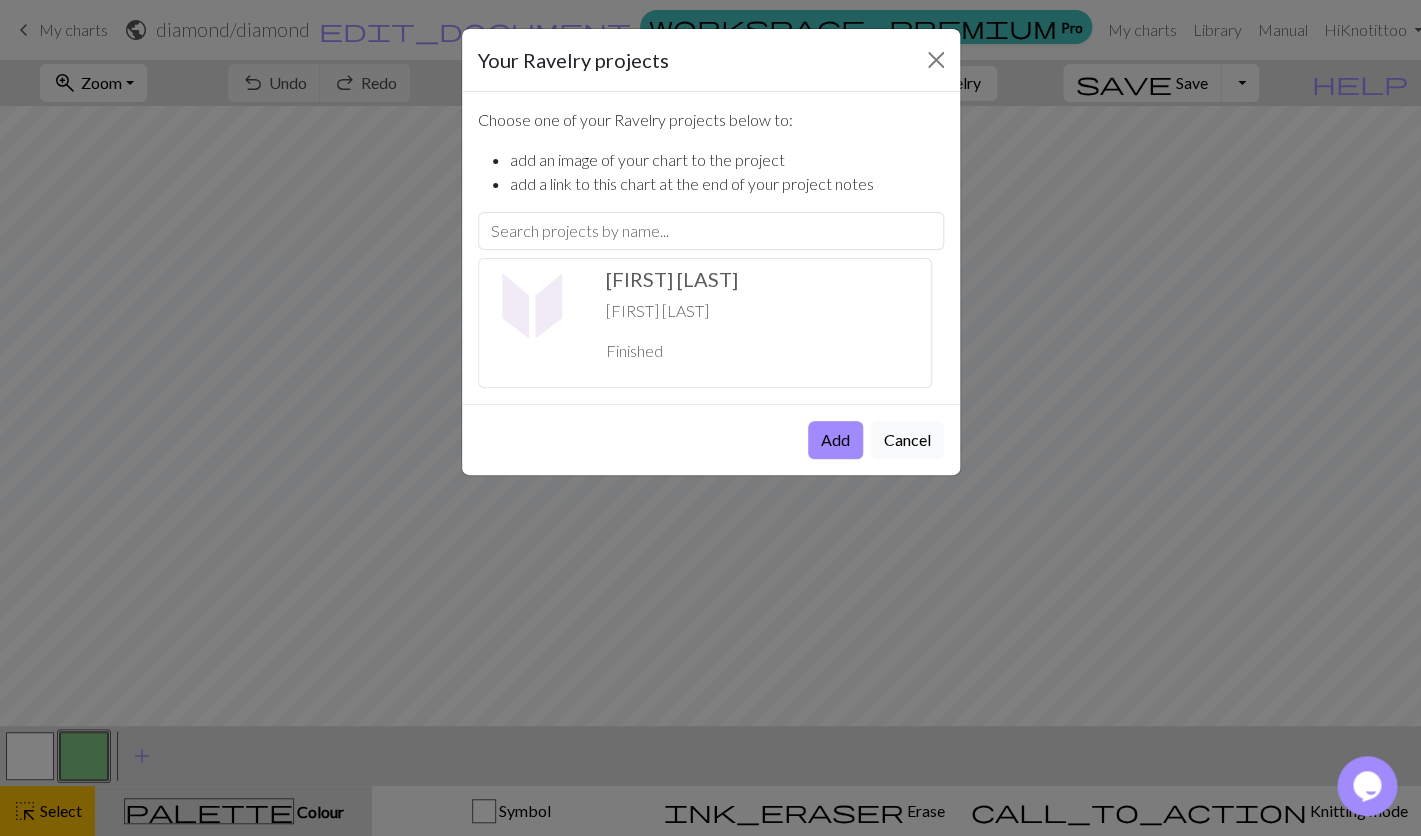 click on "Cancel" at bounding box center (907, 440) 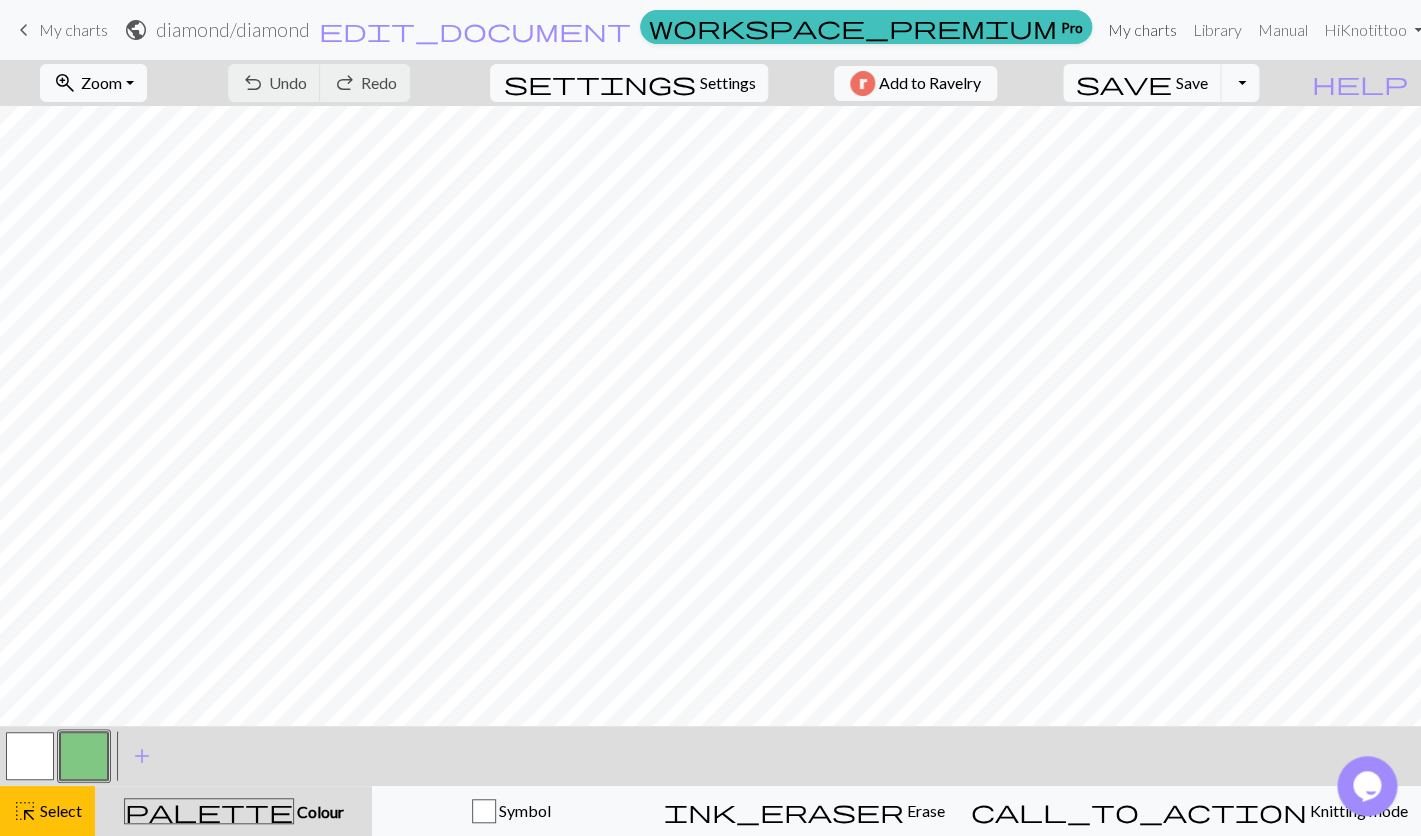 click on "My charts" at bounding box center (1142, 30) 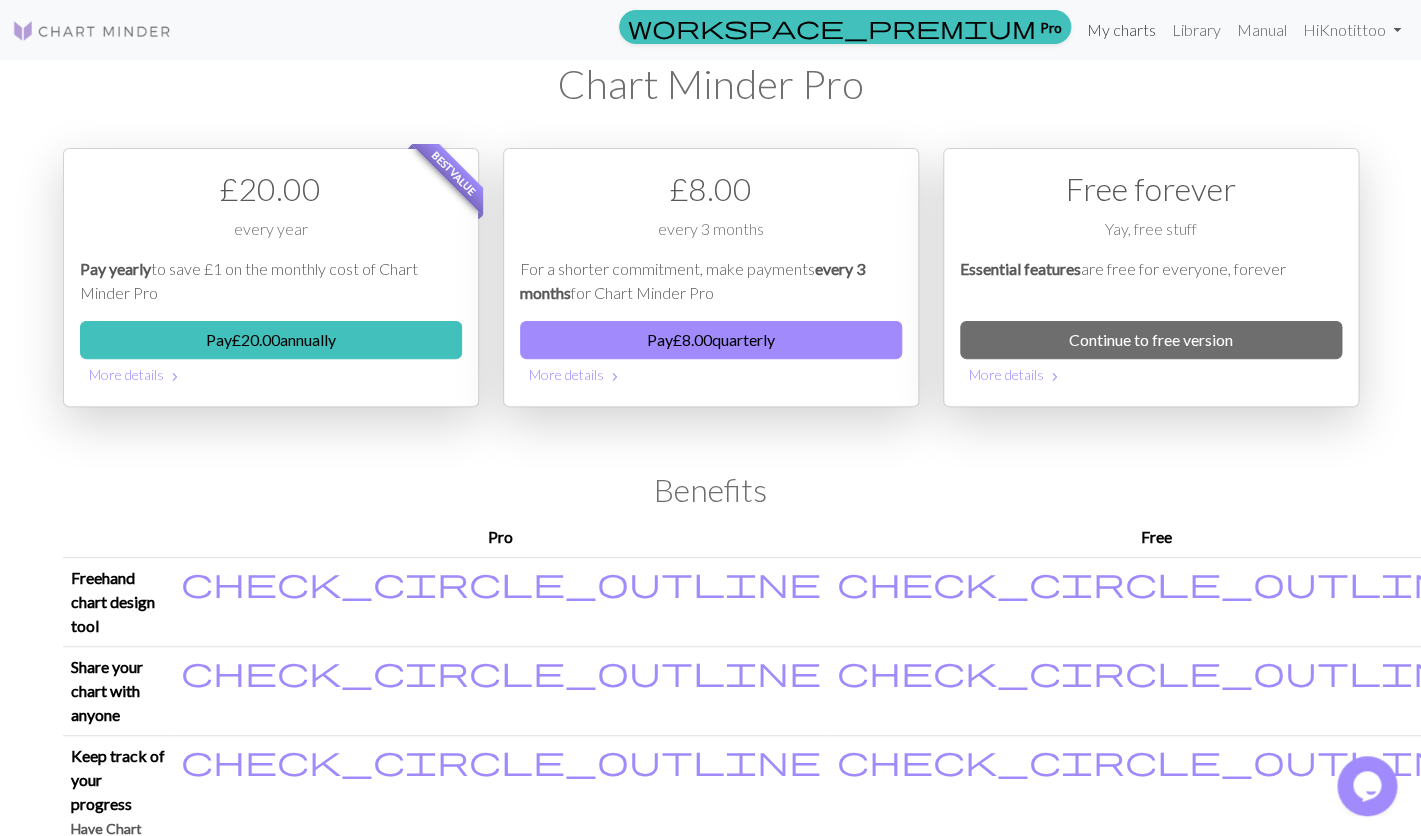click on "My charts" at bounding box center [1121, 30] 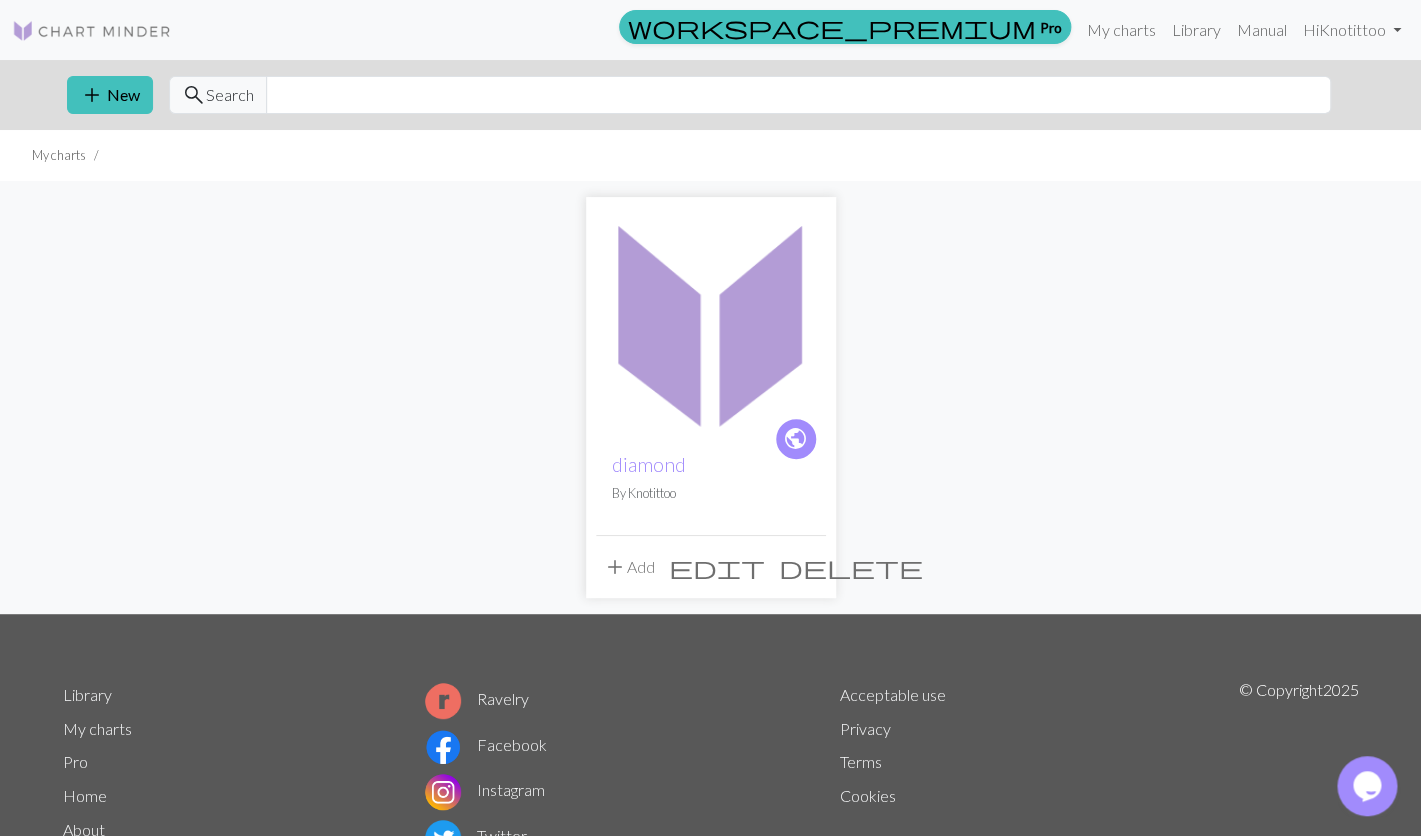 click at bounding box center (711, 322) 